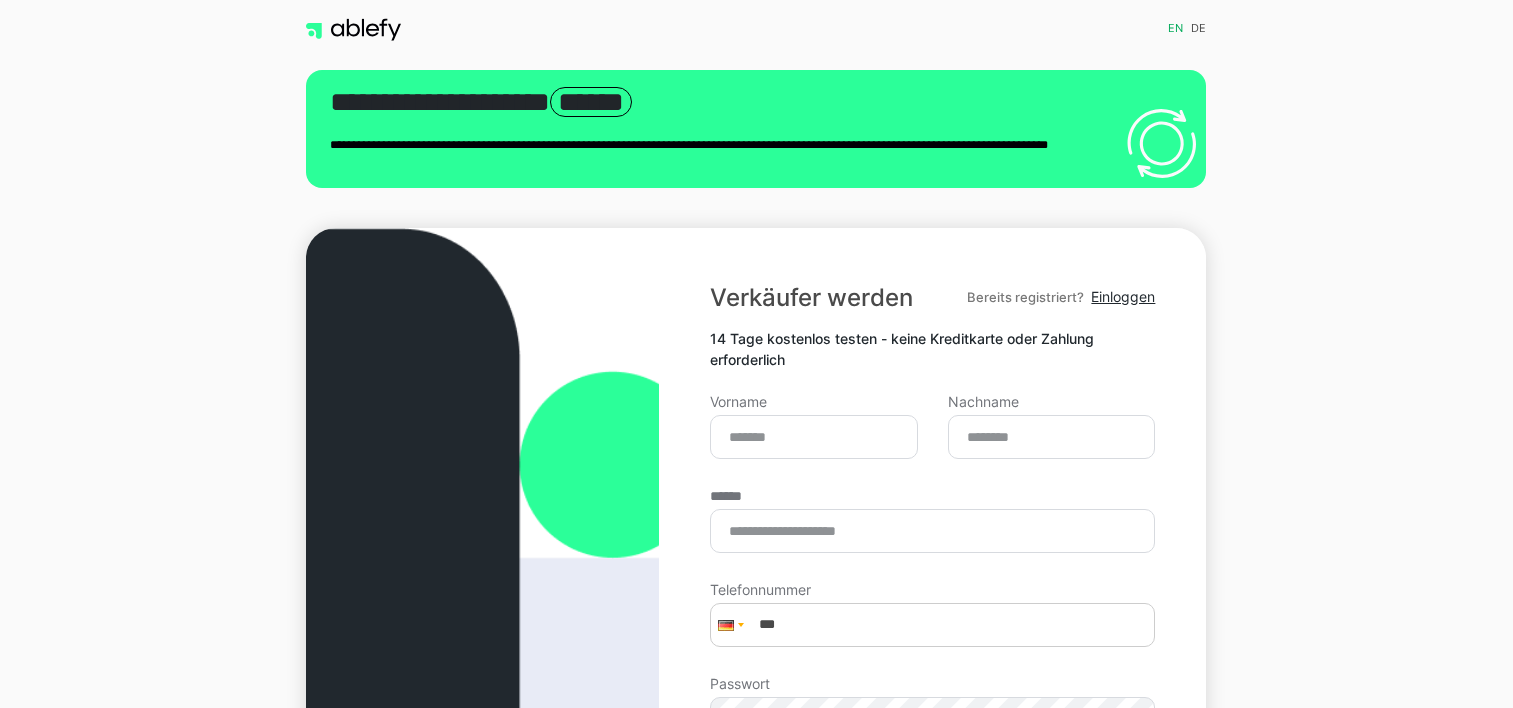 scroll, scrollTop: 0, scrollLeft: 0, axis: both 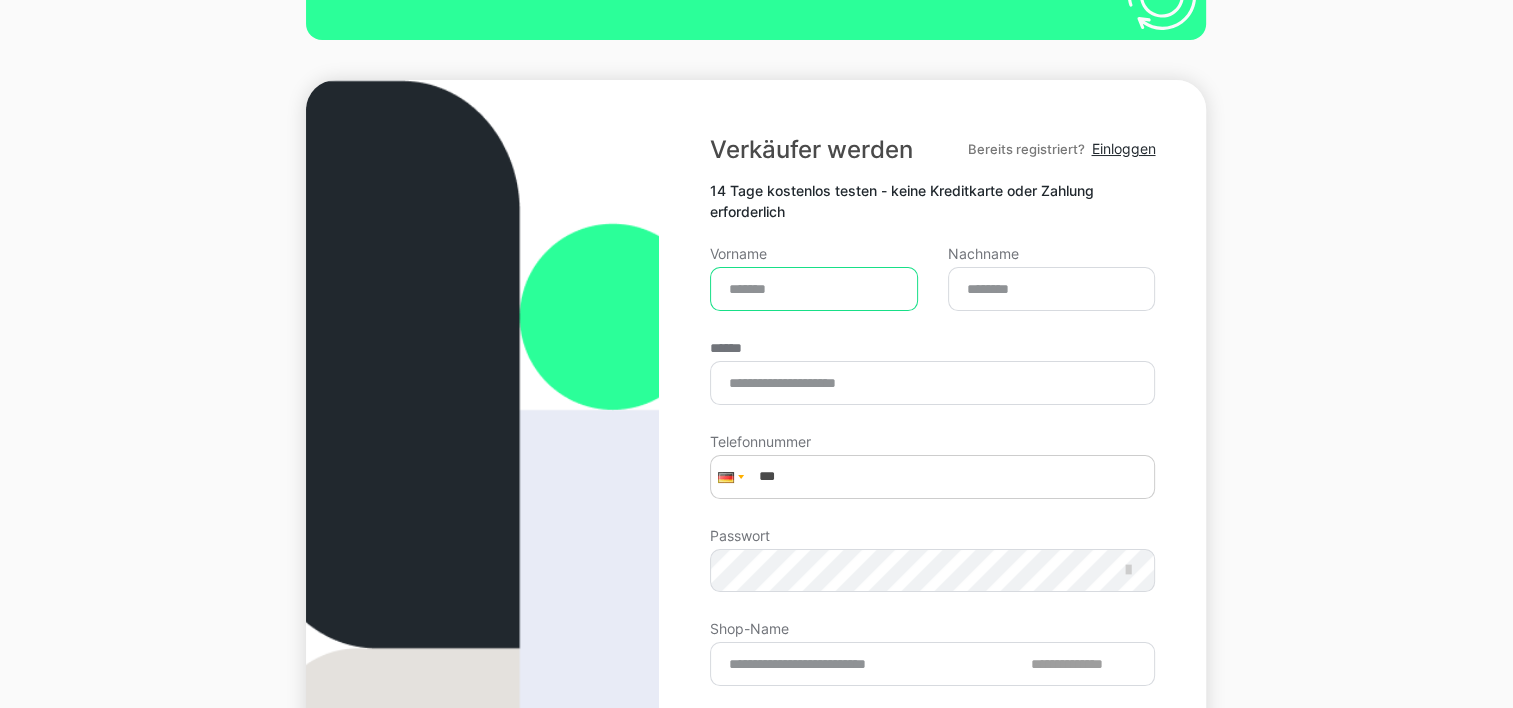 click on "Vorname" at bounding box center [814, 289] 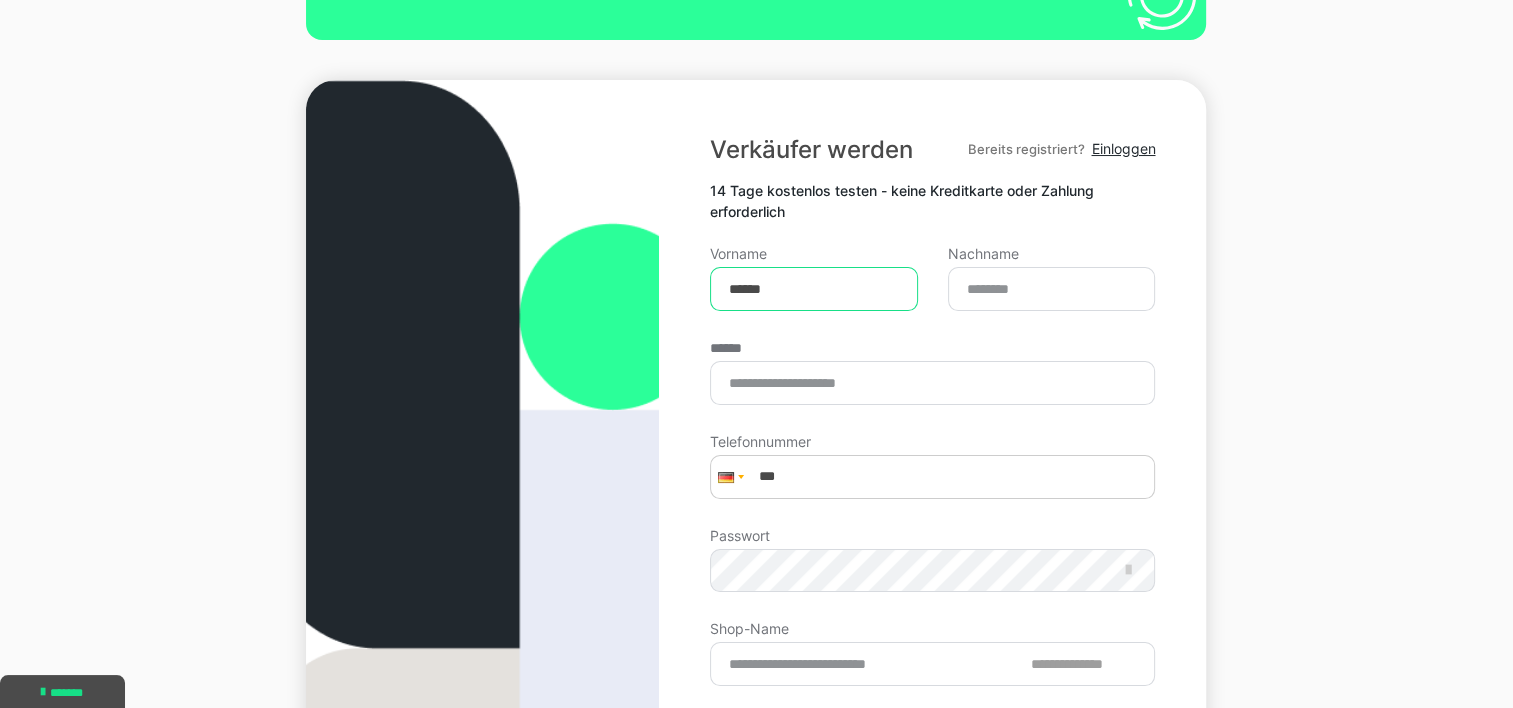 type on "******" 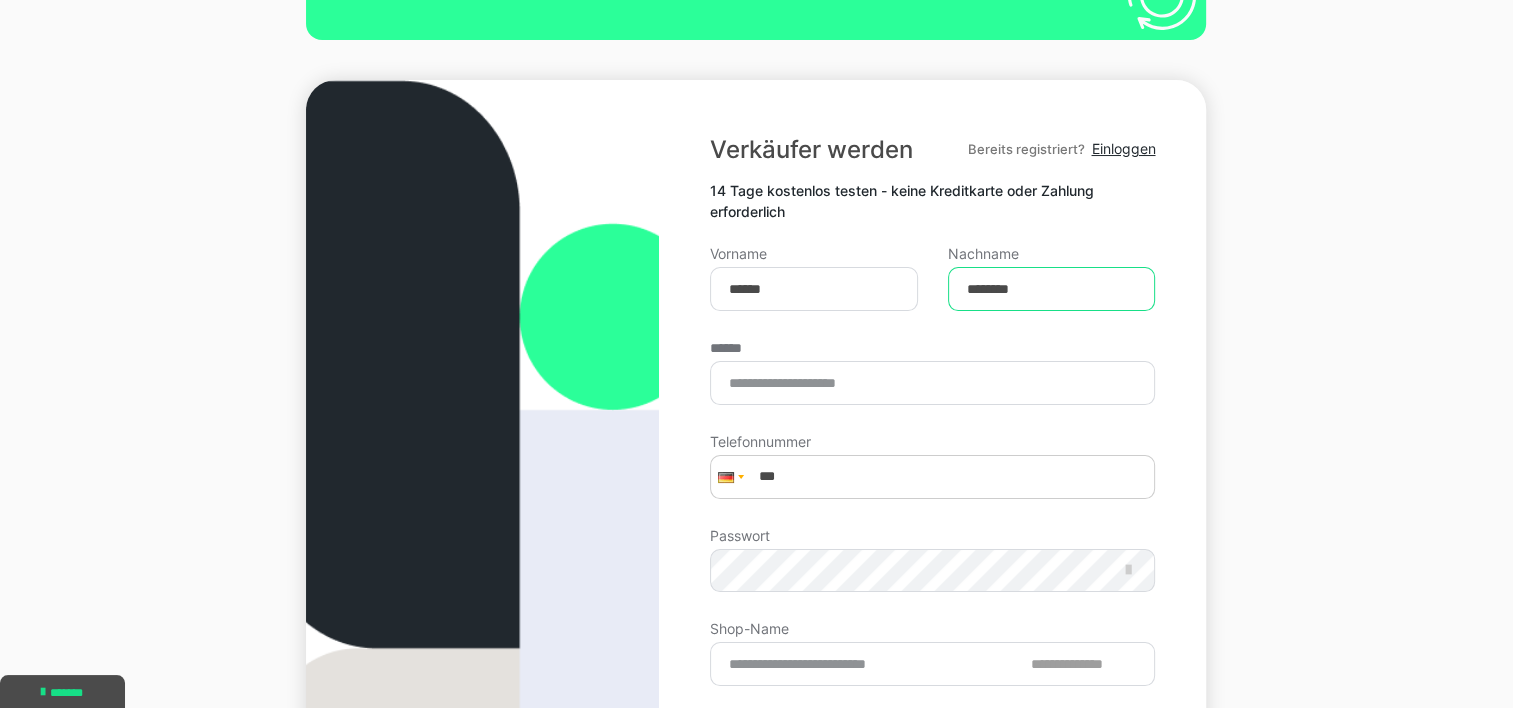type on "********" 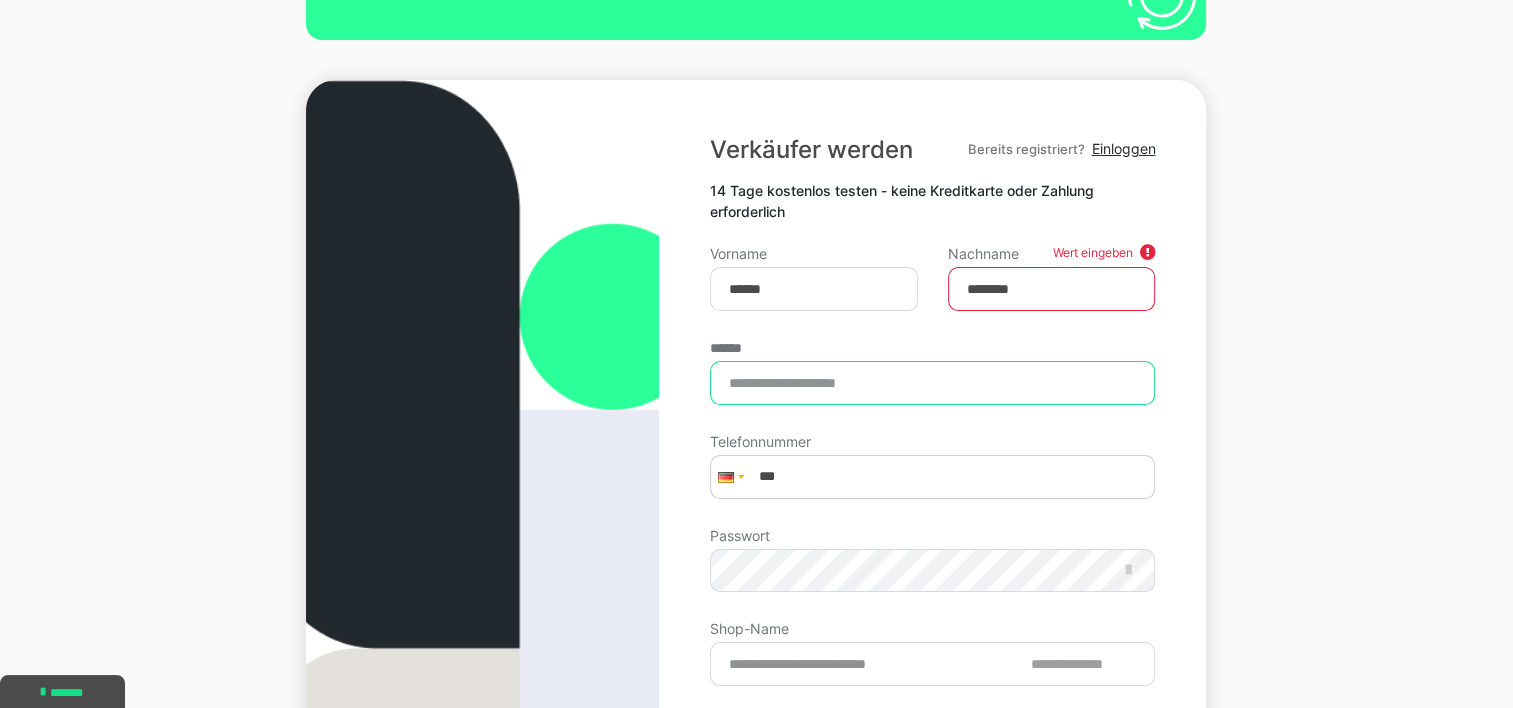 type on "**********" 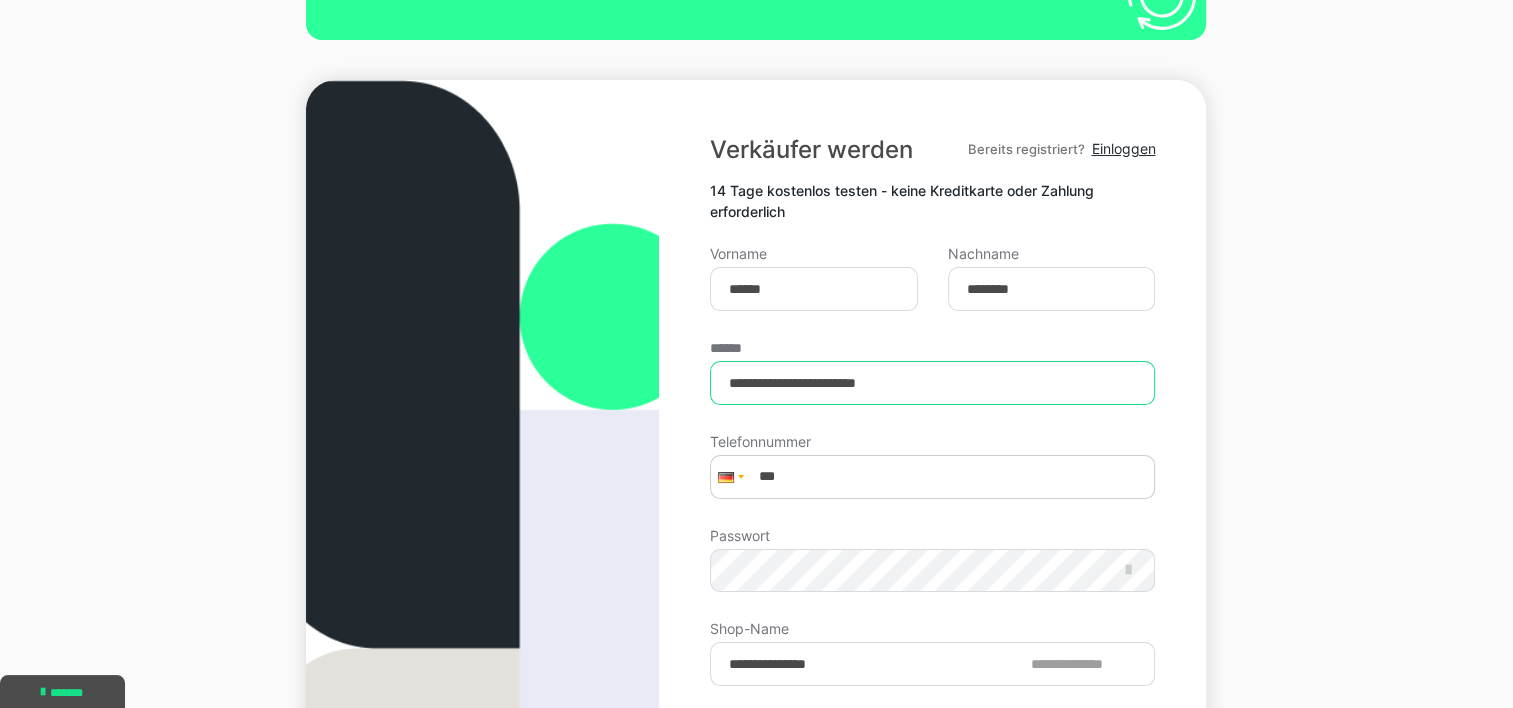 type on "**********" 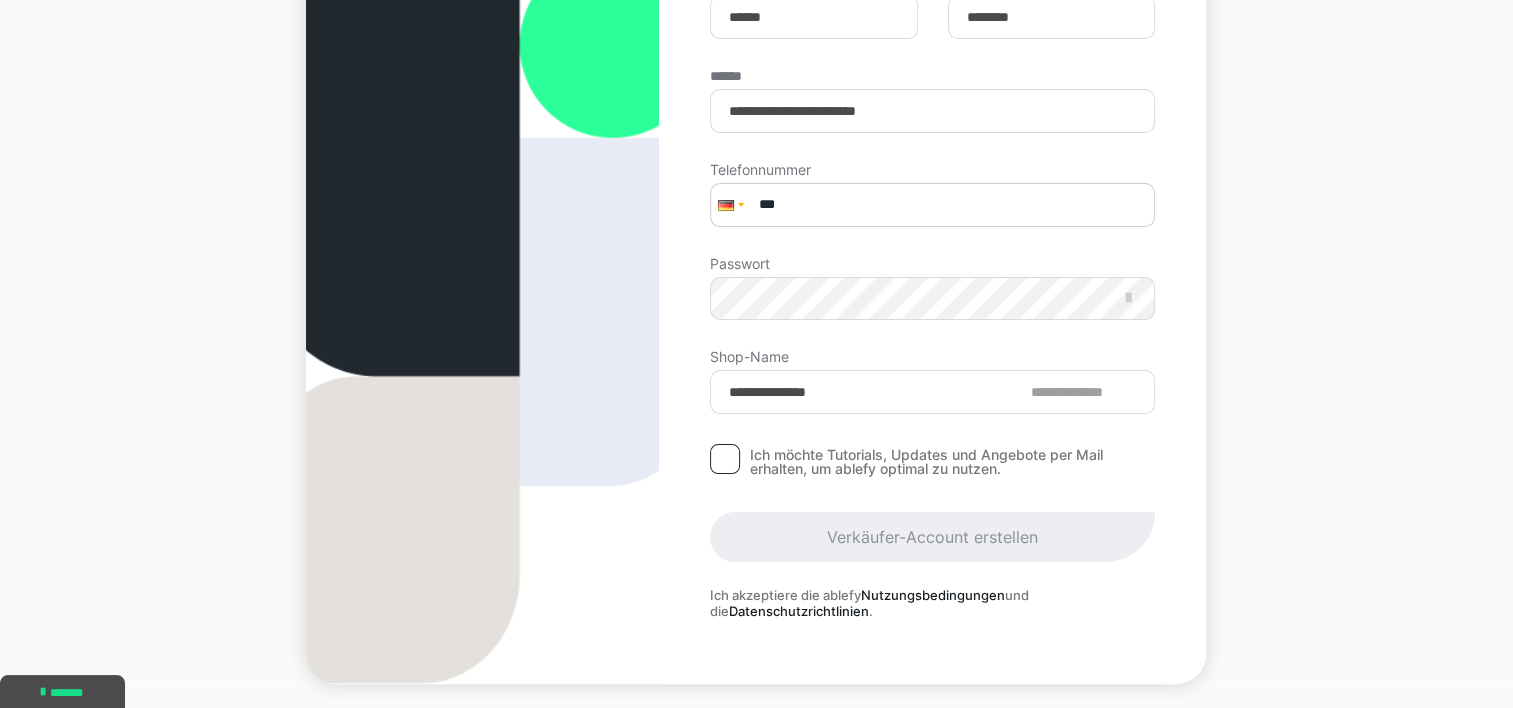 scroll, scrollTop: 422, scrollLeft: 0, axis: vertical 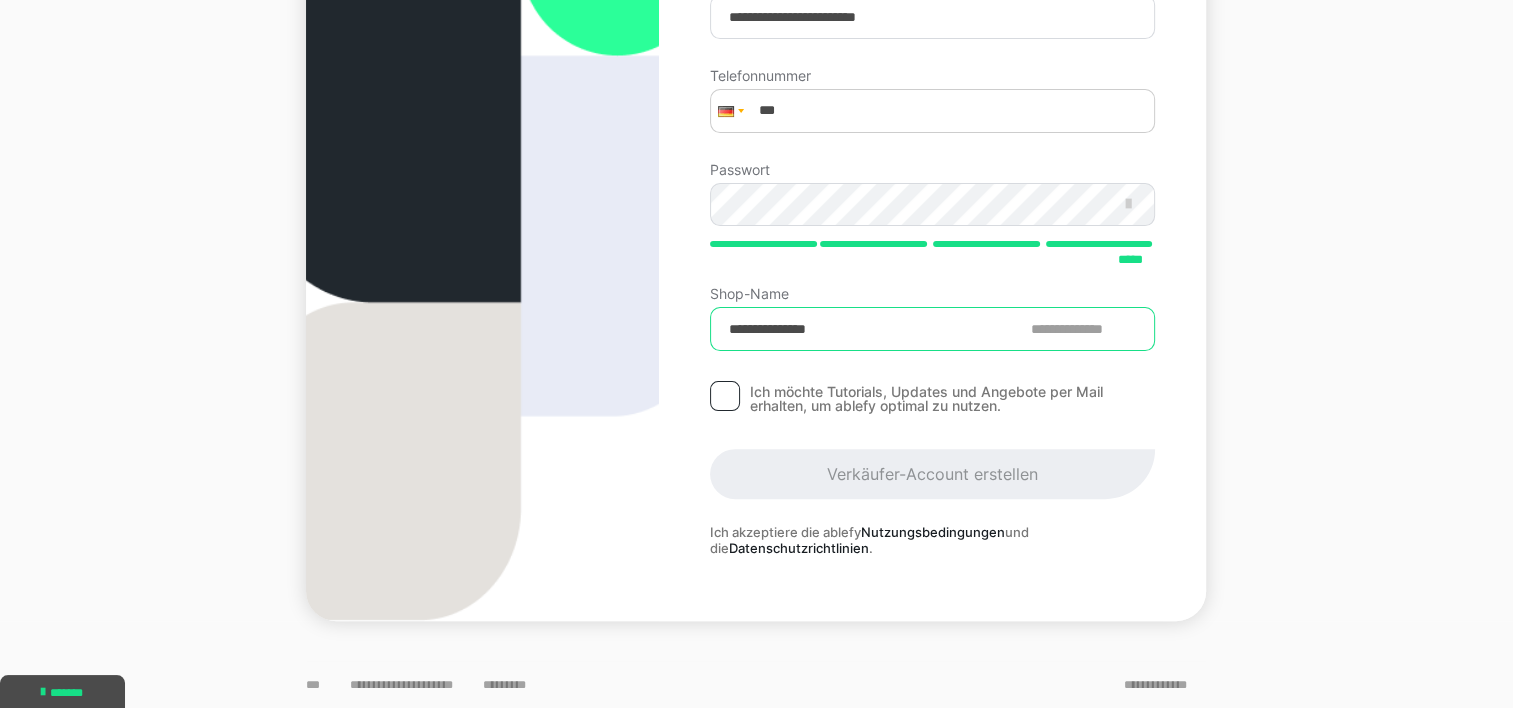 drag, startPoint x: 854, startPoint y: 338, endPoint x: 767, endPoint y: 360, distance: 89.73851 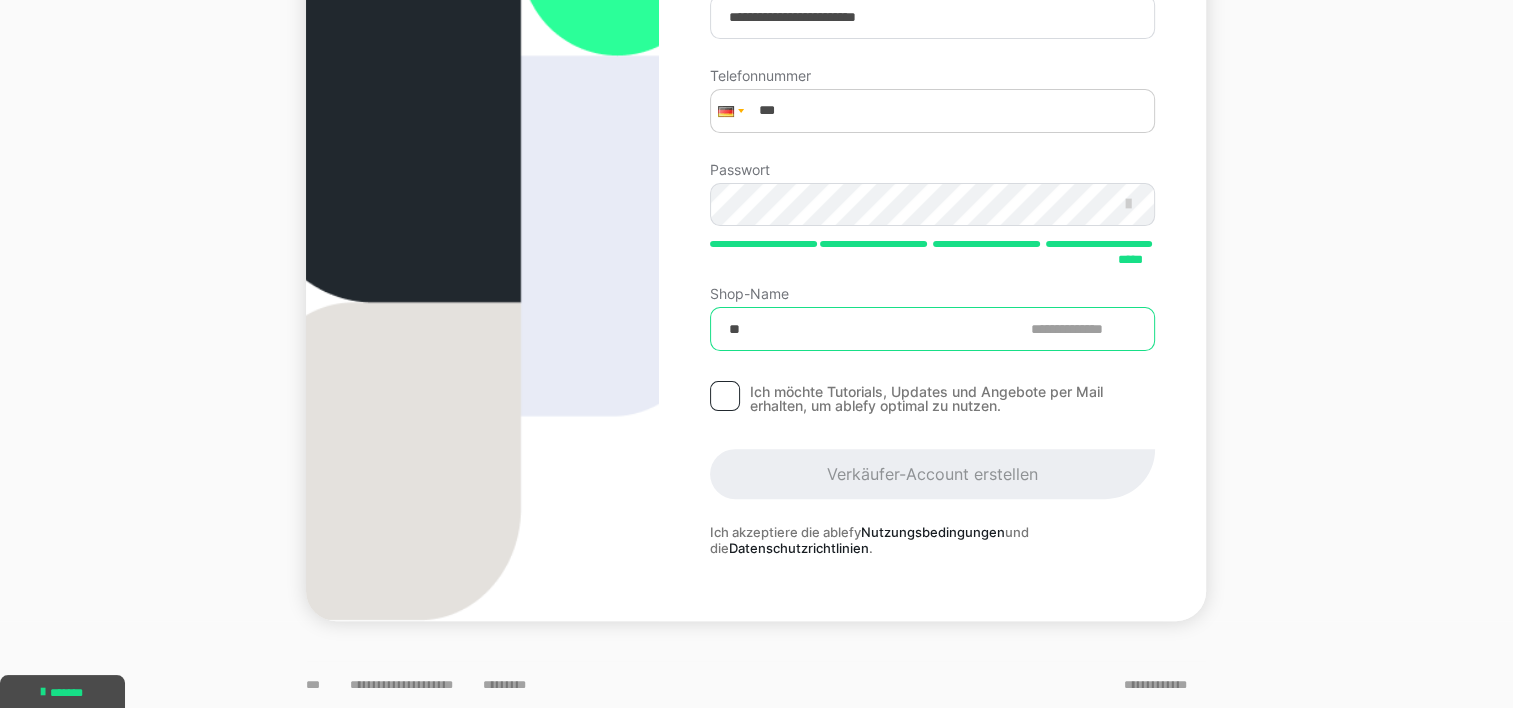 type on "*" 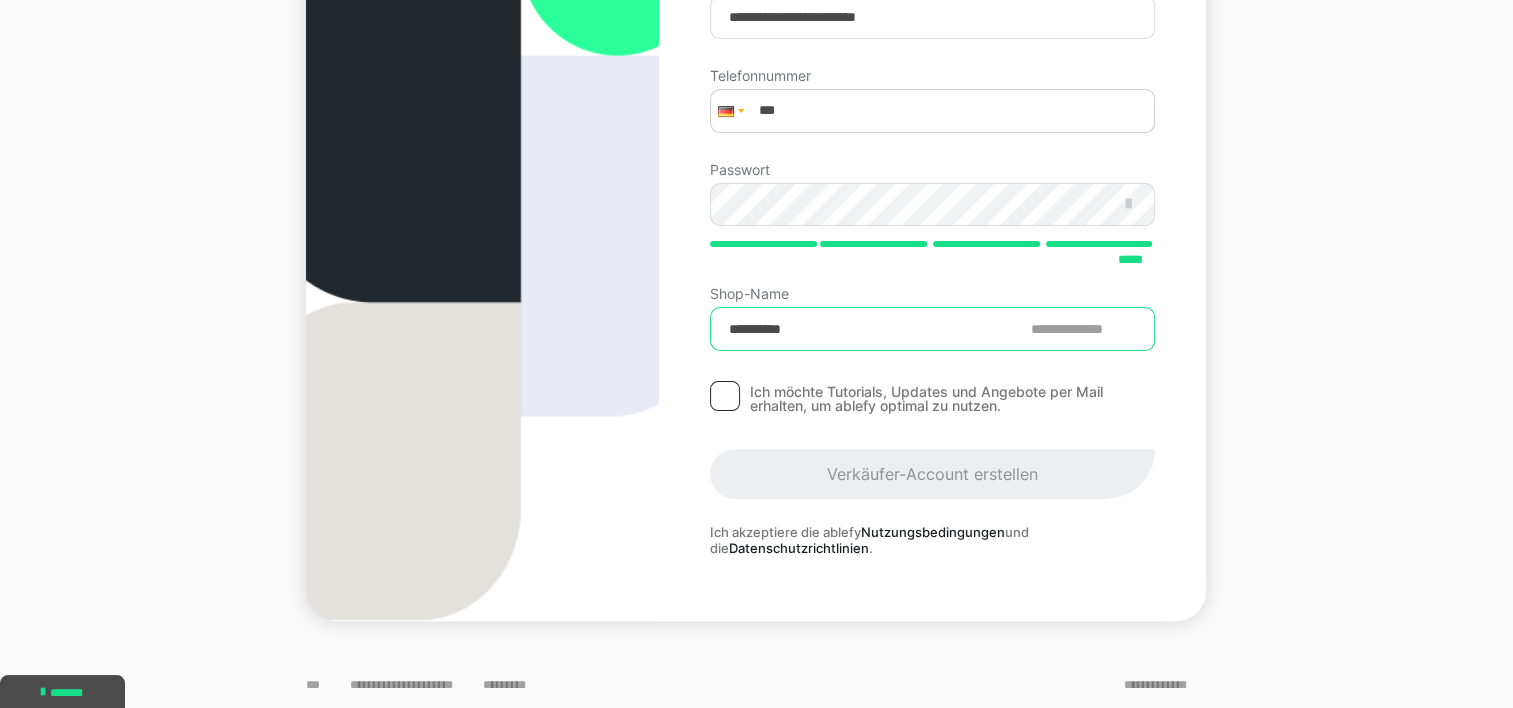 scroll, scrollTop: 377, scrollLeft: 0, axis: vertical 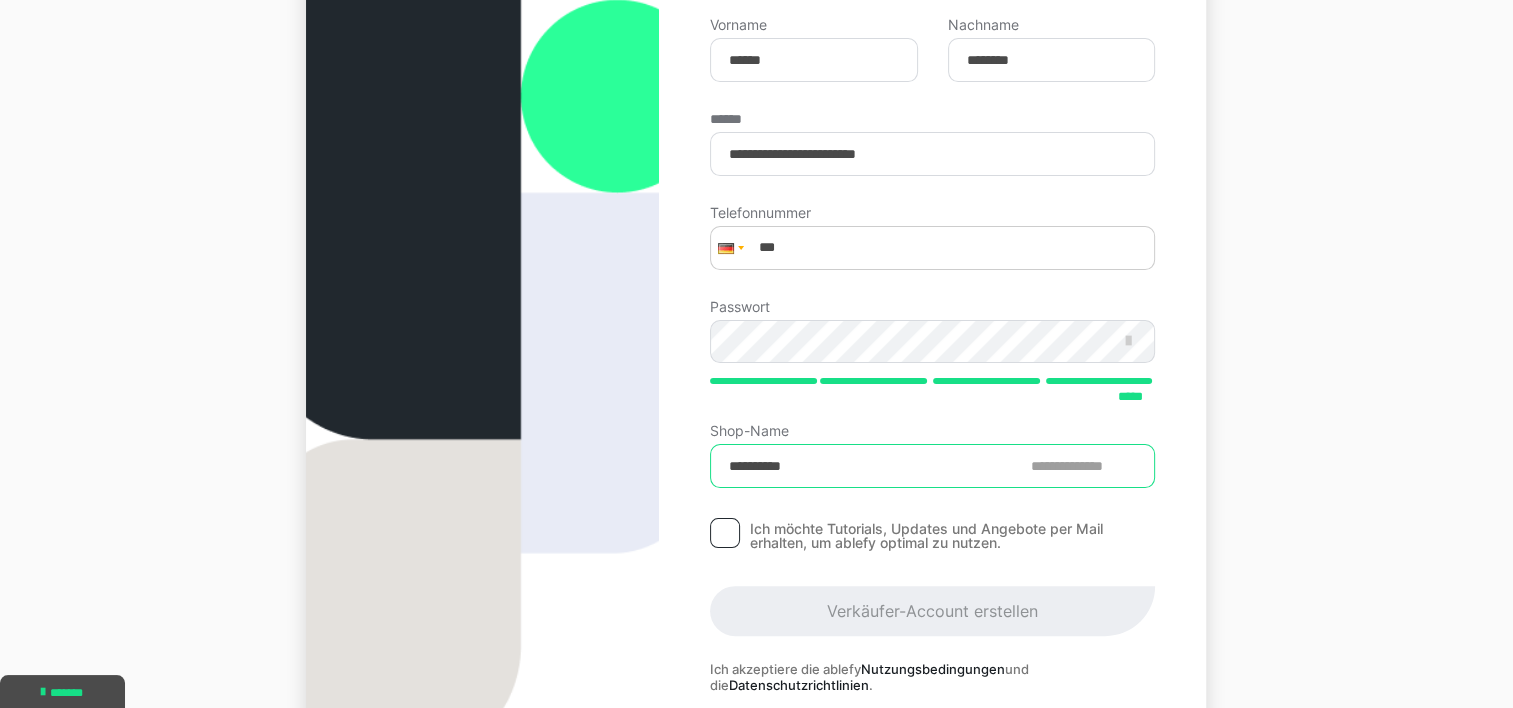 type on "**********" 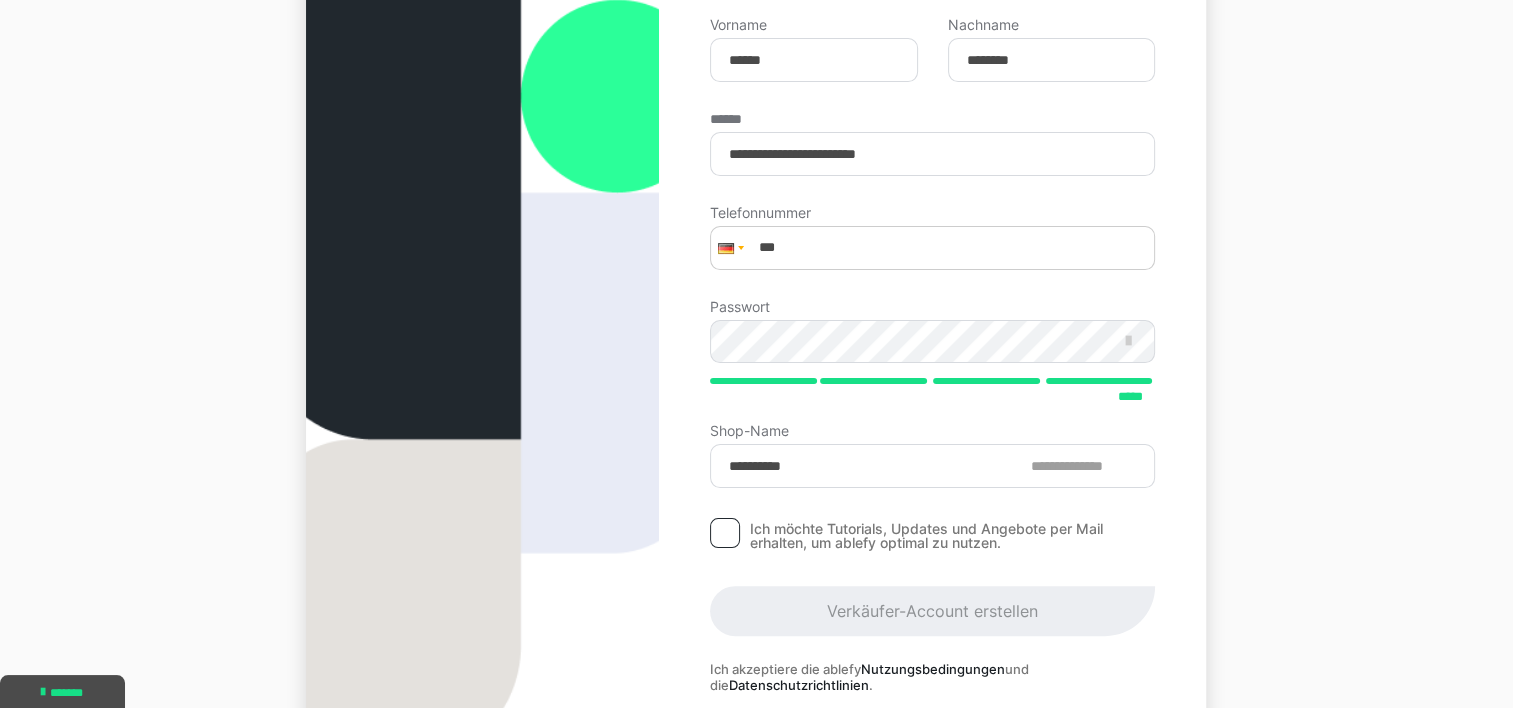 click at bounding box center (725, 533) 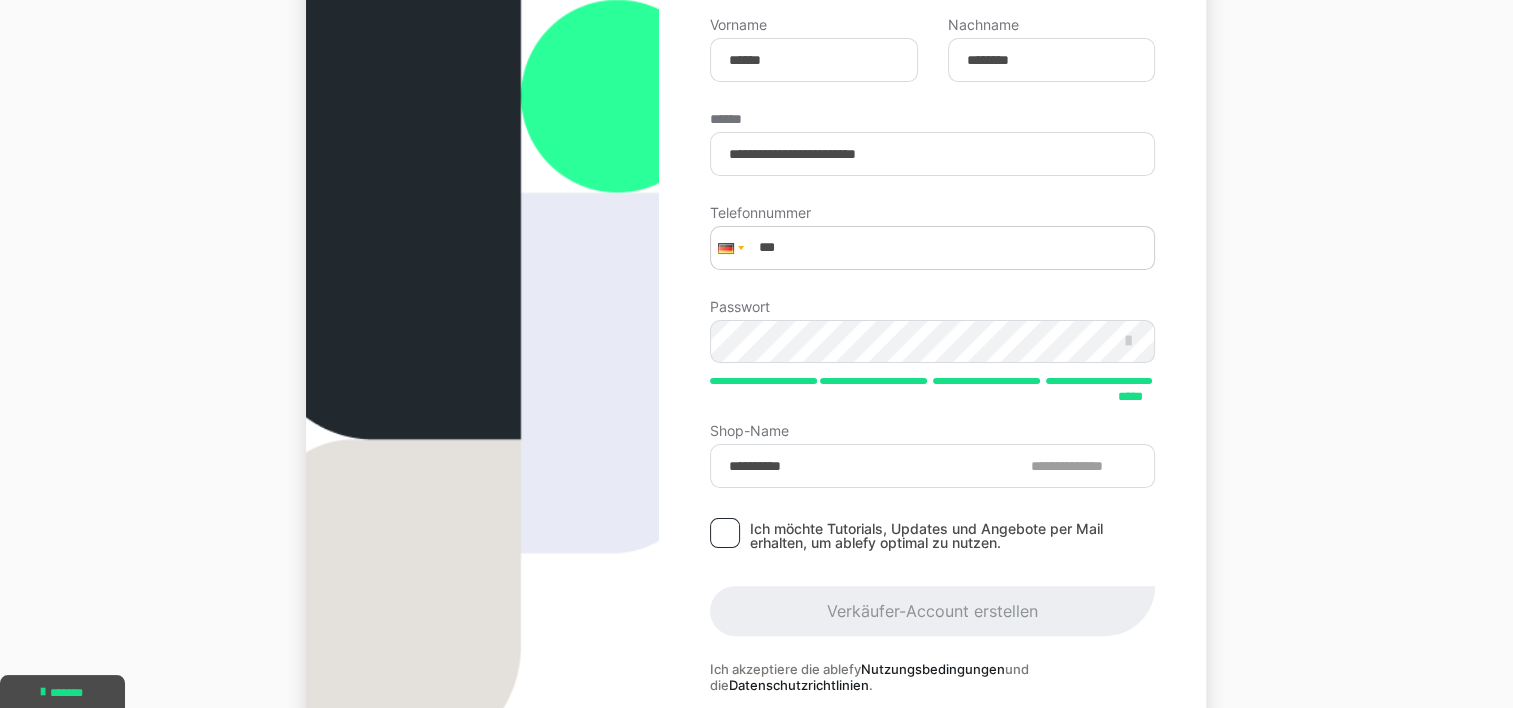click at bounding box center (725, 533) 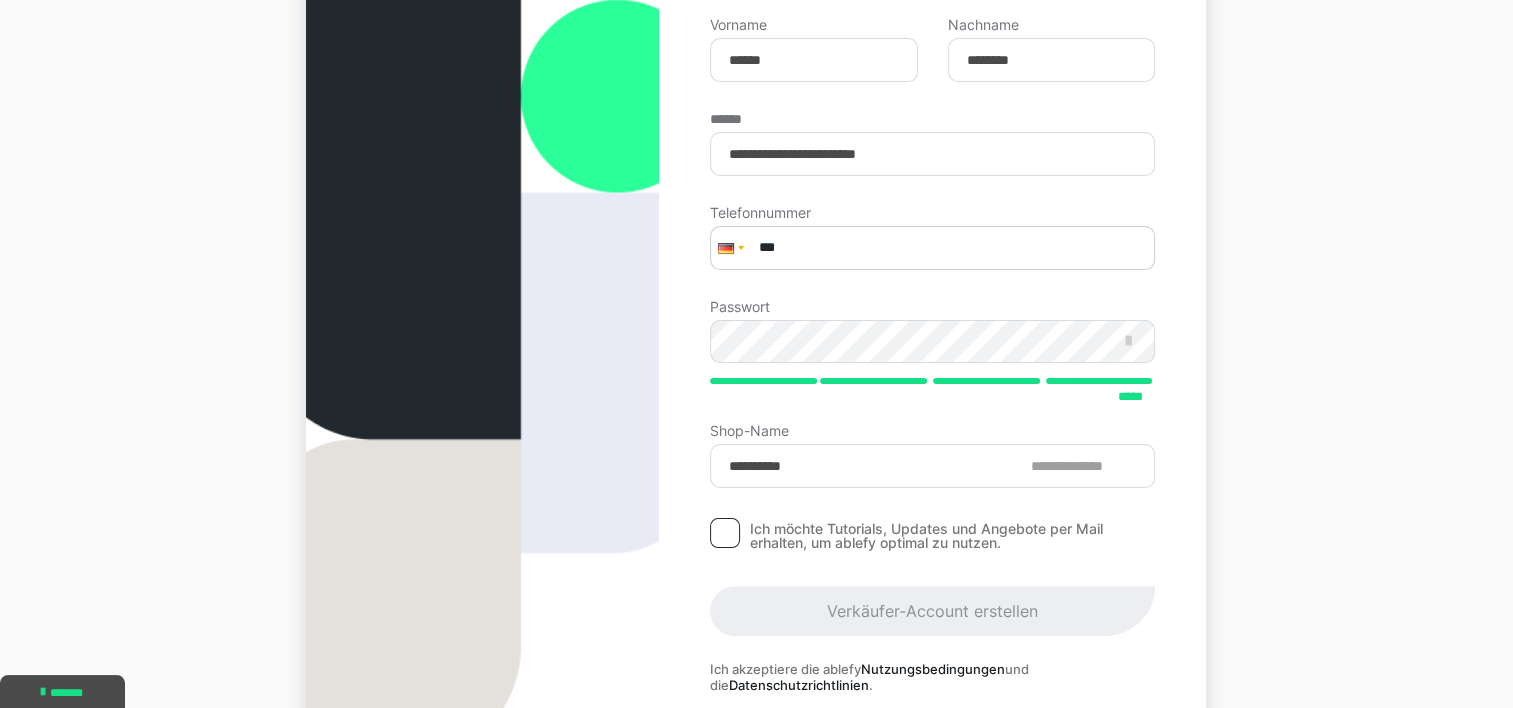 click on "***" at bounding box center [932, 248] 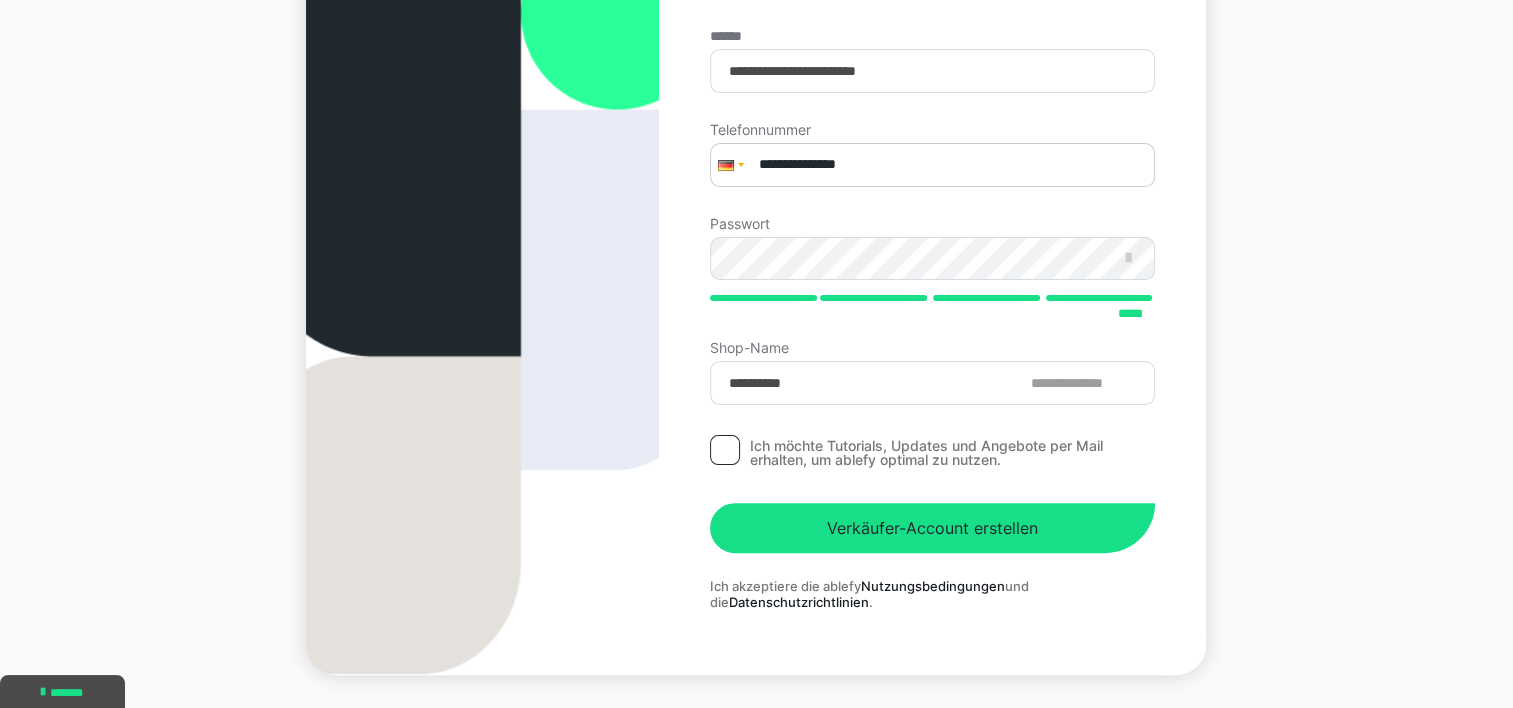 scroll, scrollTop: 461, scrollLeft: 0, axis: vertical 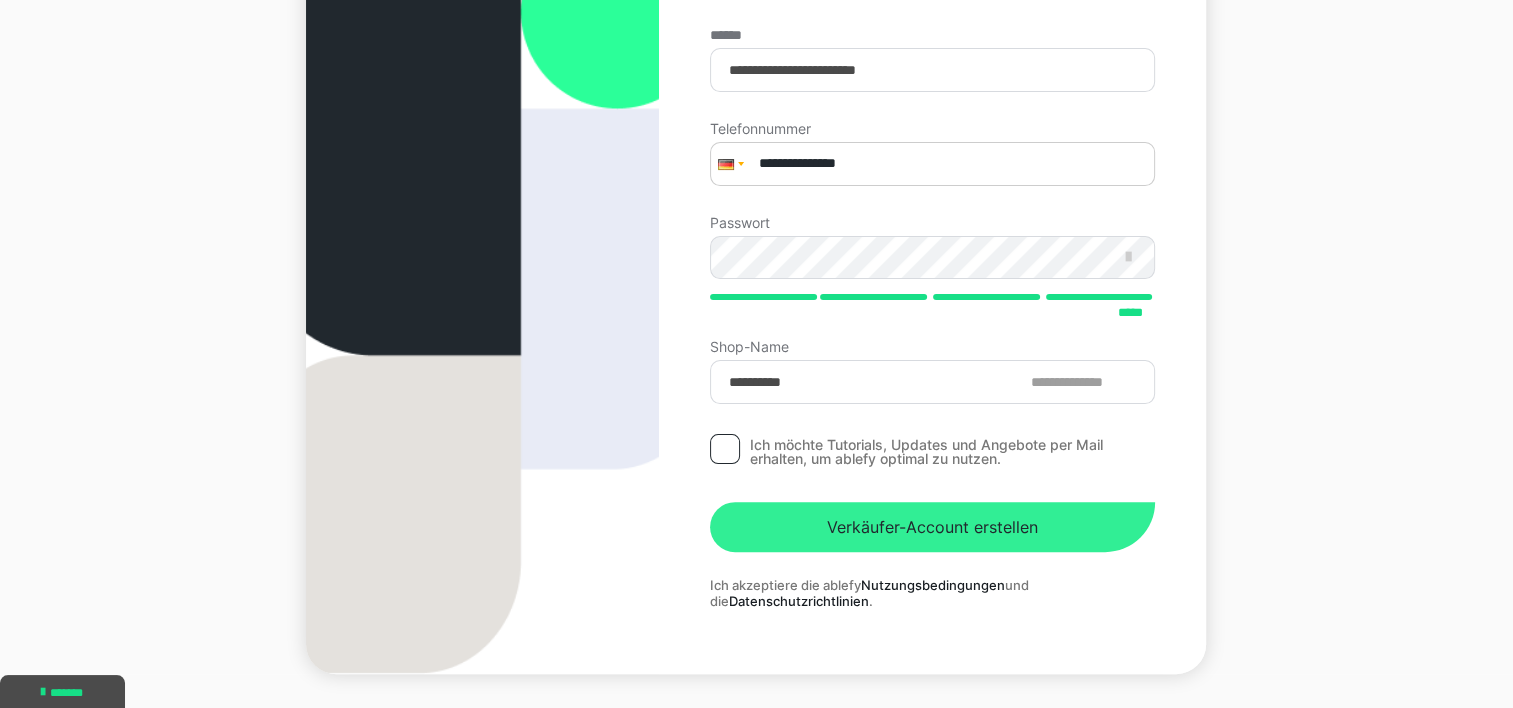 type on "**********" 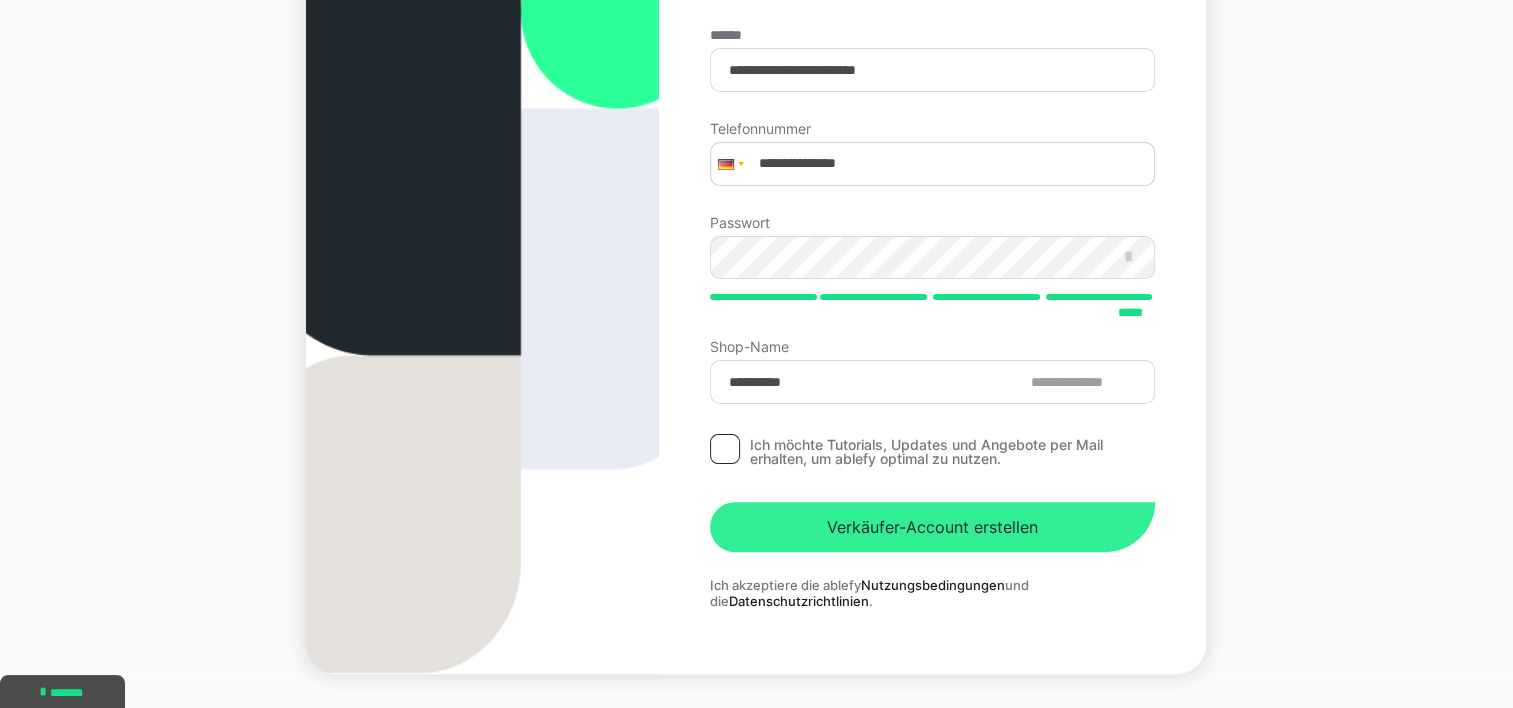 click on "Verkäufer-Account erstellen" at bounding box center (932, 527) 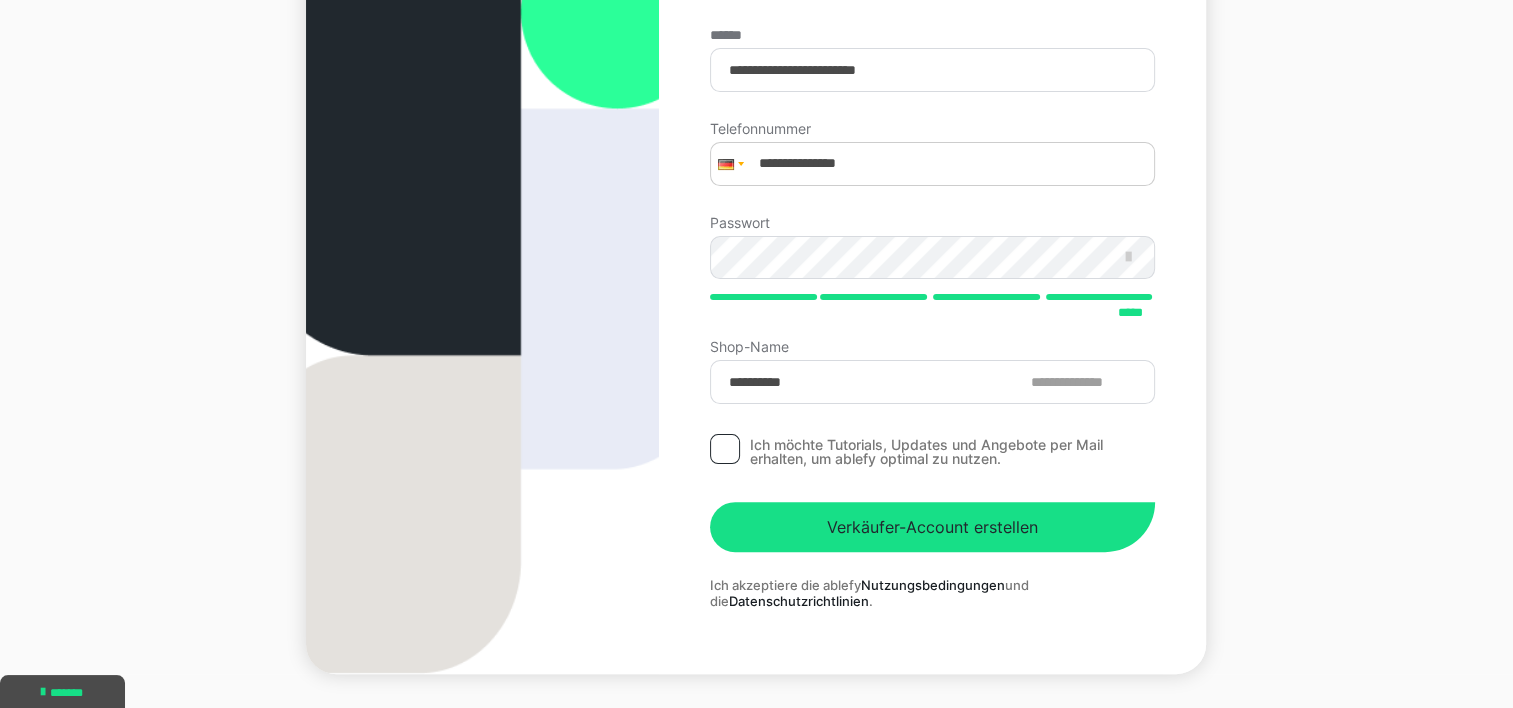 click at bounding box center (725, 449) 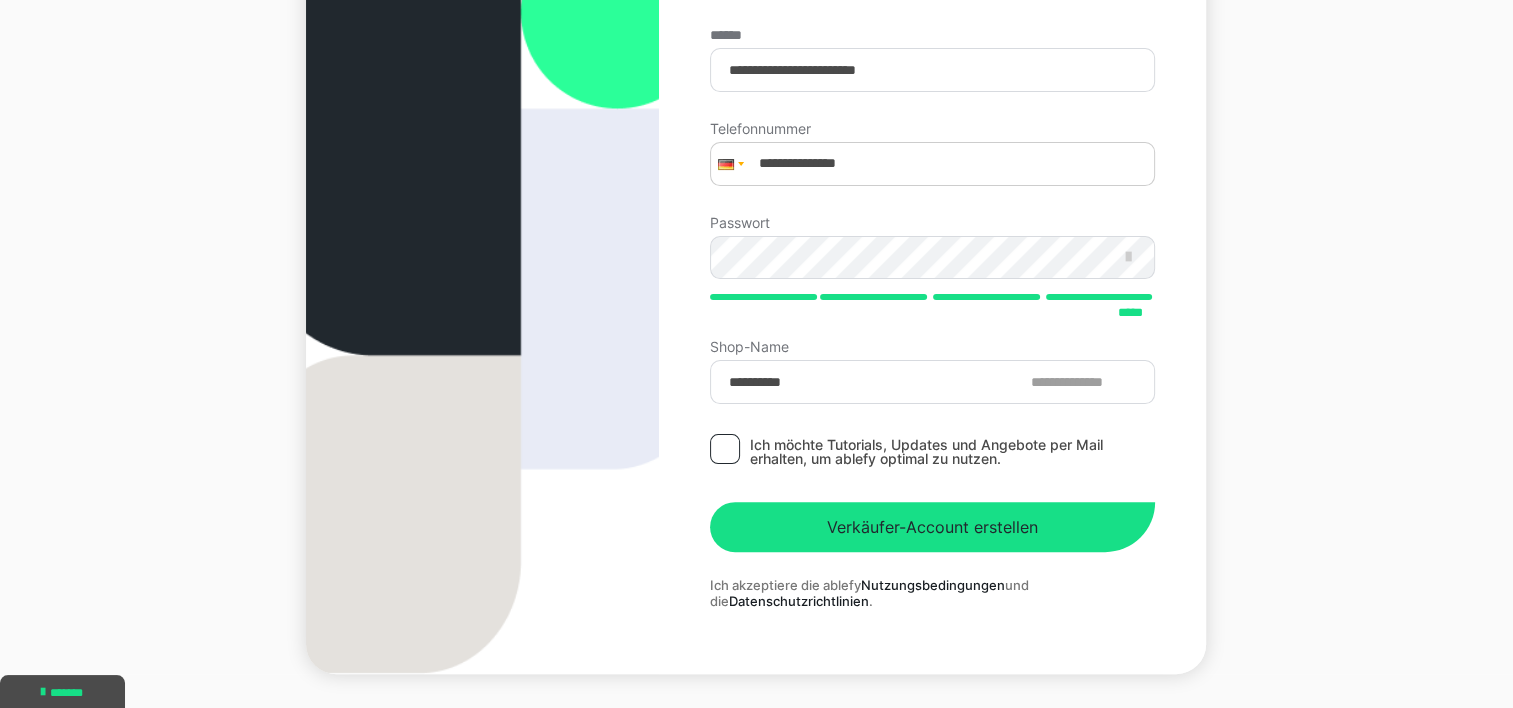 click at bounding box center [725, 449] 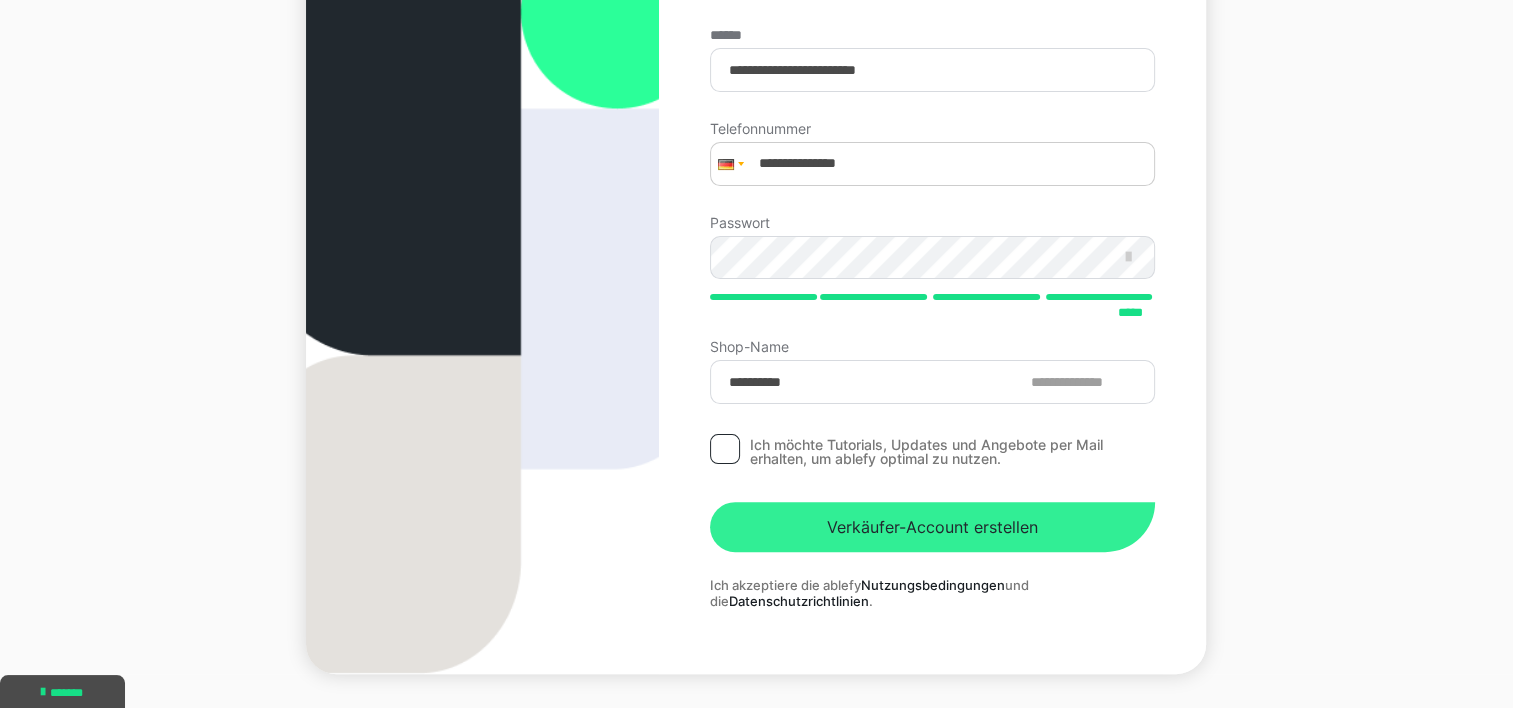 click on "Verkäufer-Account erstellen" at bounding box center [932, 527] 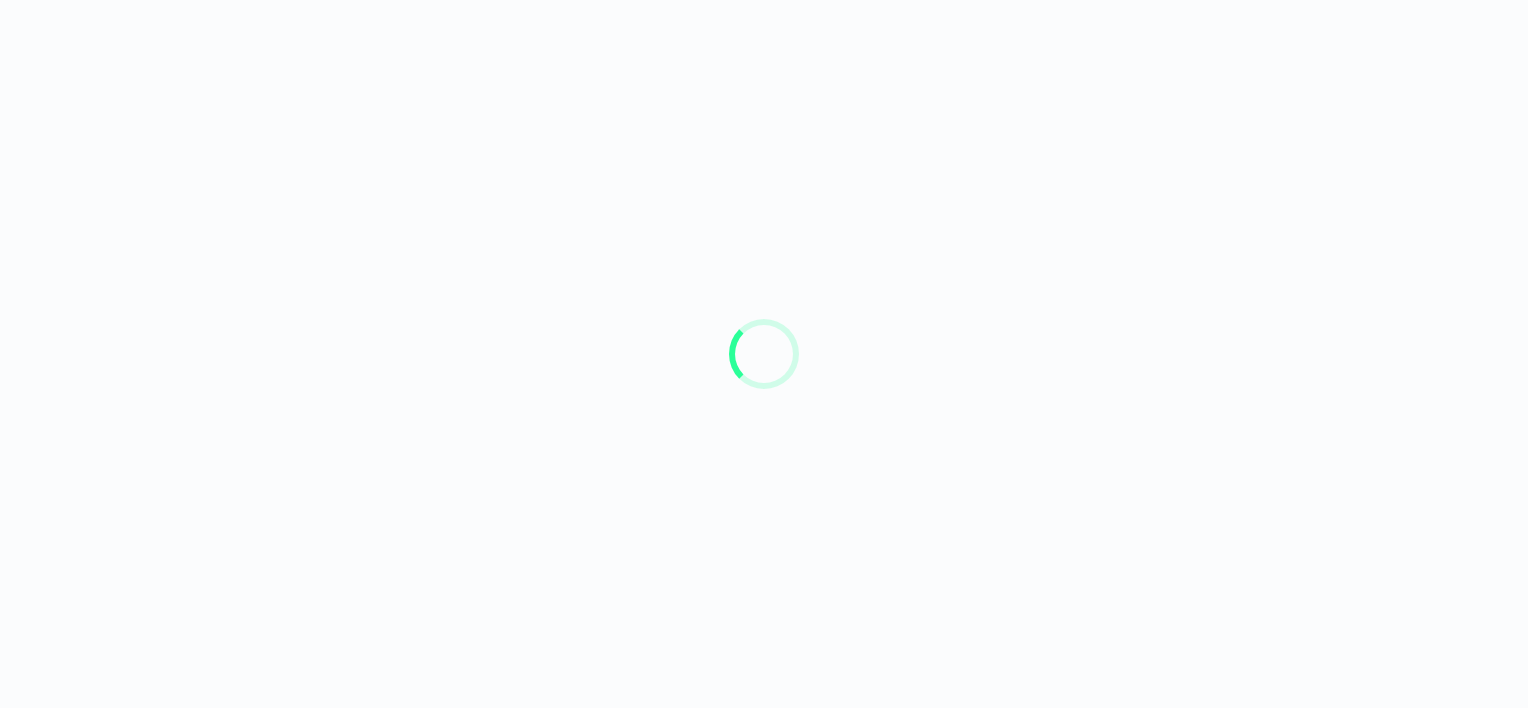 scroll, scrollTop: 0, scrollLeft: 0, axis: both 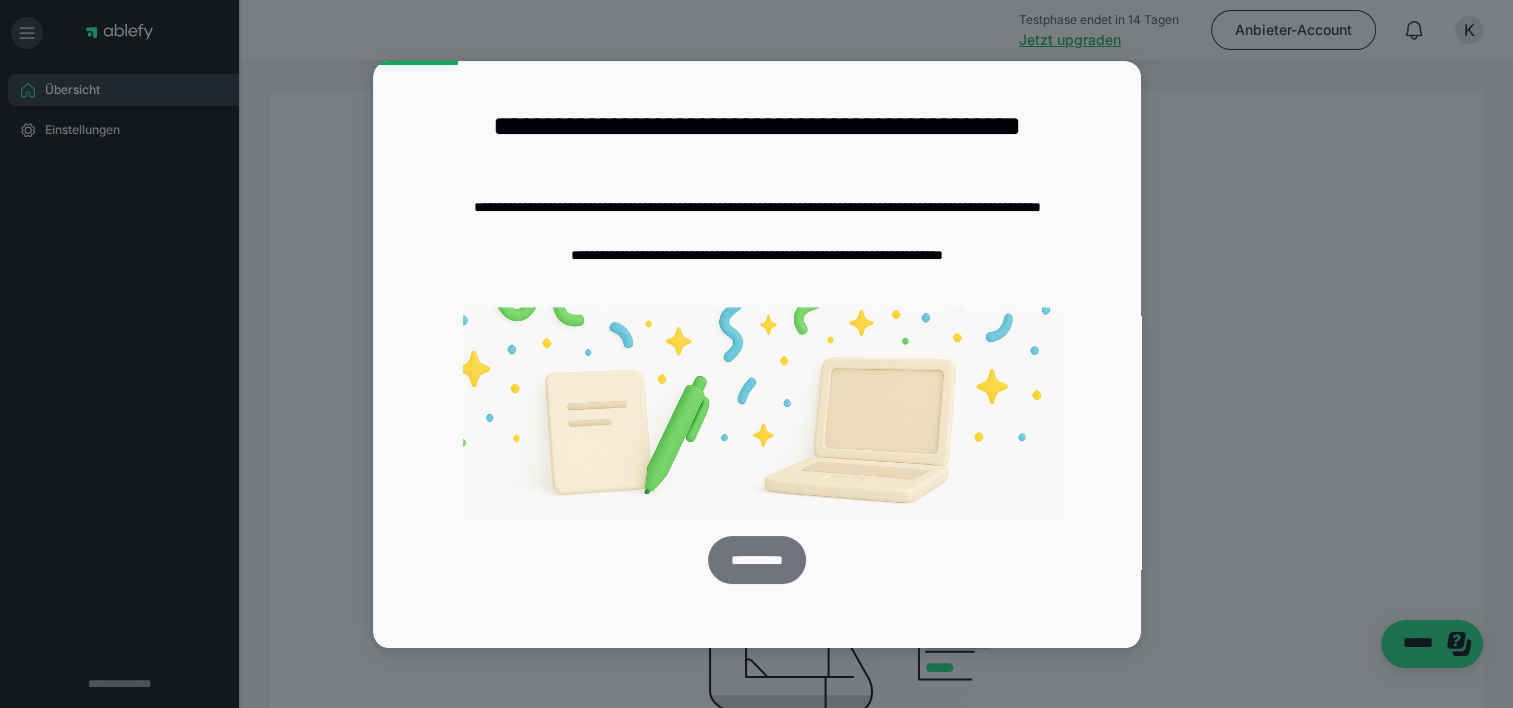 click on "**********" at bounding box center (756, 560) 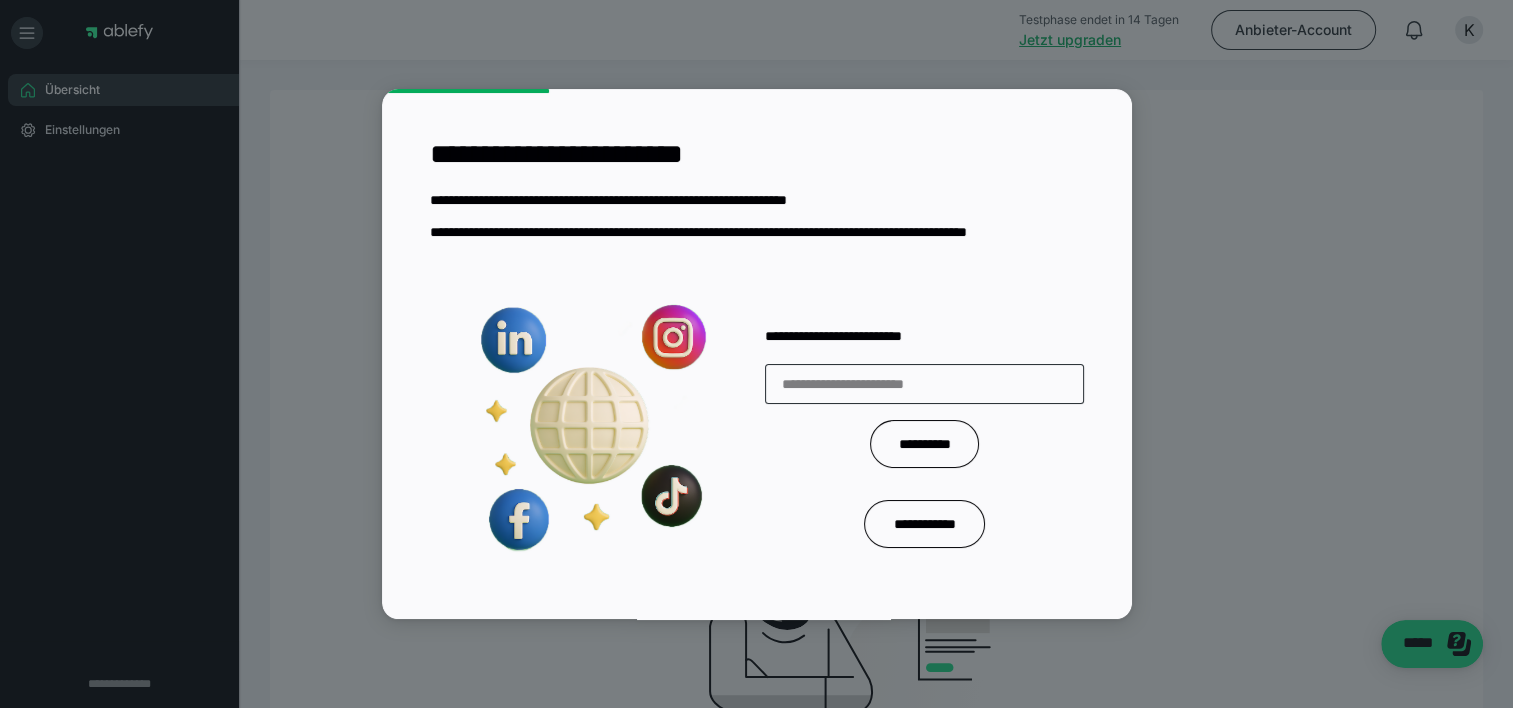 click on "**********" at bounding box center (765, 427) 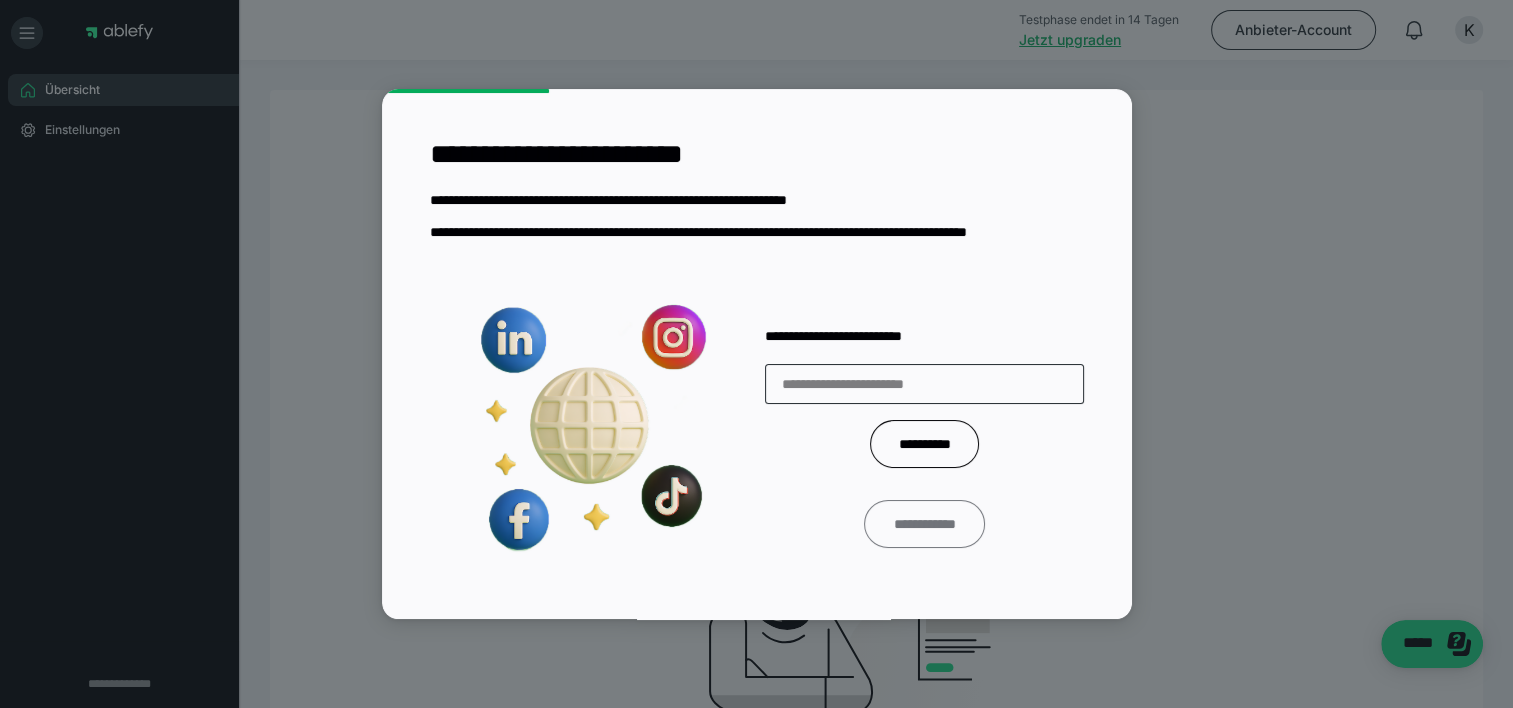 click on "**********" at bounding box center (925, 524) 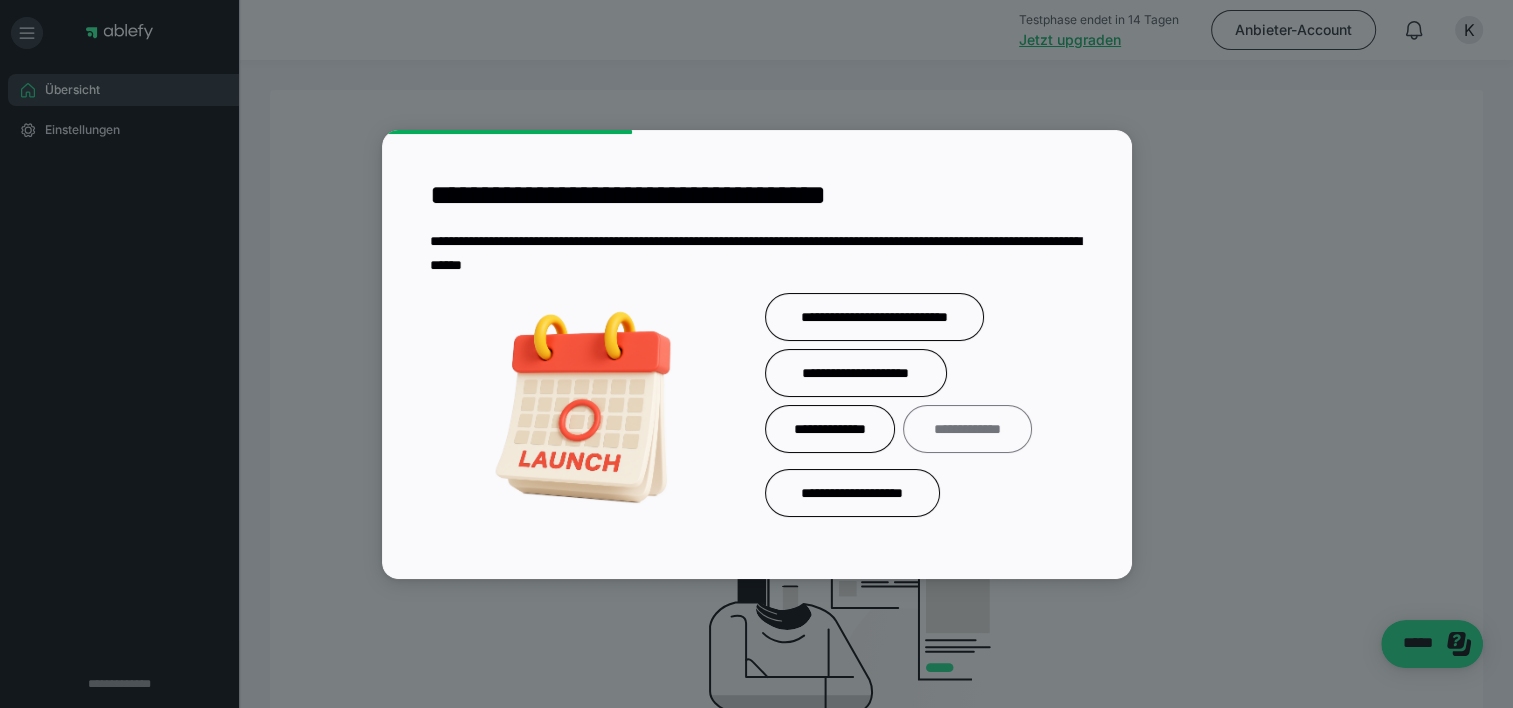 click on "**********" at bounding box center (967, 429) 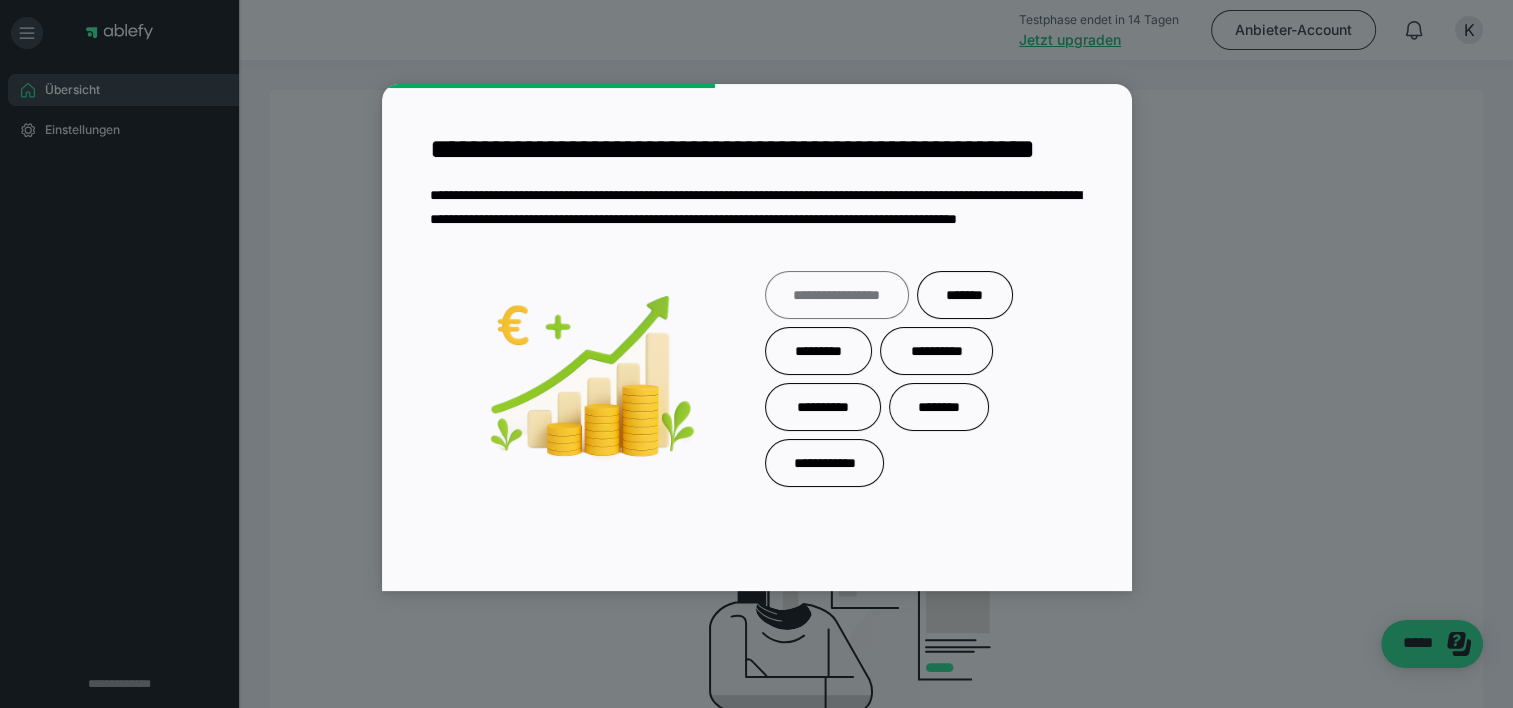click on "**********" at bounding box center (837, 295) 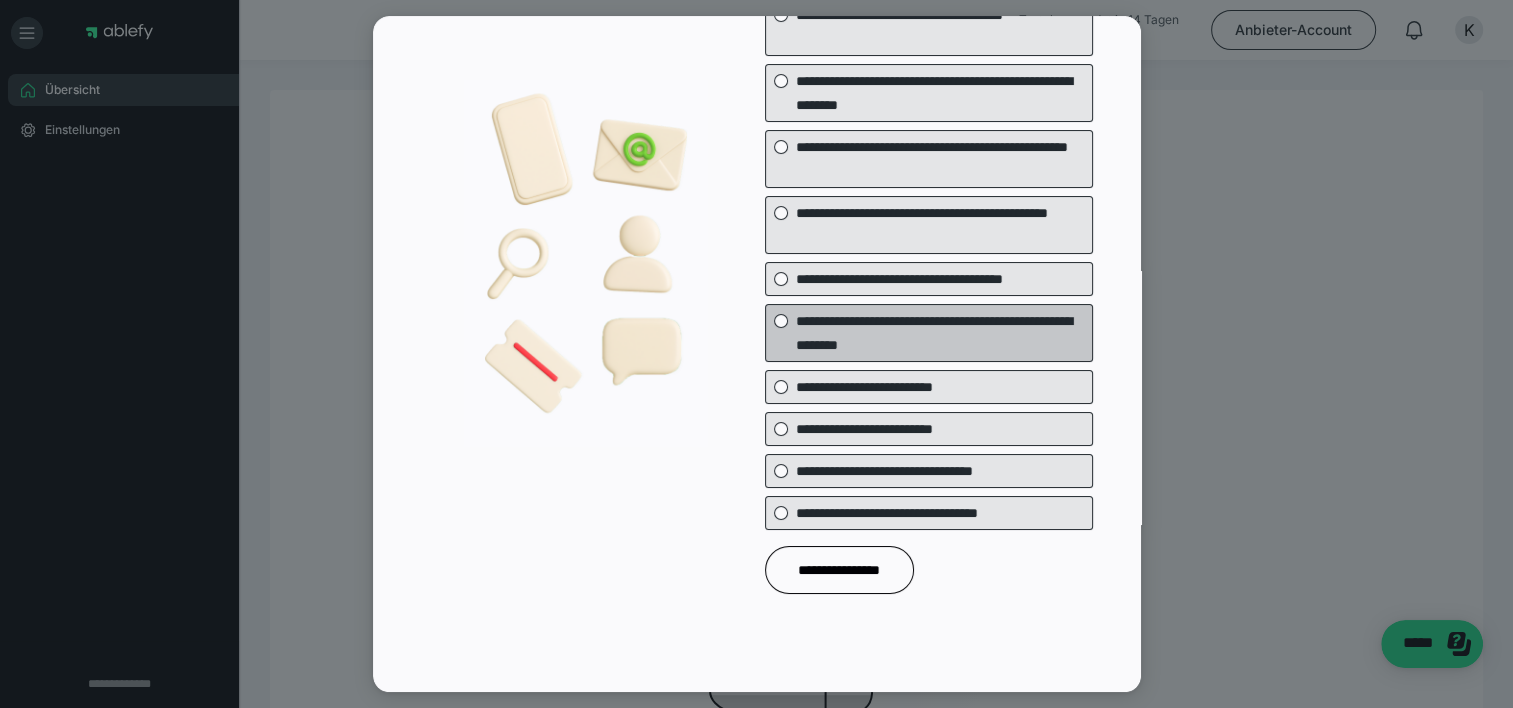 scroll, scrollTop: 155, scrollLeft: 0, axis: vertical 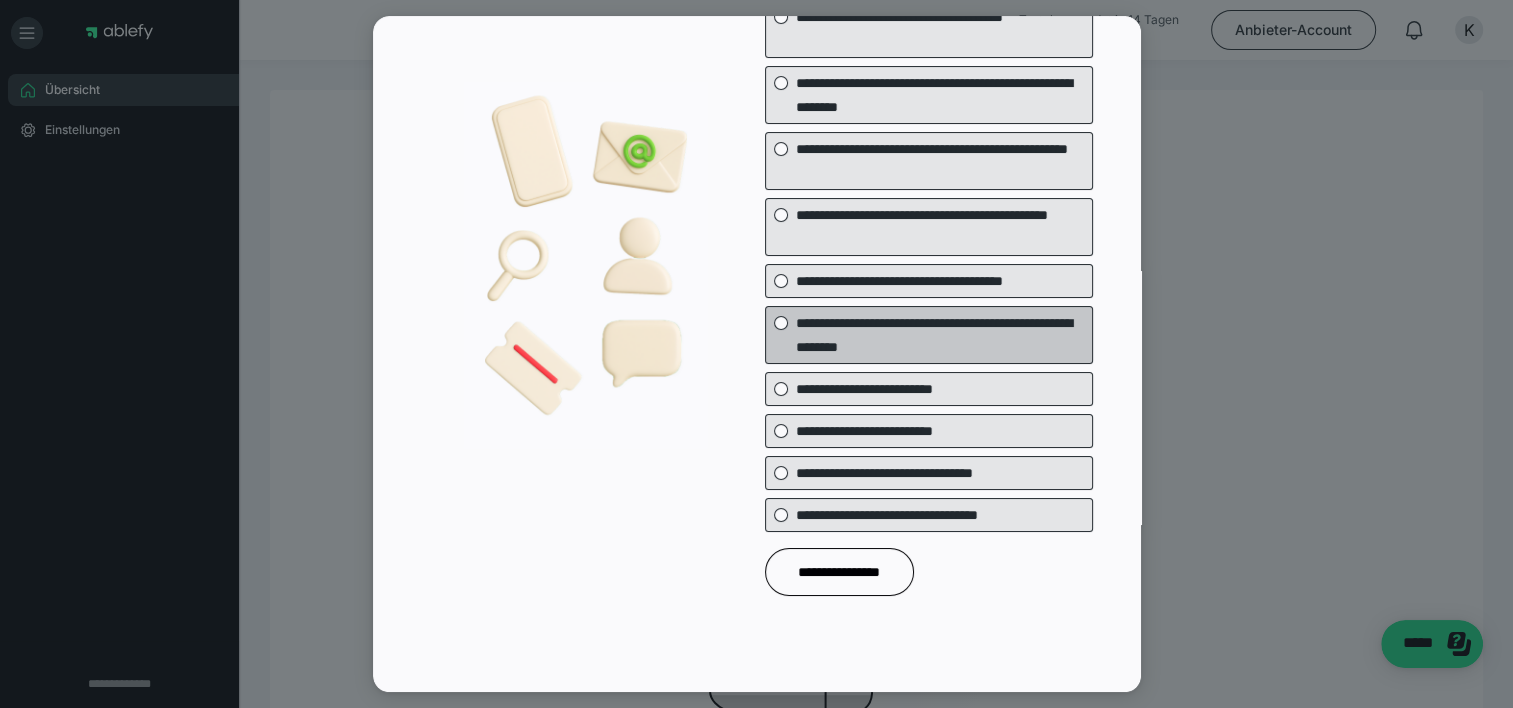 click on "**********" at bounding box center (940, 515) 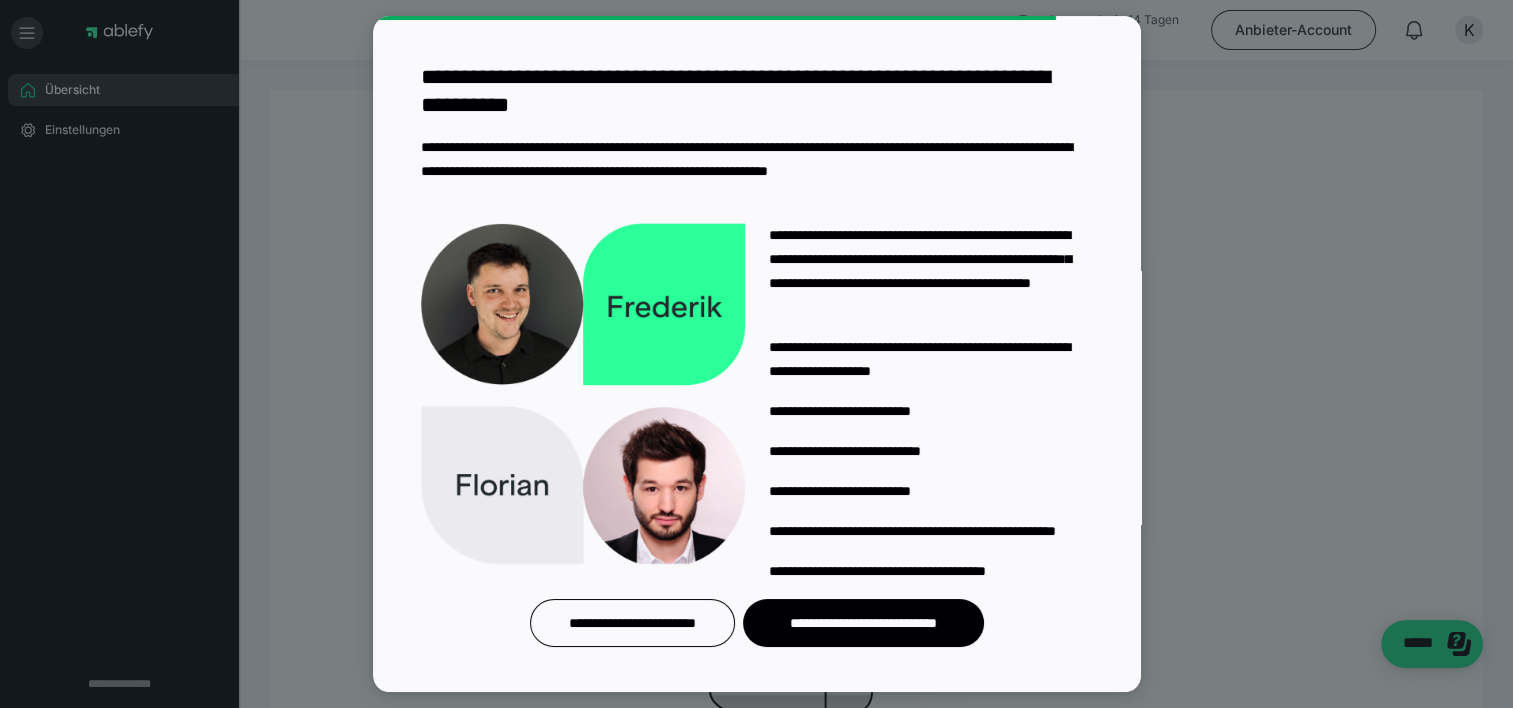scroll, scrollTop: 43, scrollLeft: 0, axis: vertical 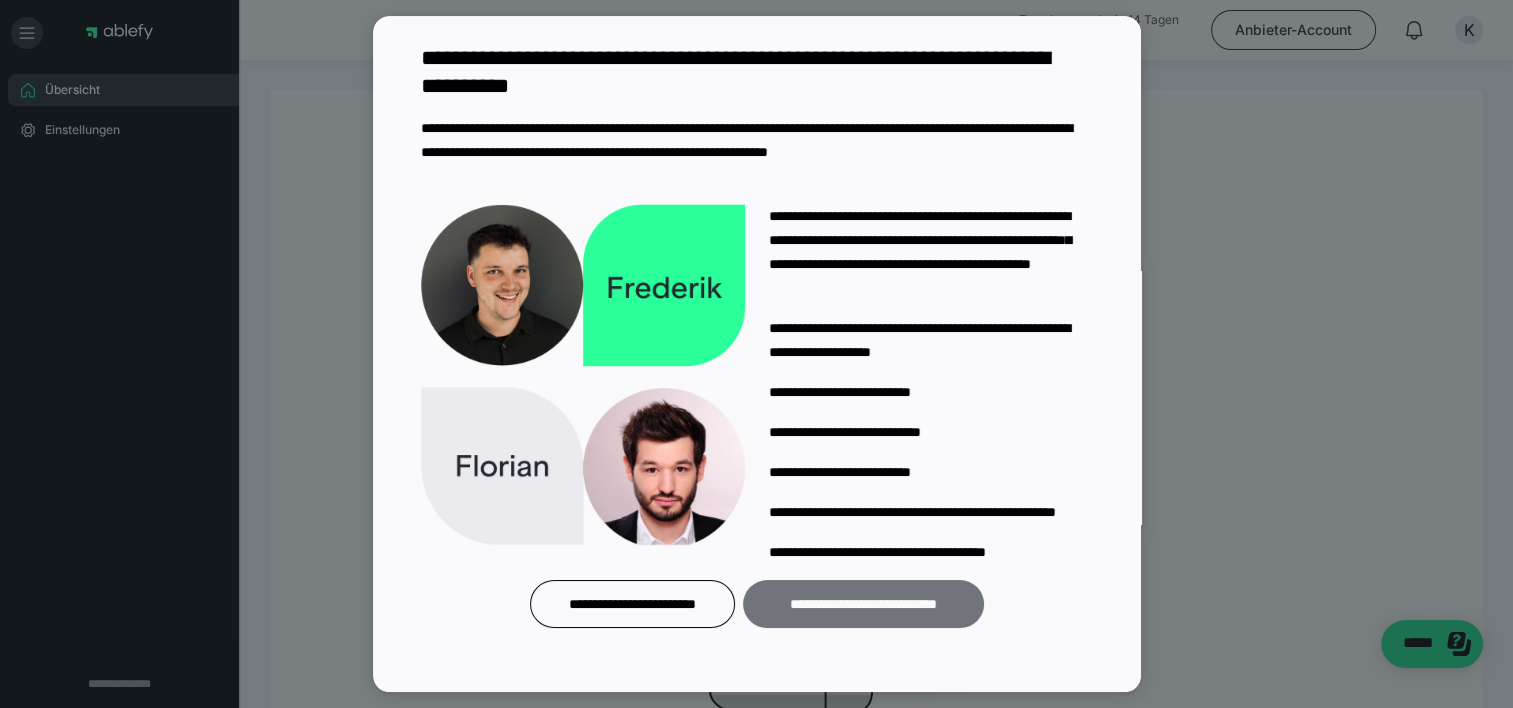 click on "**********" at bounding box center [863, 604] 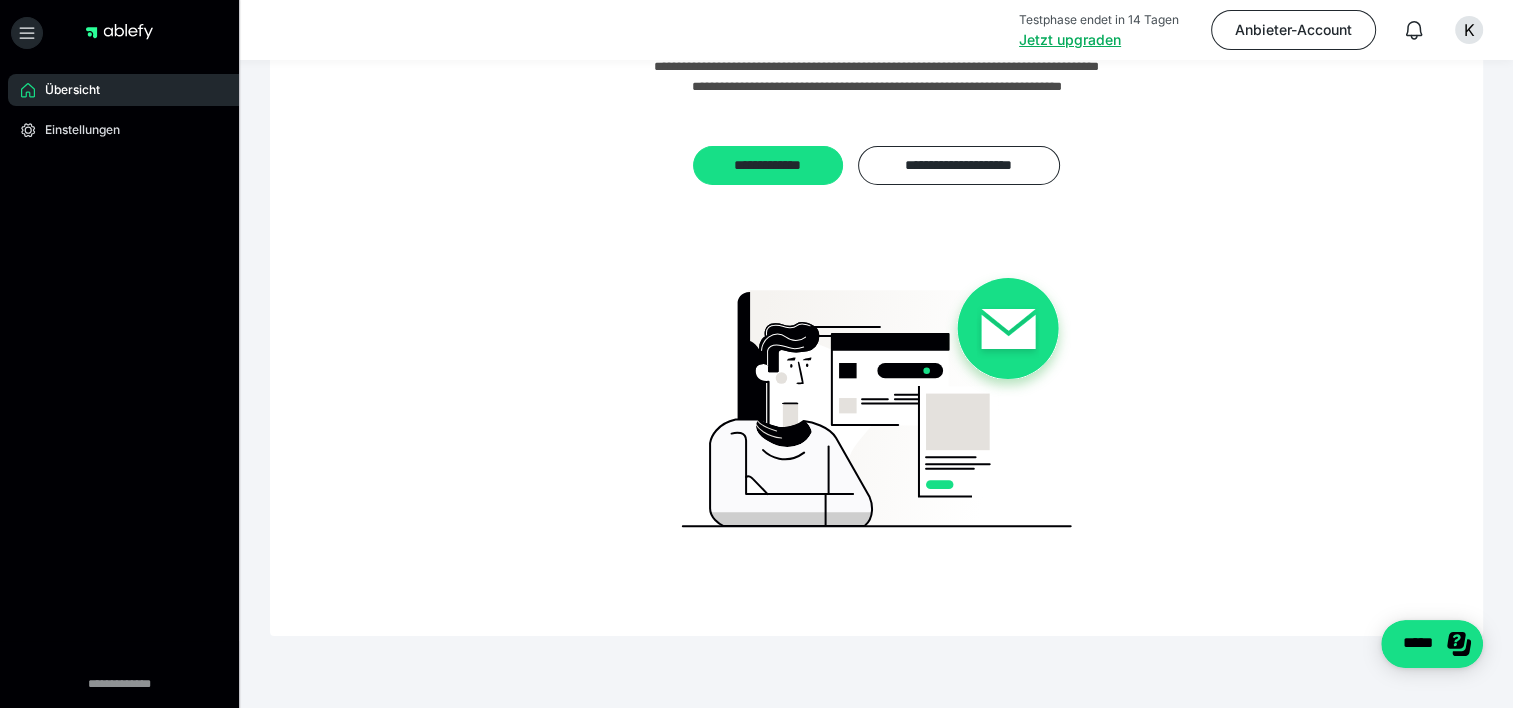 scroll, scrollTop: 184, scrollLeft: 0, axis: vertical 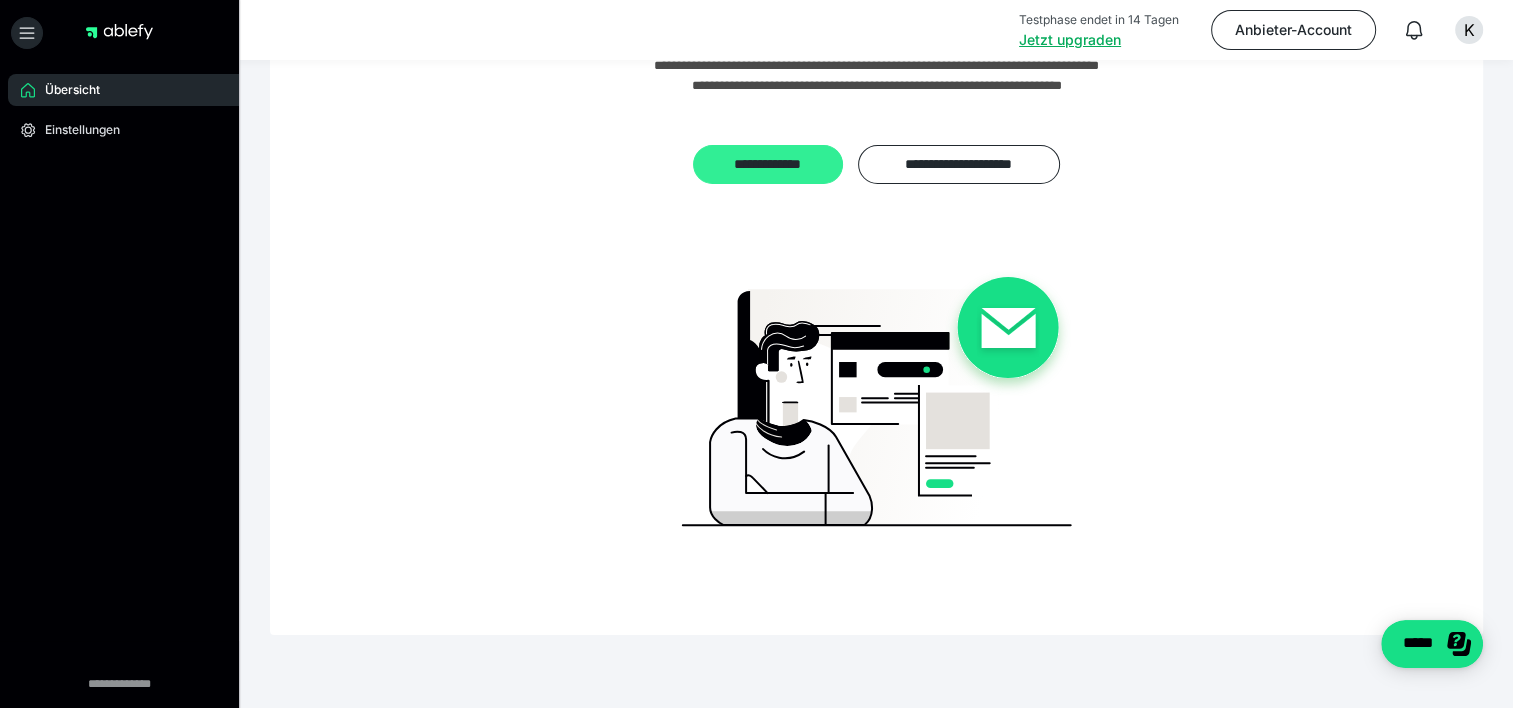 click on "**********" at bounding box center [767, 165] 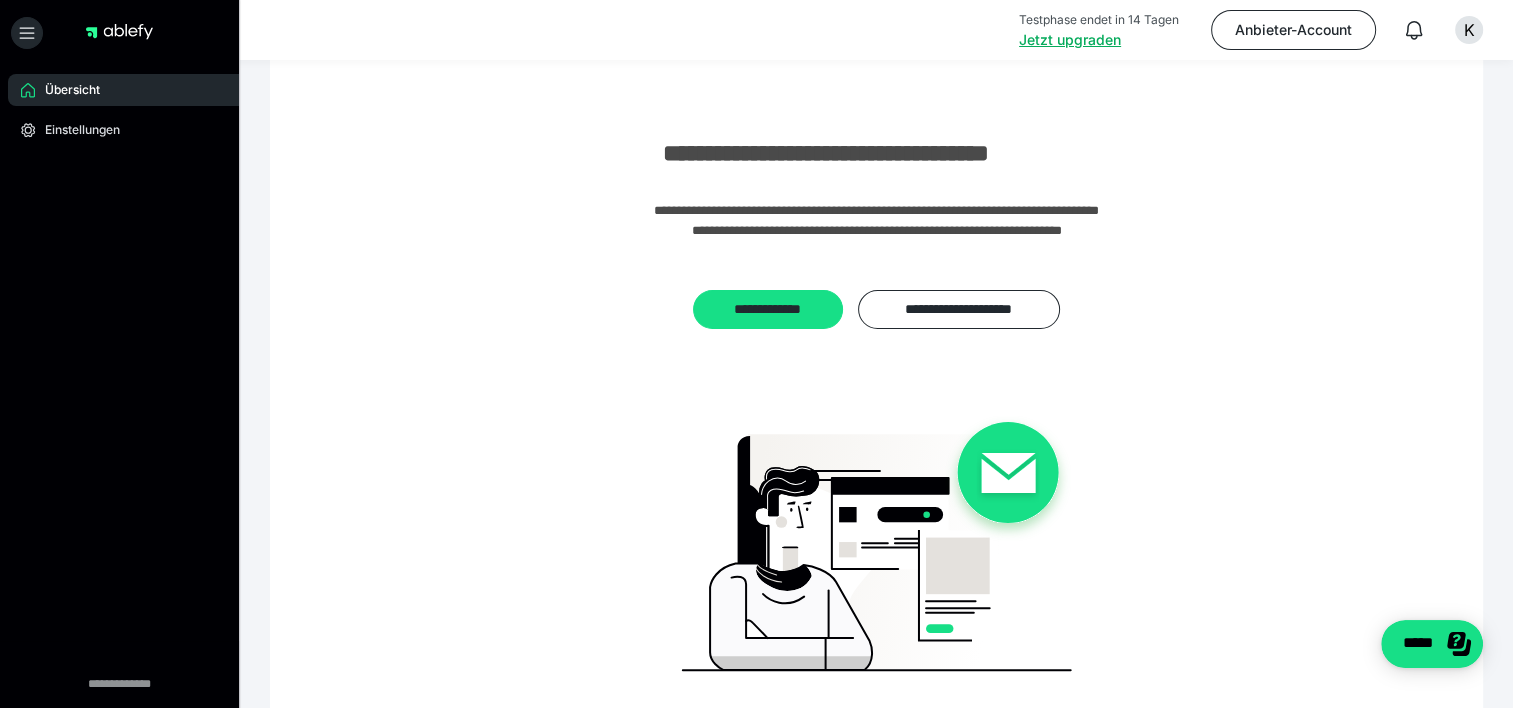 scroll, scrollTop: 35, scrollLeft: 0, axis: vertical 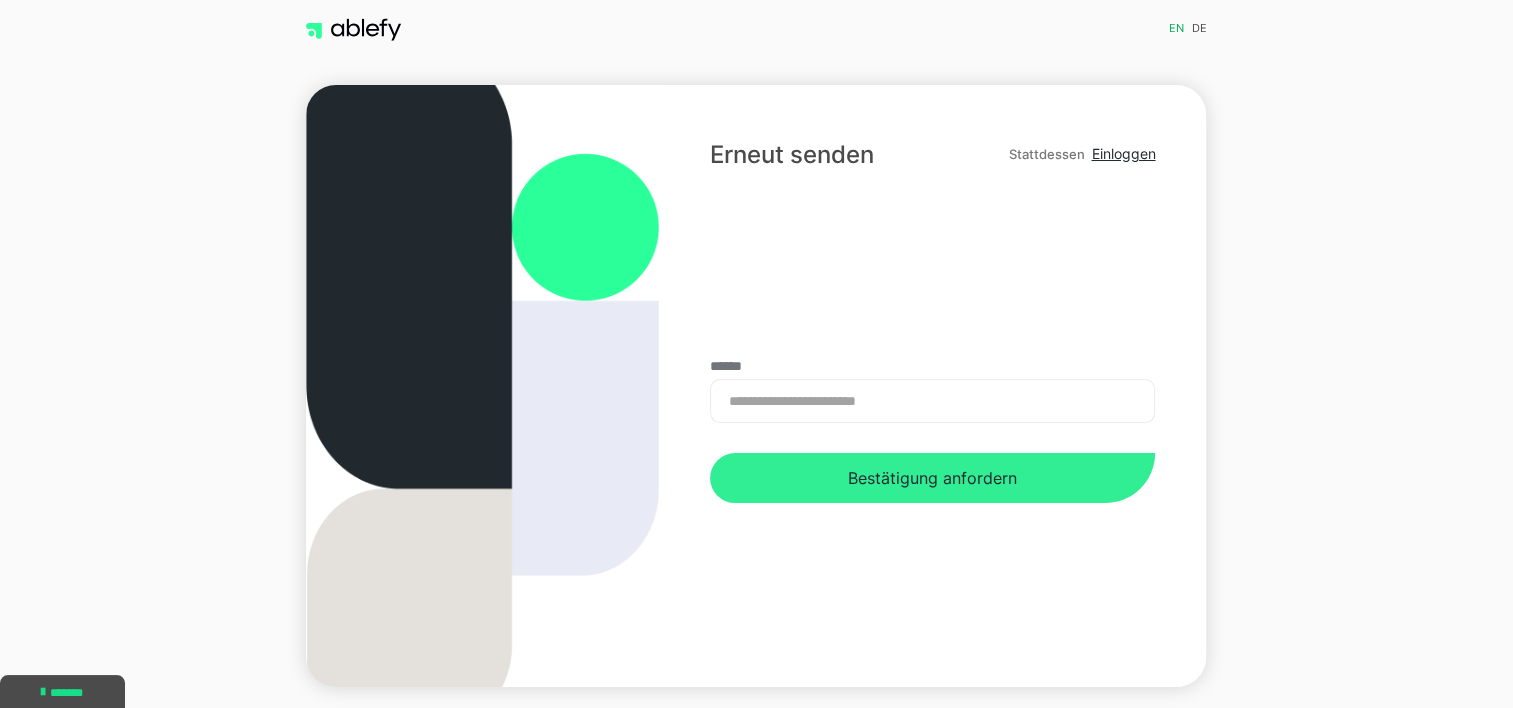 click on "Bestätigung anfordern" at bounding box center [932, 478] 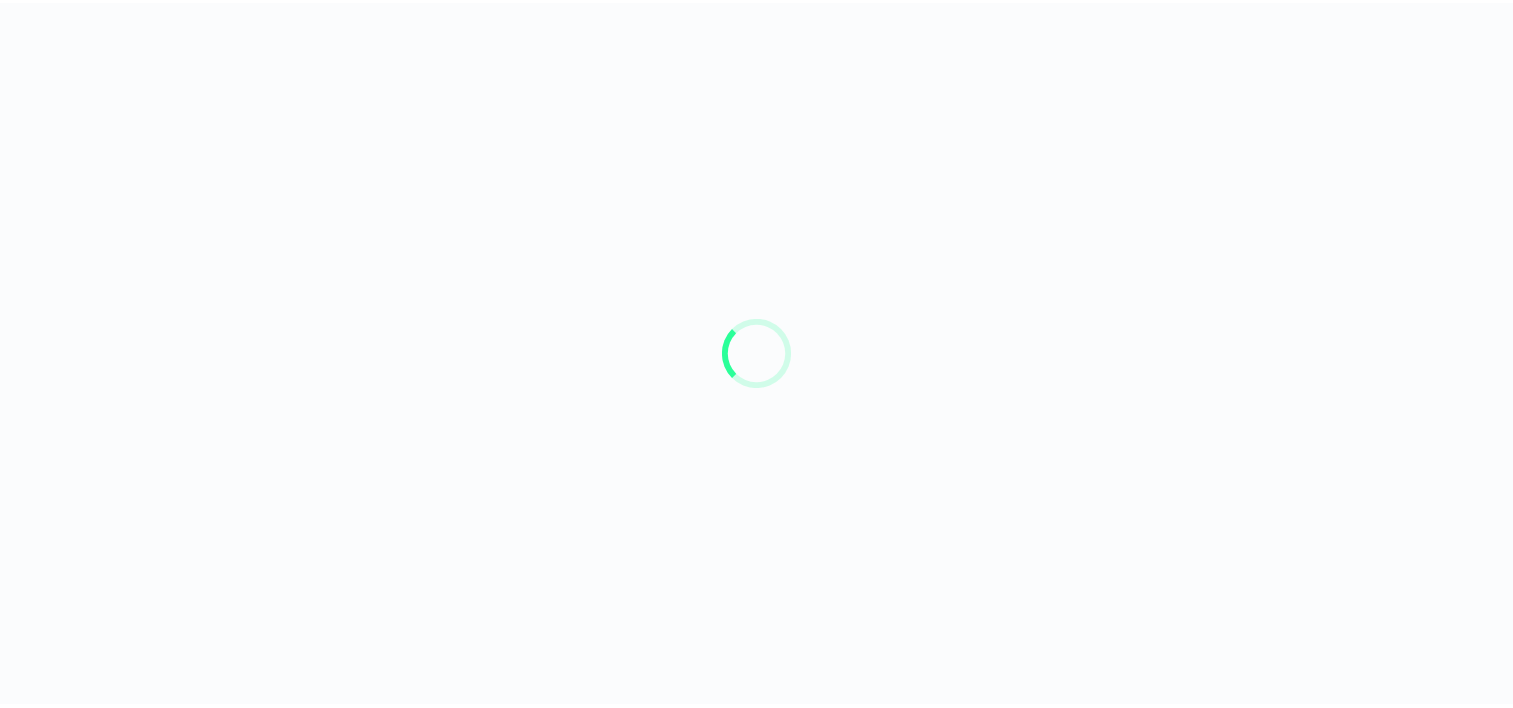 scroll, scrollTop: 0, scrollLeft: 0, axis: both 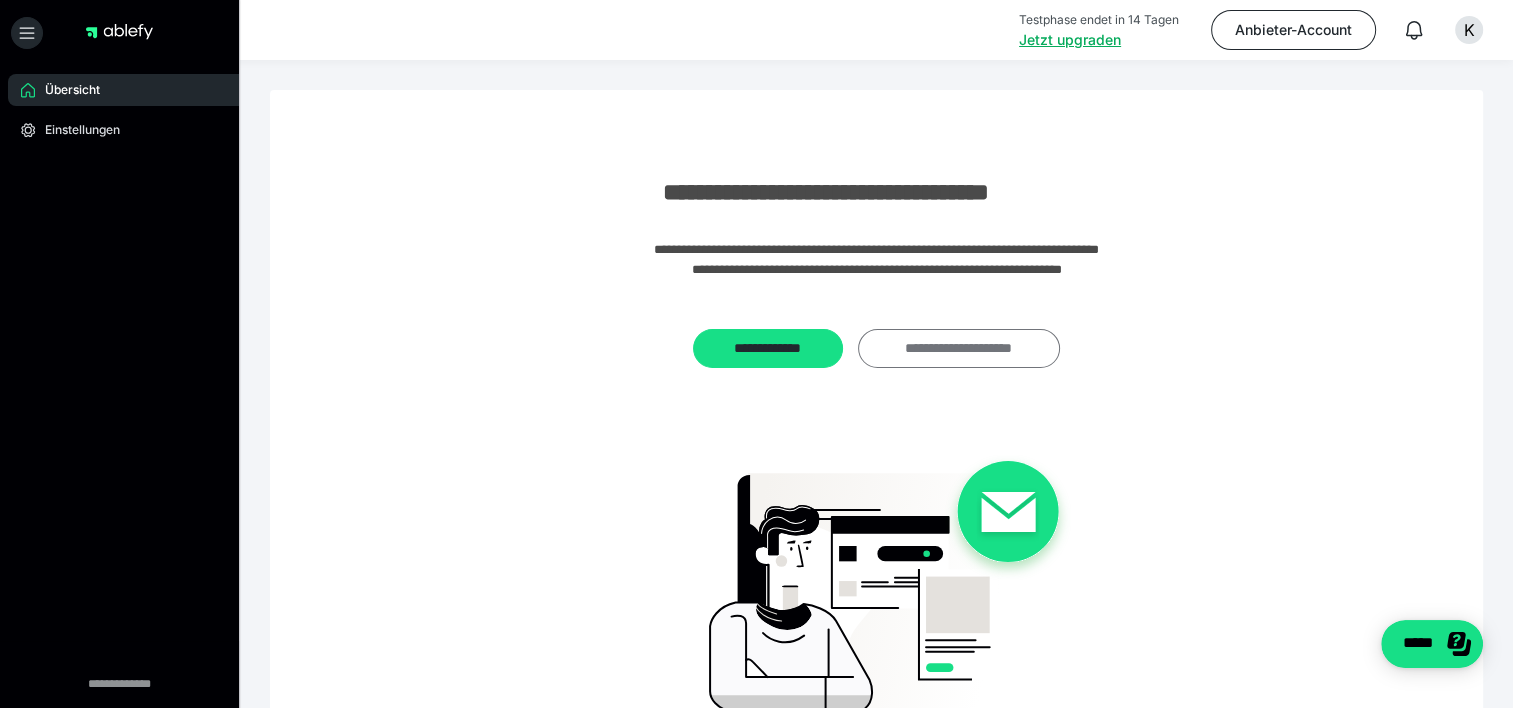 click on "**********" at bounding box center (959, 349) 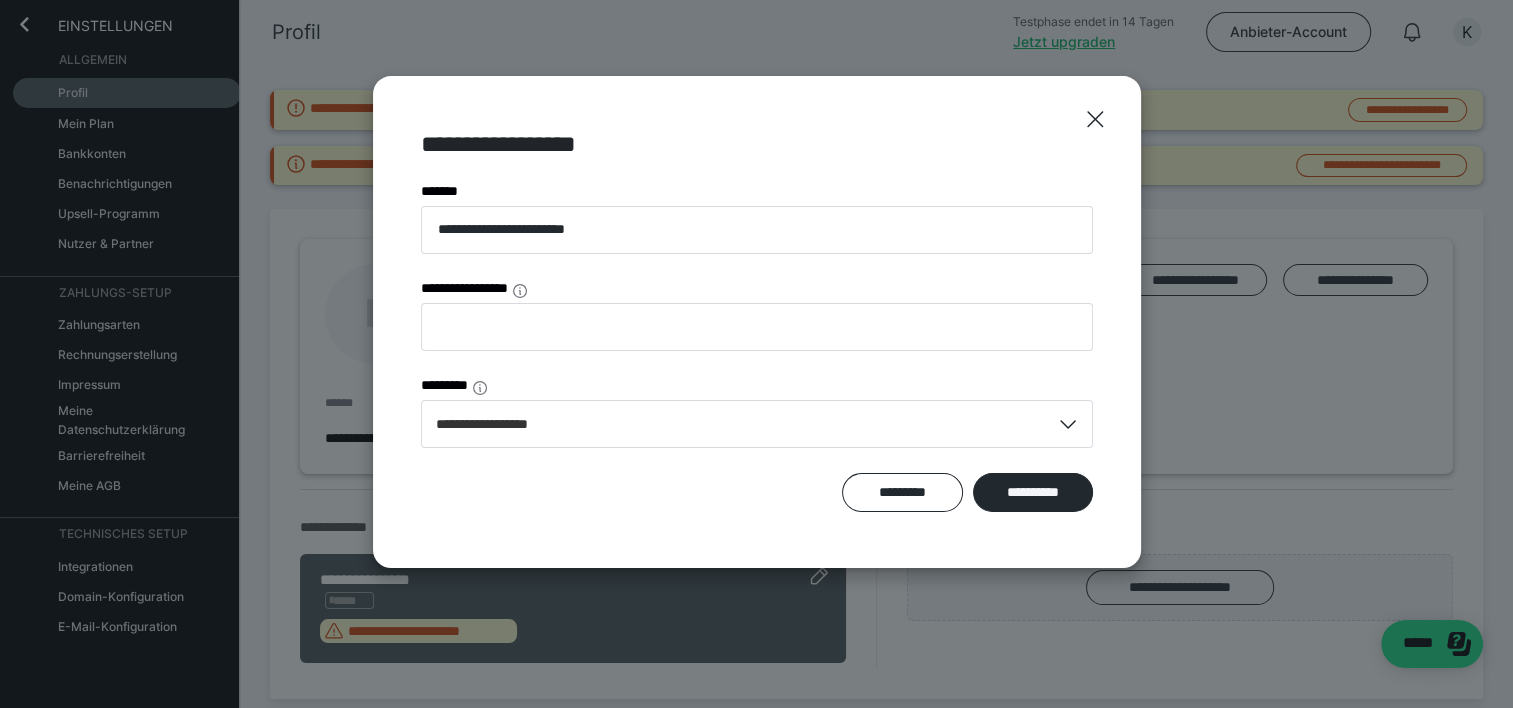 scroll, scrollTop: 0, scrollLeft: 0, axis: both 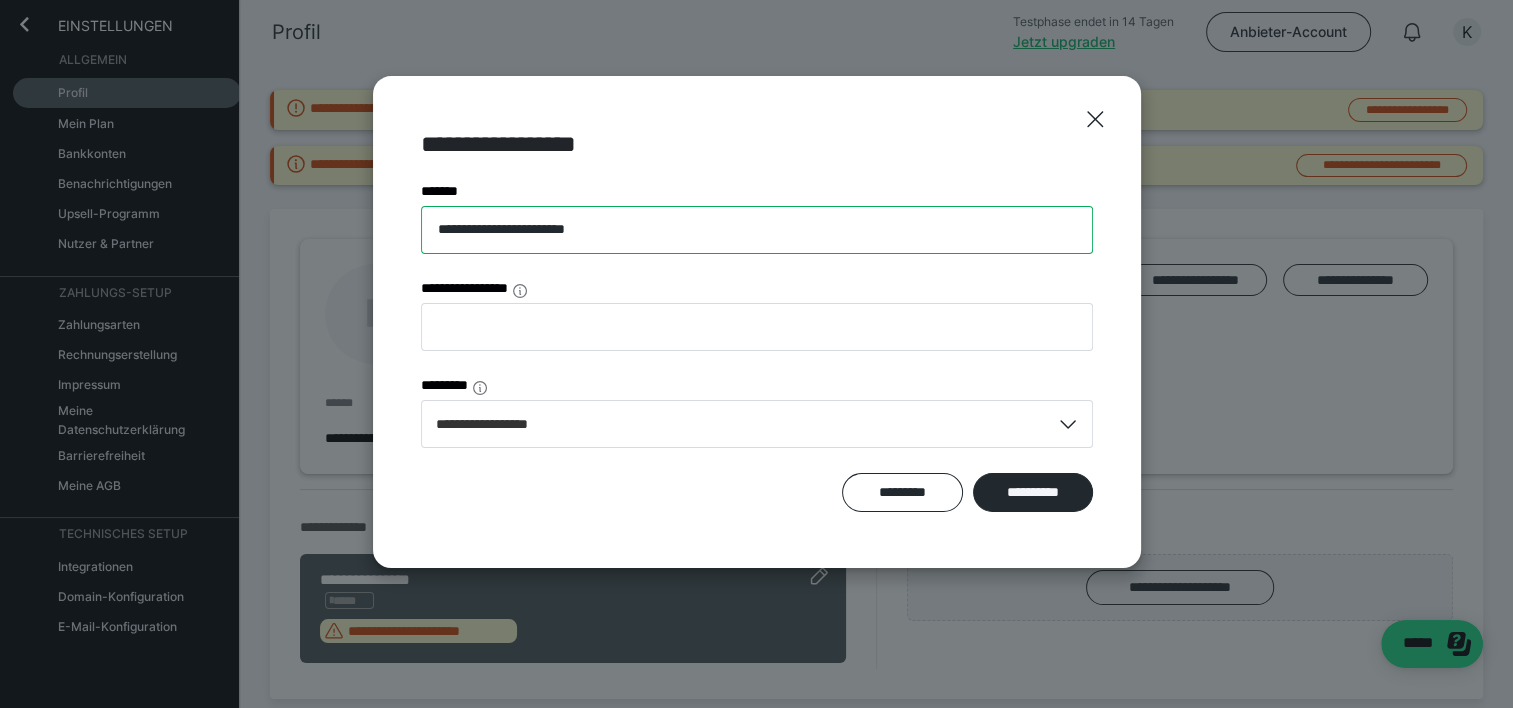 click on "**********" at bounding box center [757, 230] 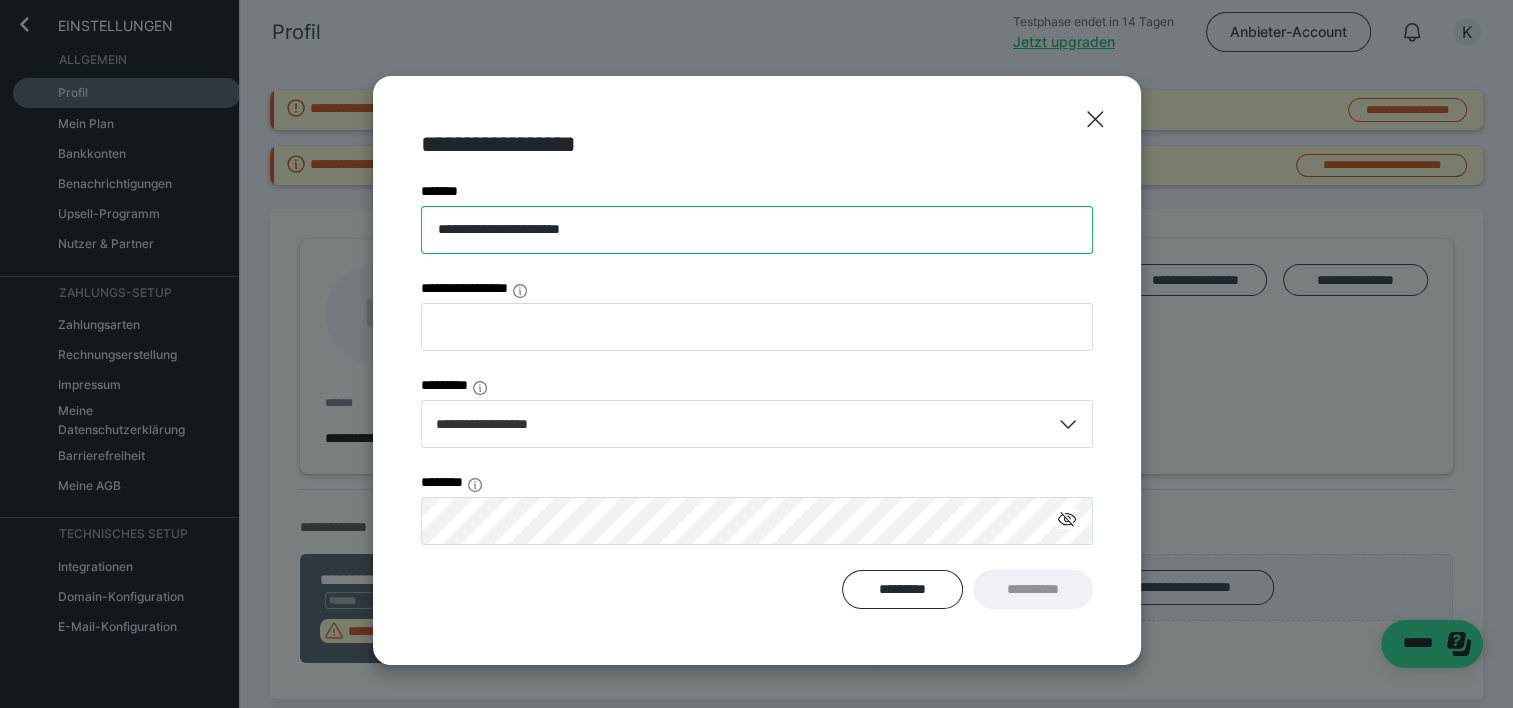 type on "**********" 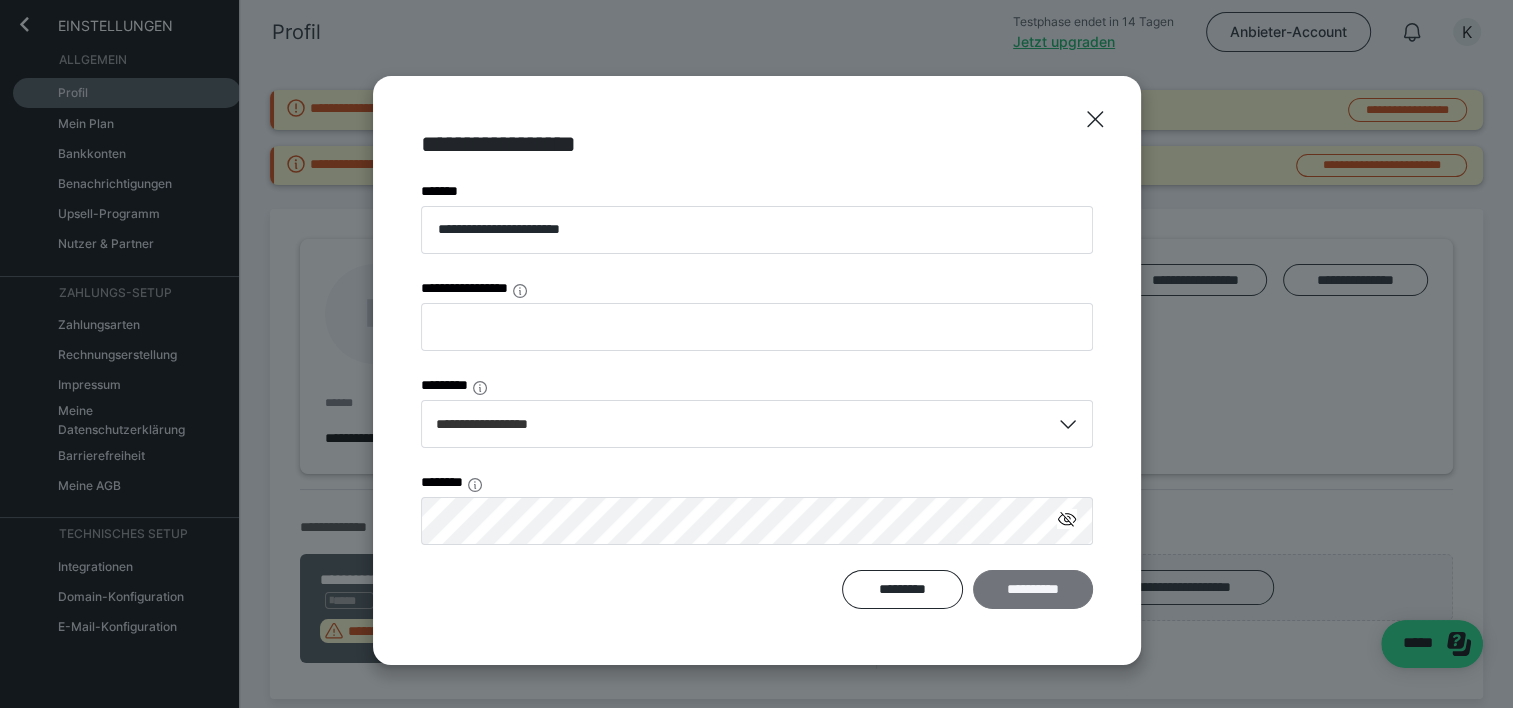 click on "**********" at bounding box center [1033, 590] 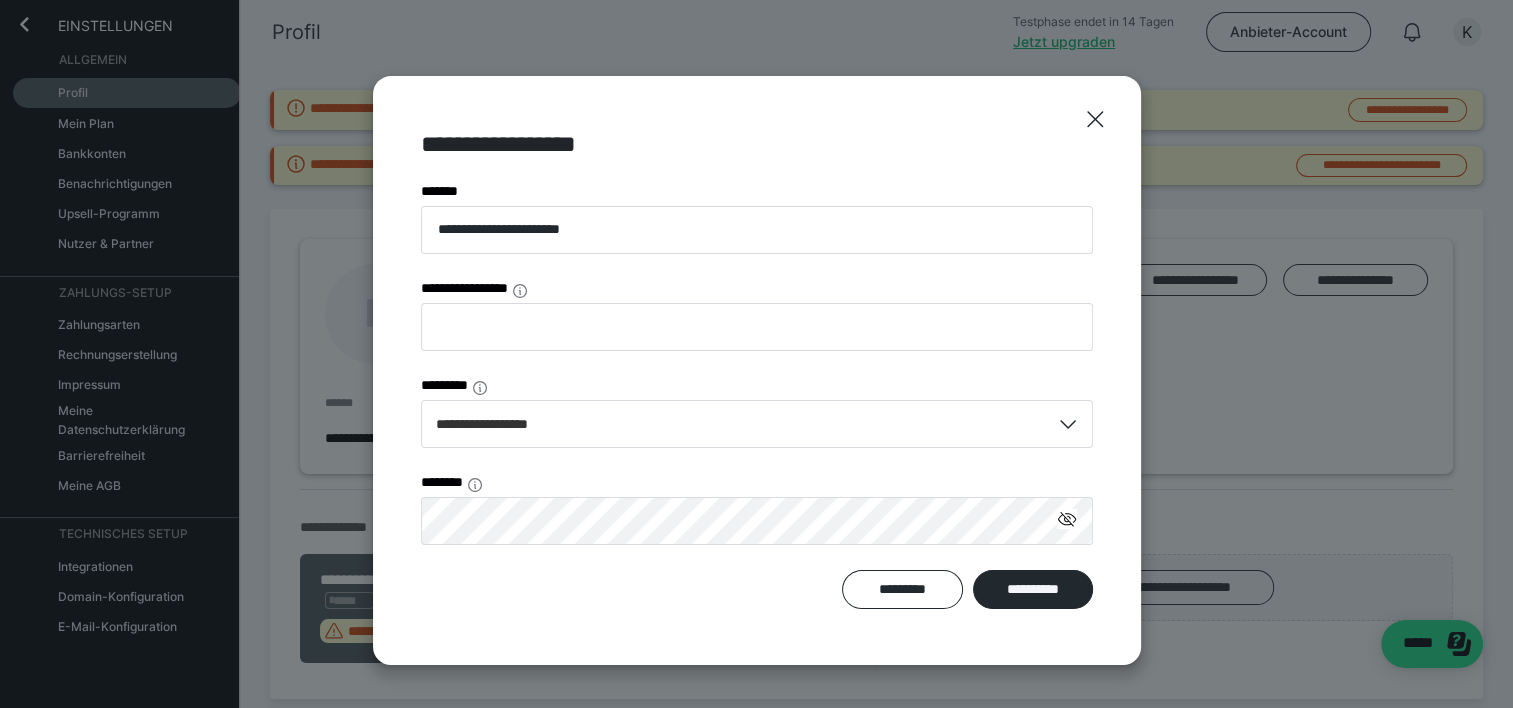 click 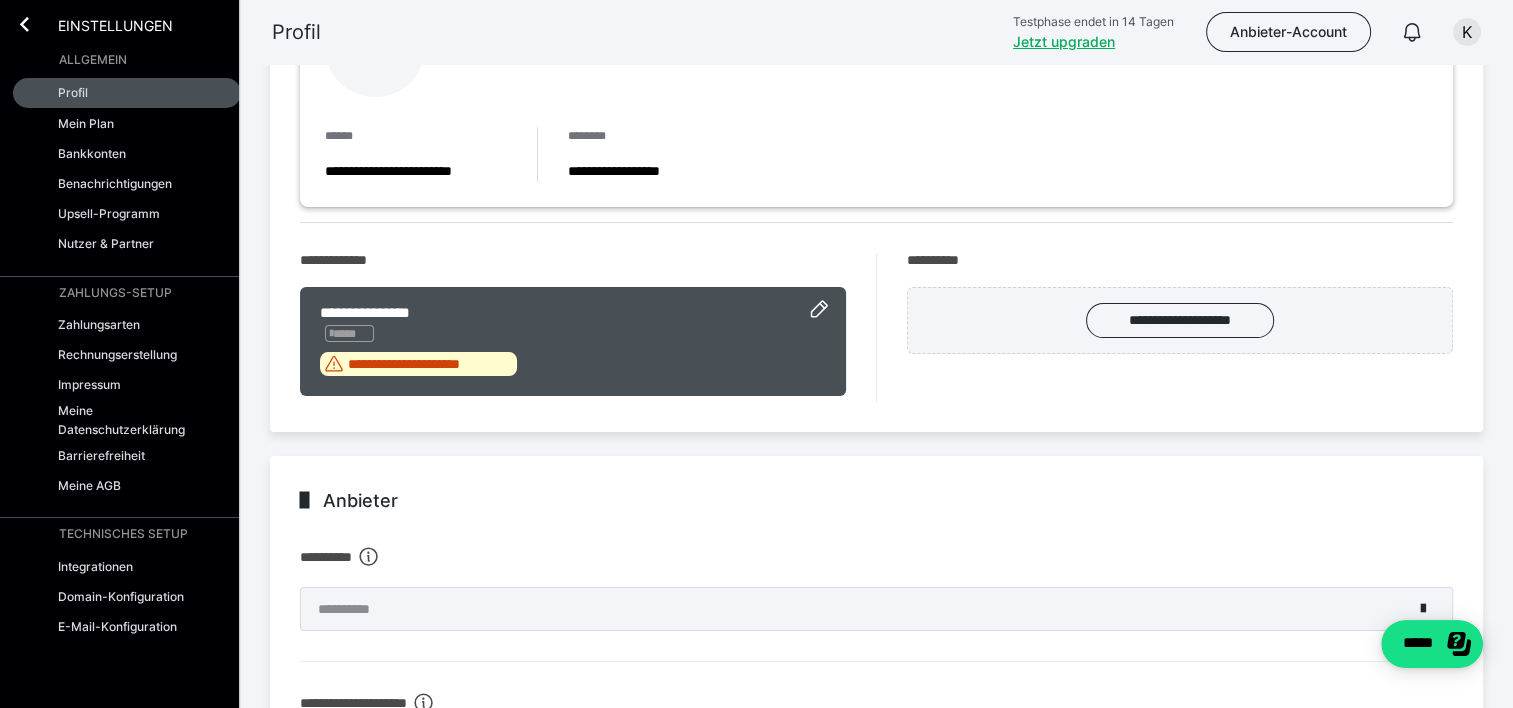 scroll, scrollTop: 270, scrollLeft: 0, axis: vertical 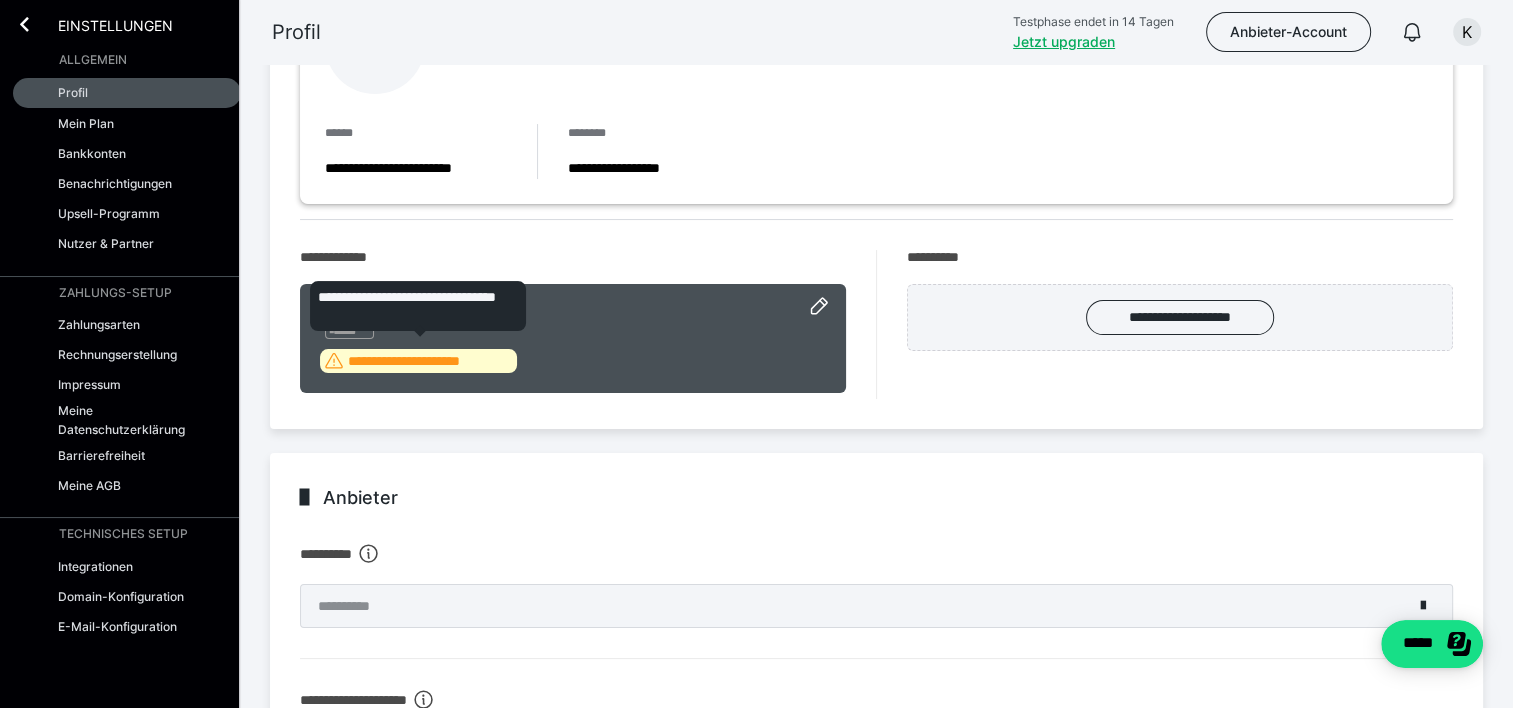 click on "**********" at bounding box center [418, 361] 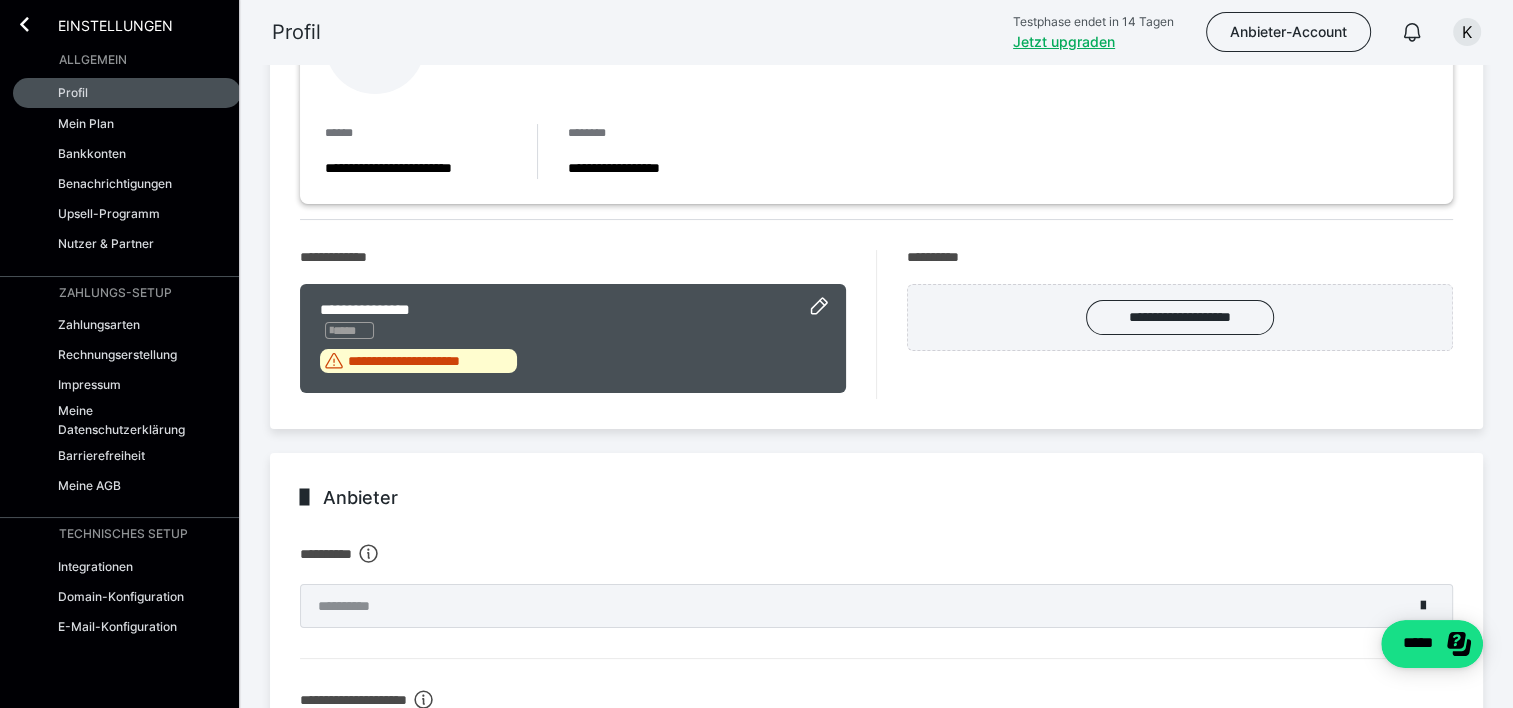 scroll, scrollTop: 0, scrollLeft: 0, axis: both 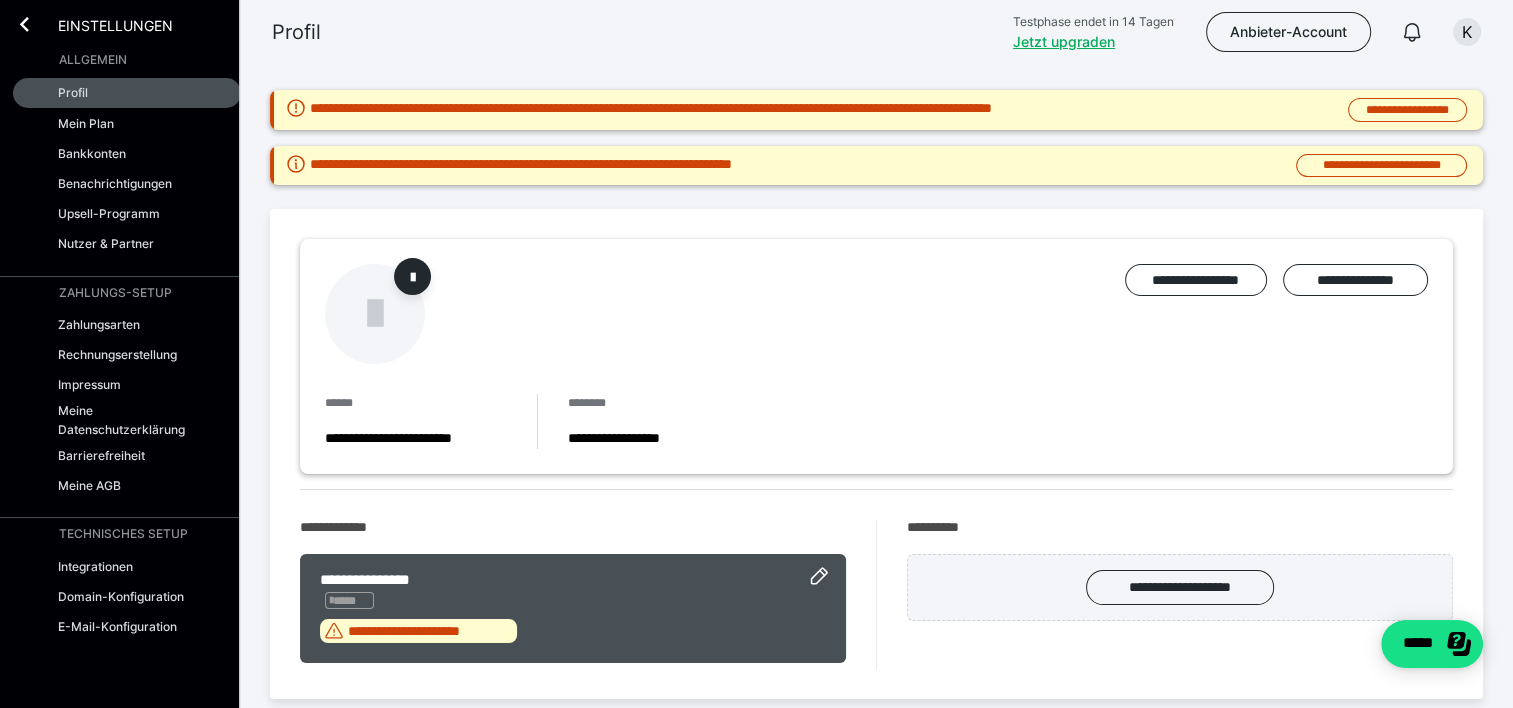 click on "Allgemein" at bounding box center (127, 56) 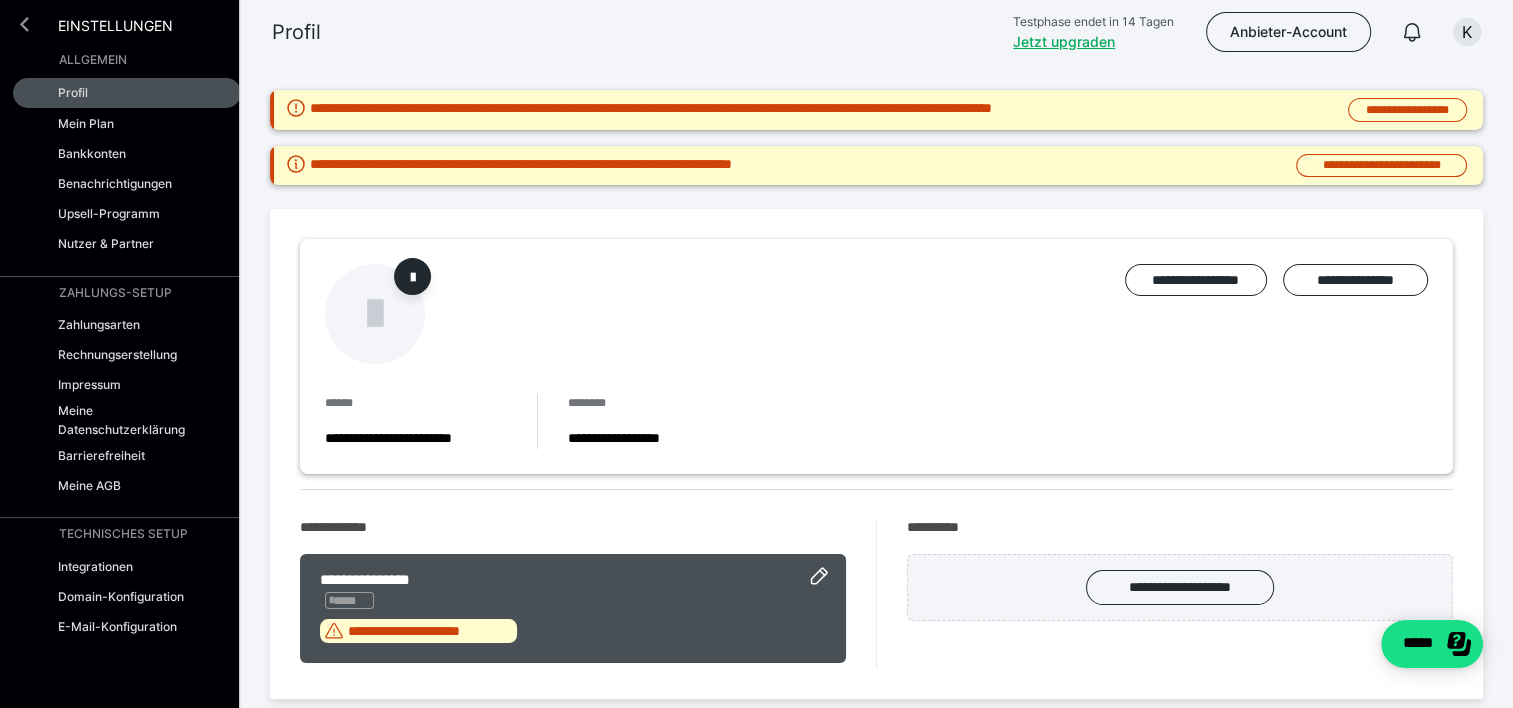 drag, startPoint x: 68, startPoint y: 23, endPoint x: 24, endPoint y: 21, distance: 44.04543 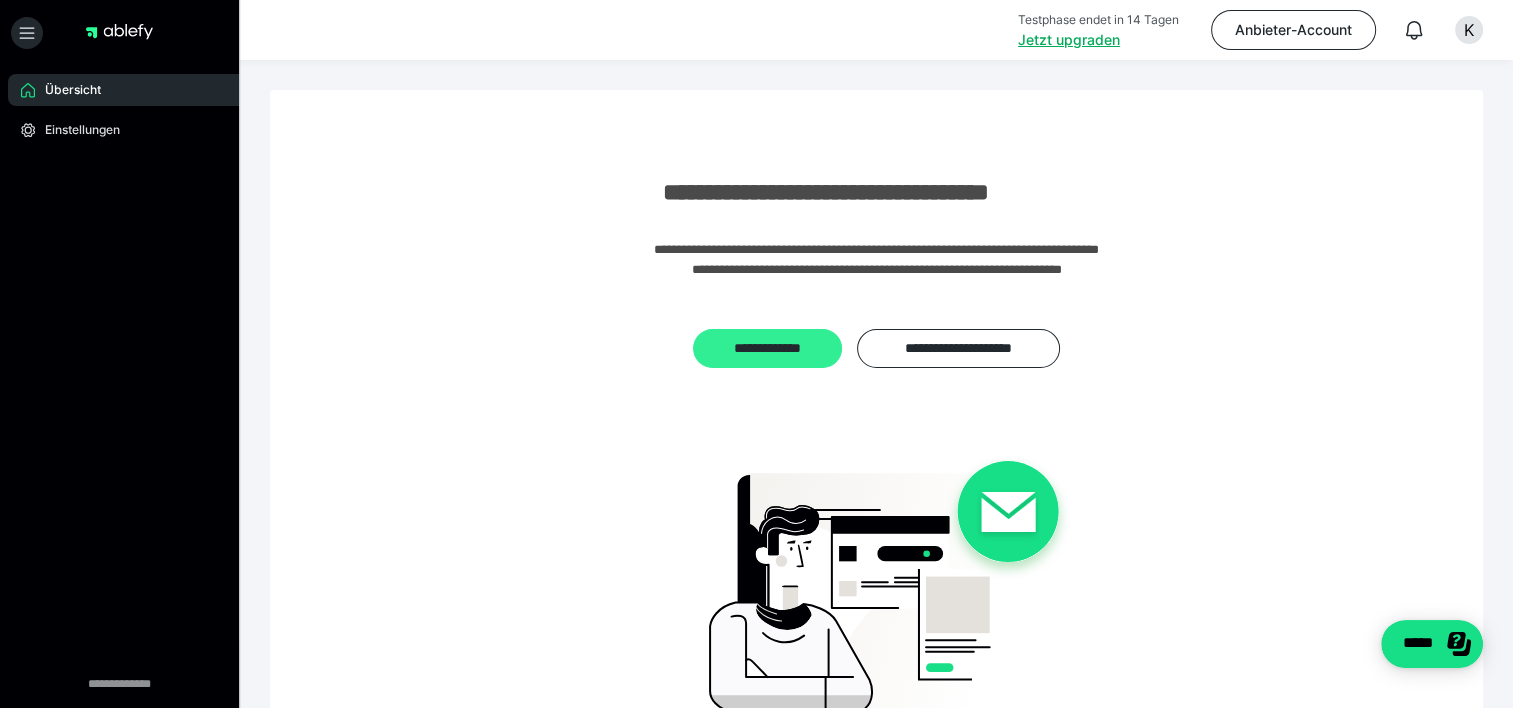click on "**********" at bounding box center (767, 349) 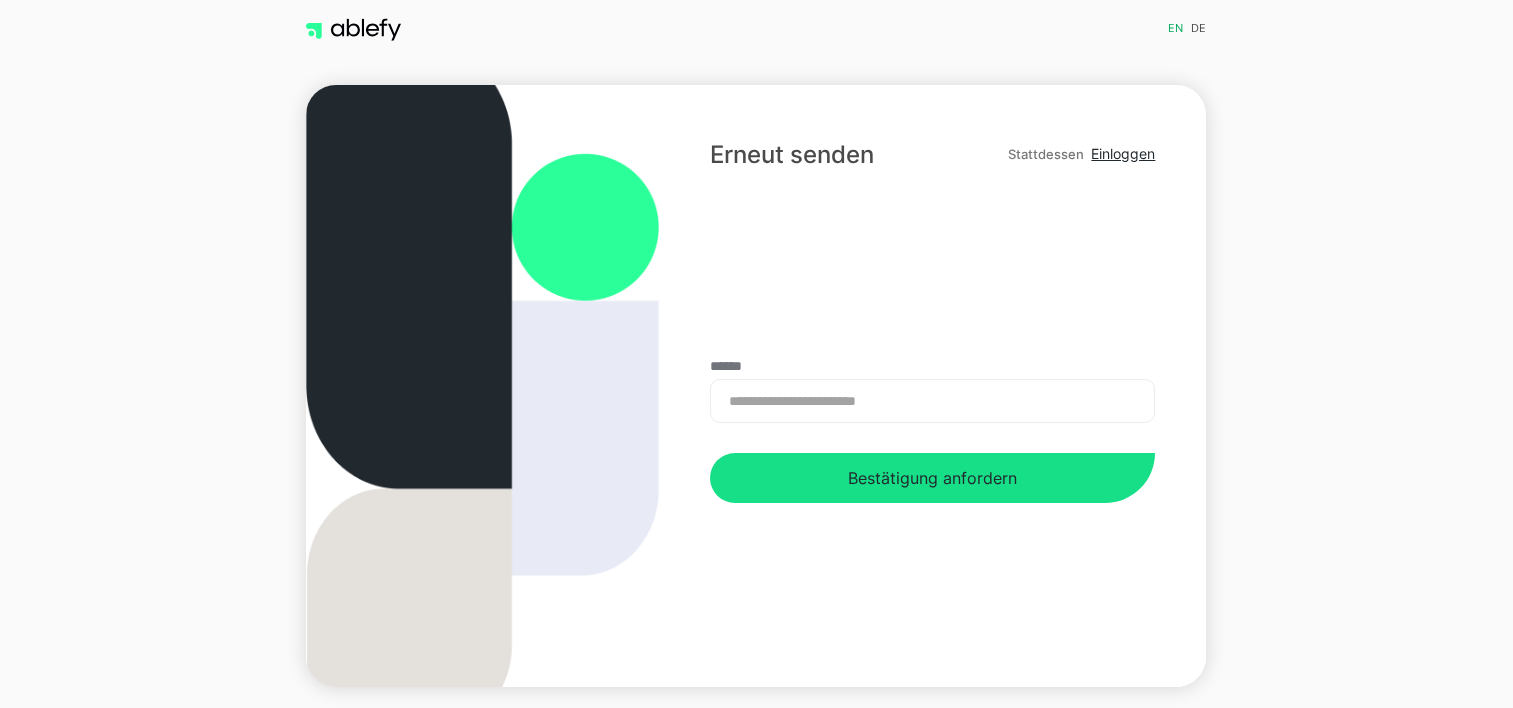 scroll, scrollTop: 0, scrollLeft: 0, axis: both 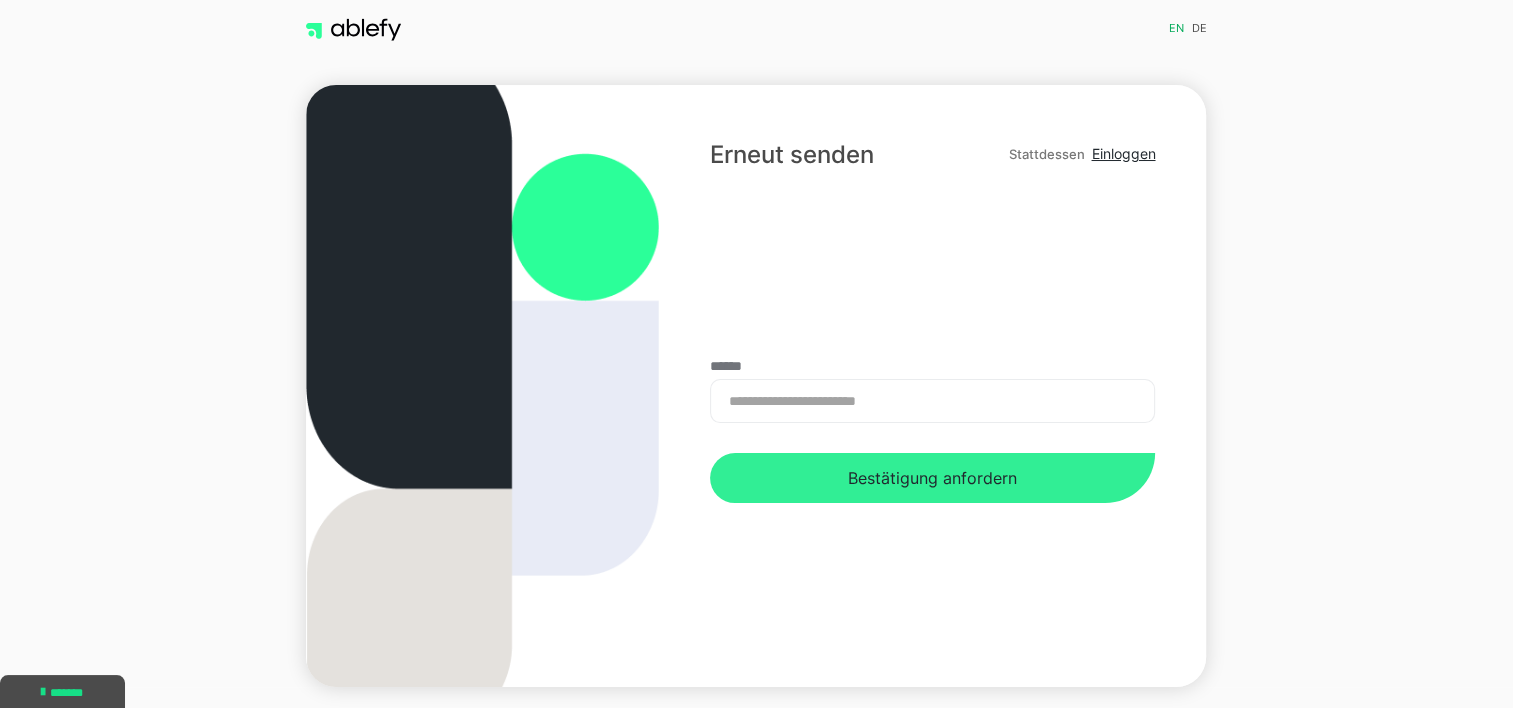 click on "Bestätigung anfordern" at bounding box center (932, 478) 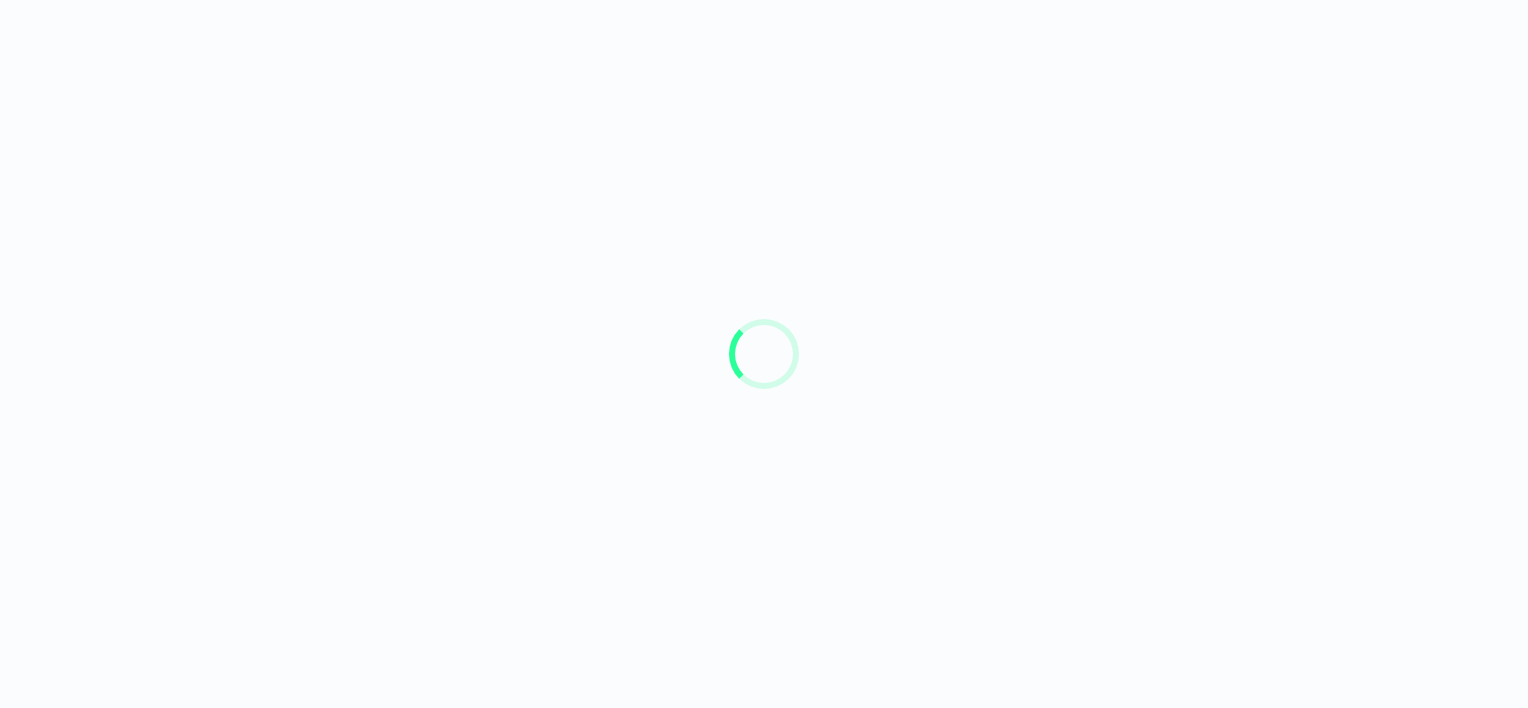 scroll, scrollTop: 0, scrollLeft: 0, axis: both 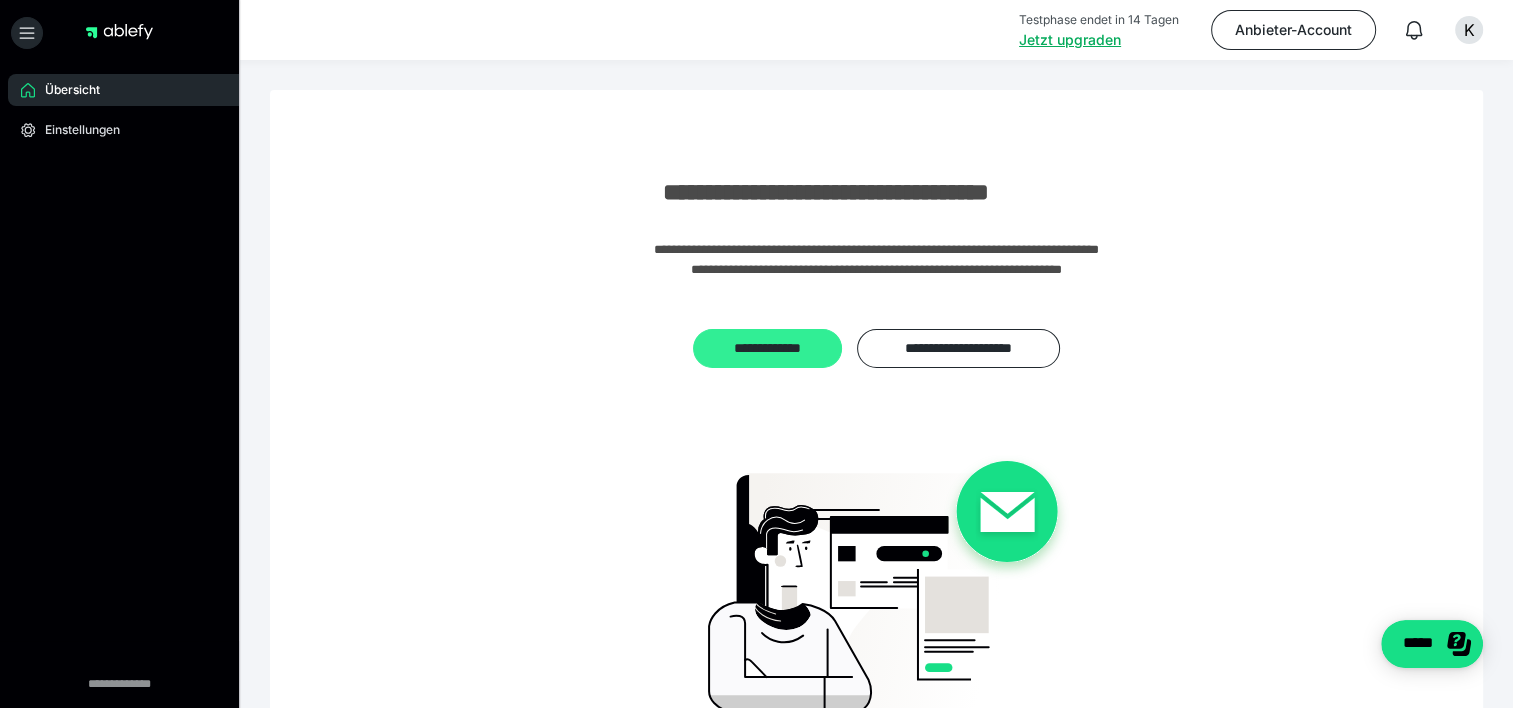 click on "**********" at bounding box center (767, 349) 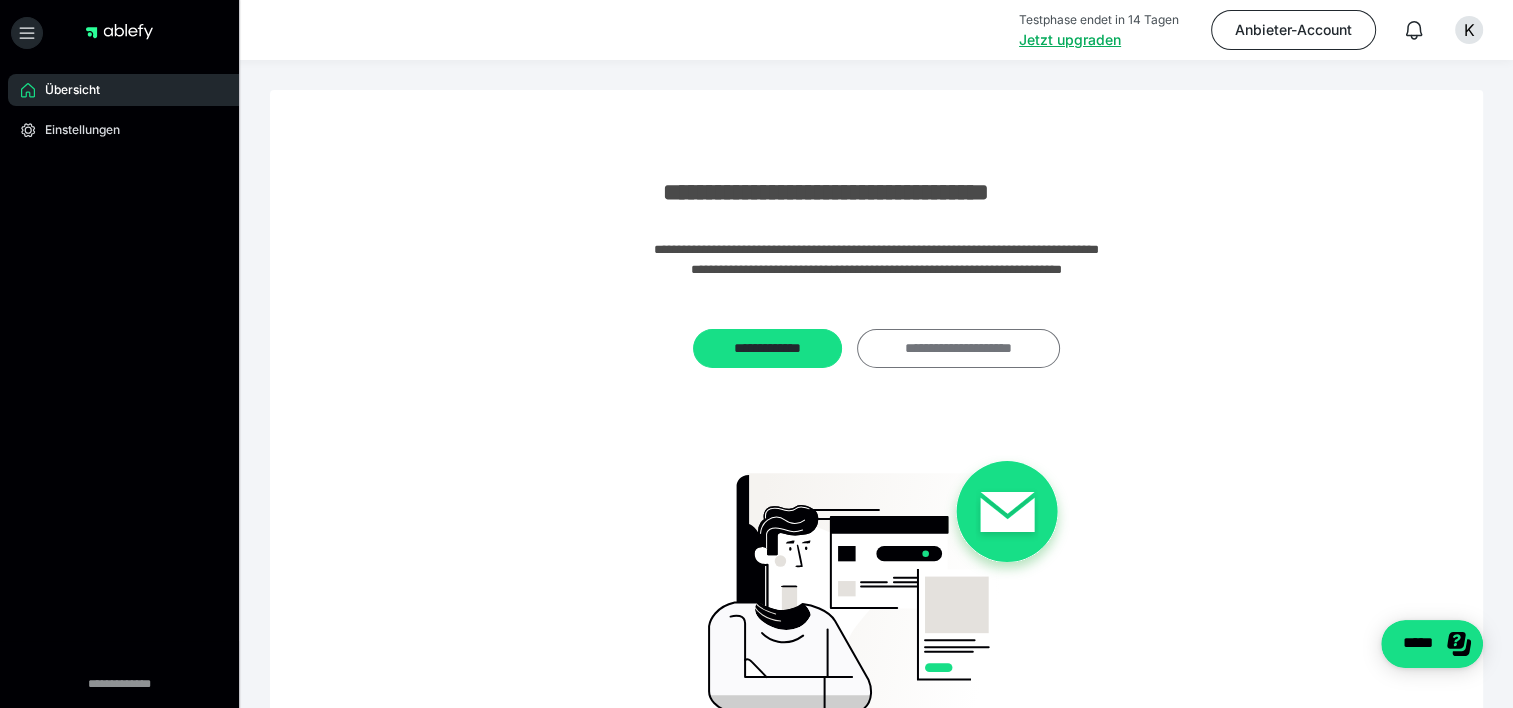 click on "**********" at bounding box center (958, 349) 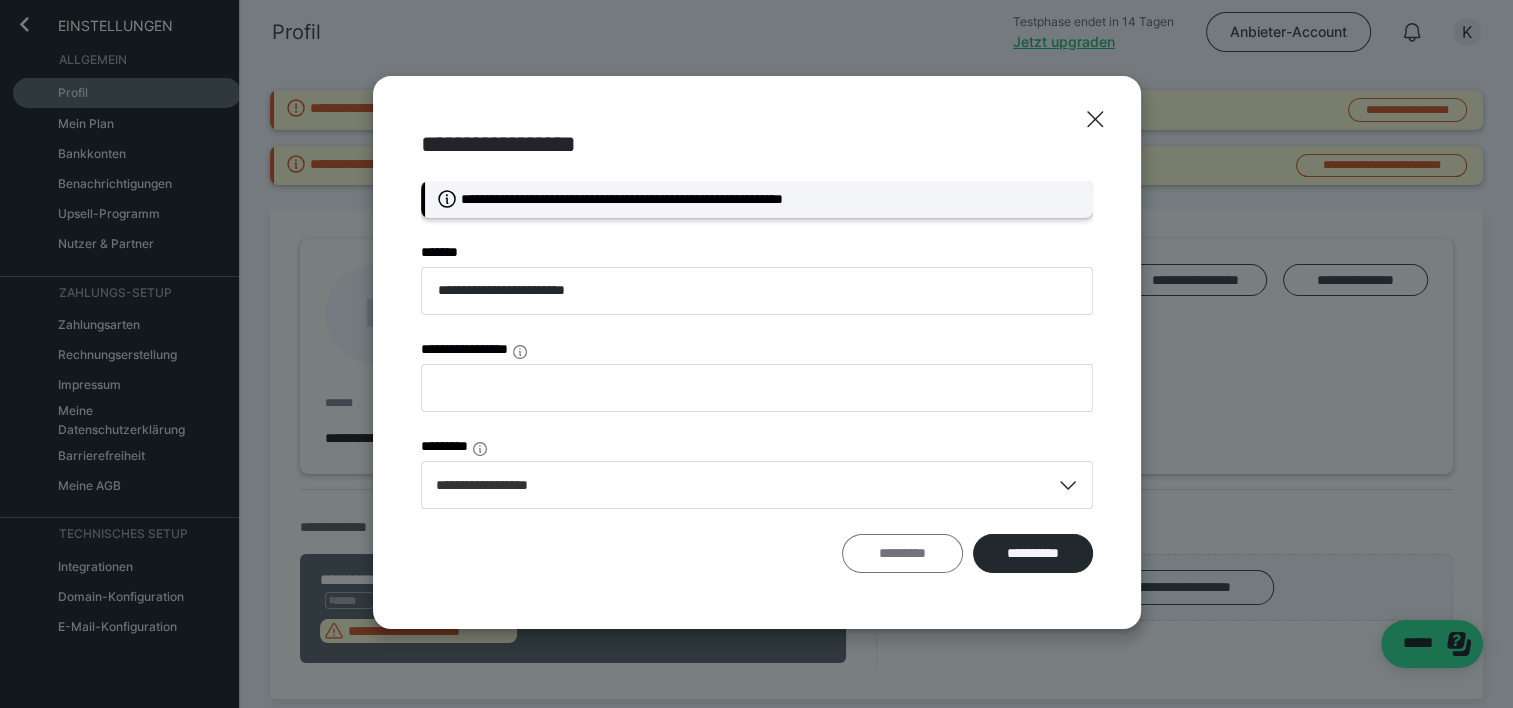 click on "*********" at bounding box center [902, 554] 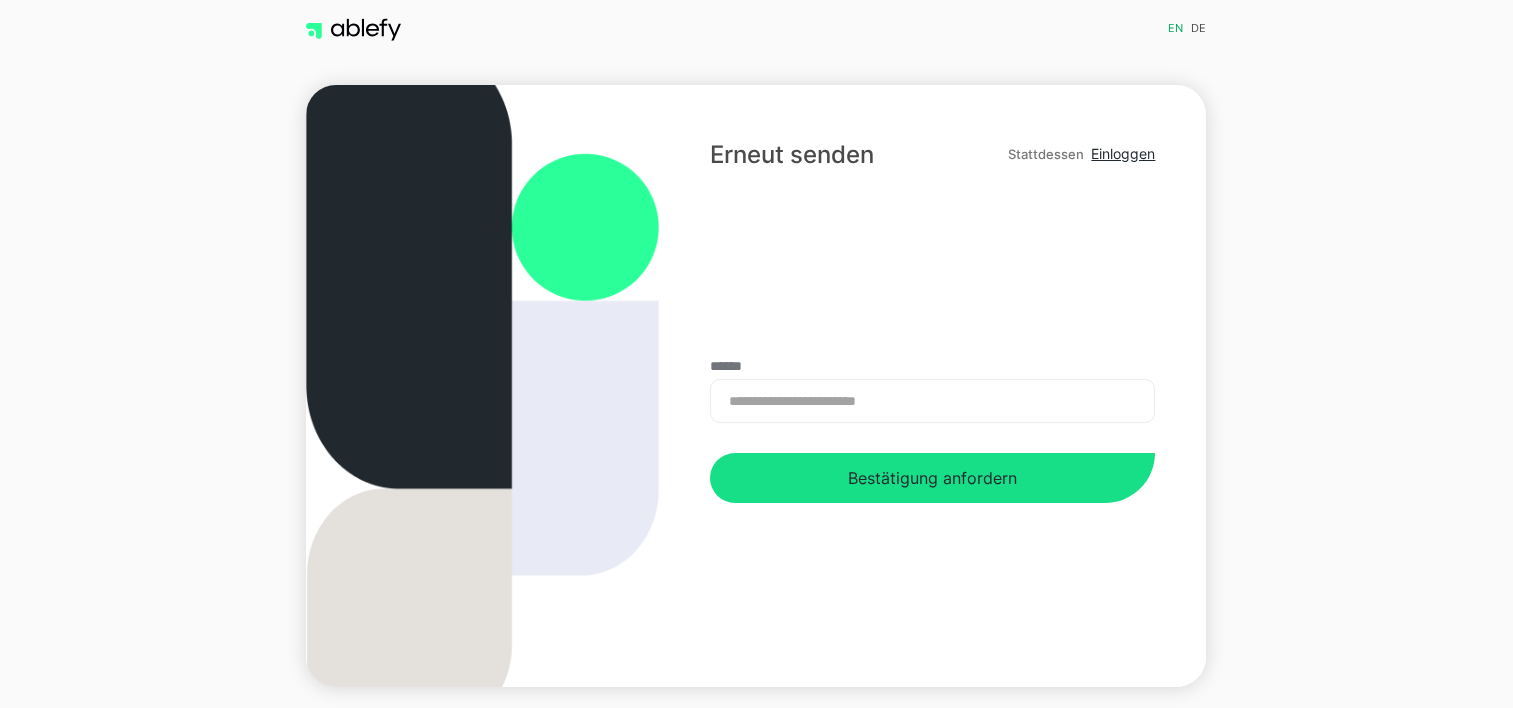 scroll, scrollTop: 0, scrollLeft: 0, axis: both 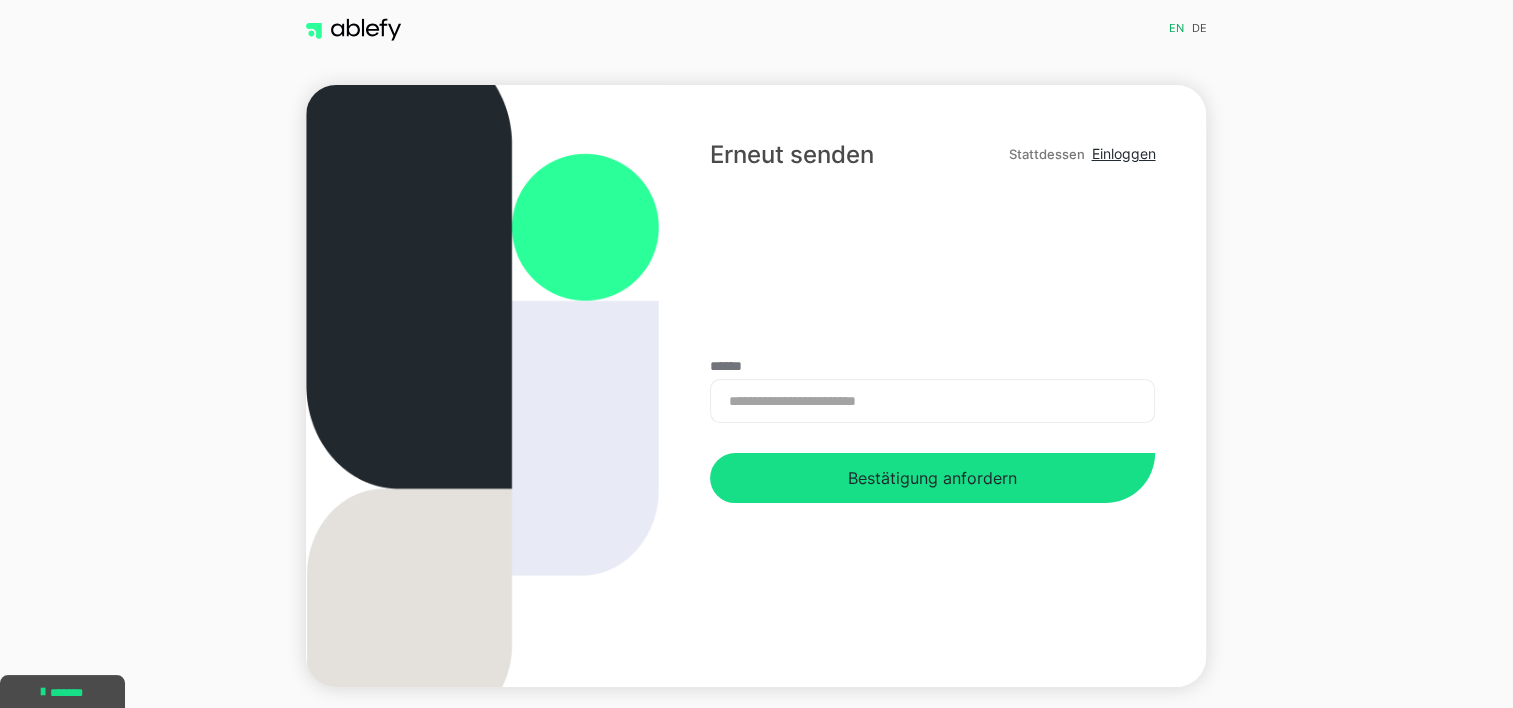 click on "**********" at bounding box center [932, 401] 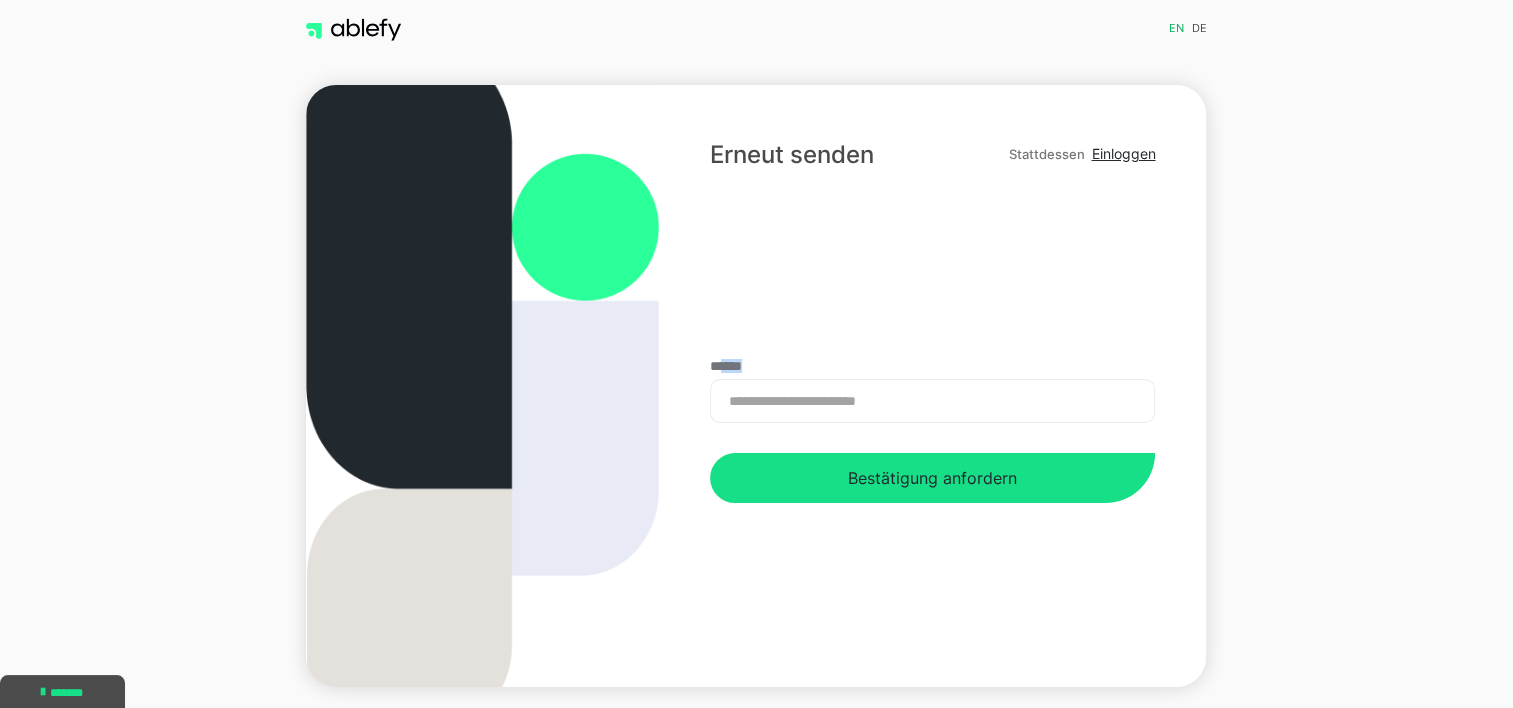 click on "**********" at bounding box center [932, 401] 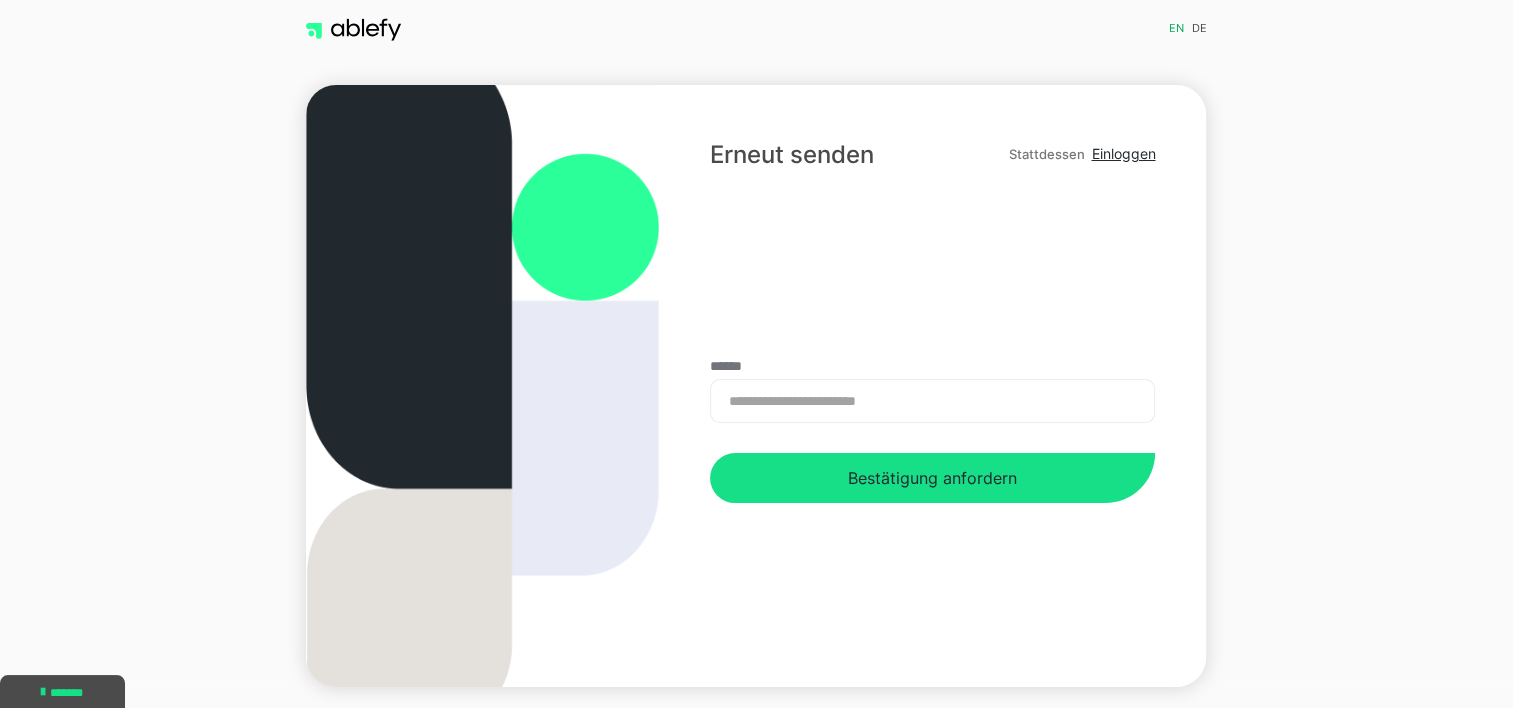 click on "**********" at bounding box center [932, 401] 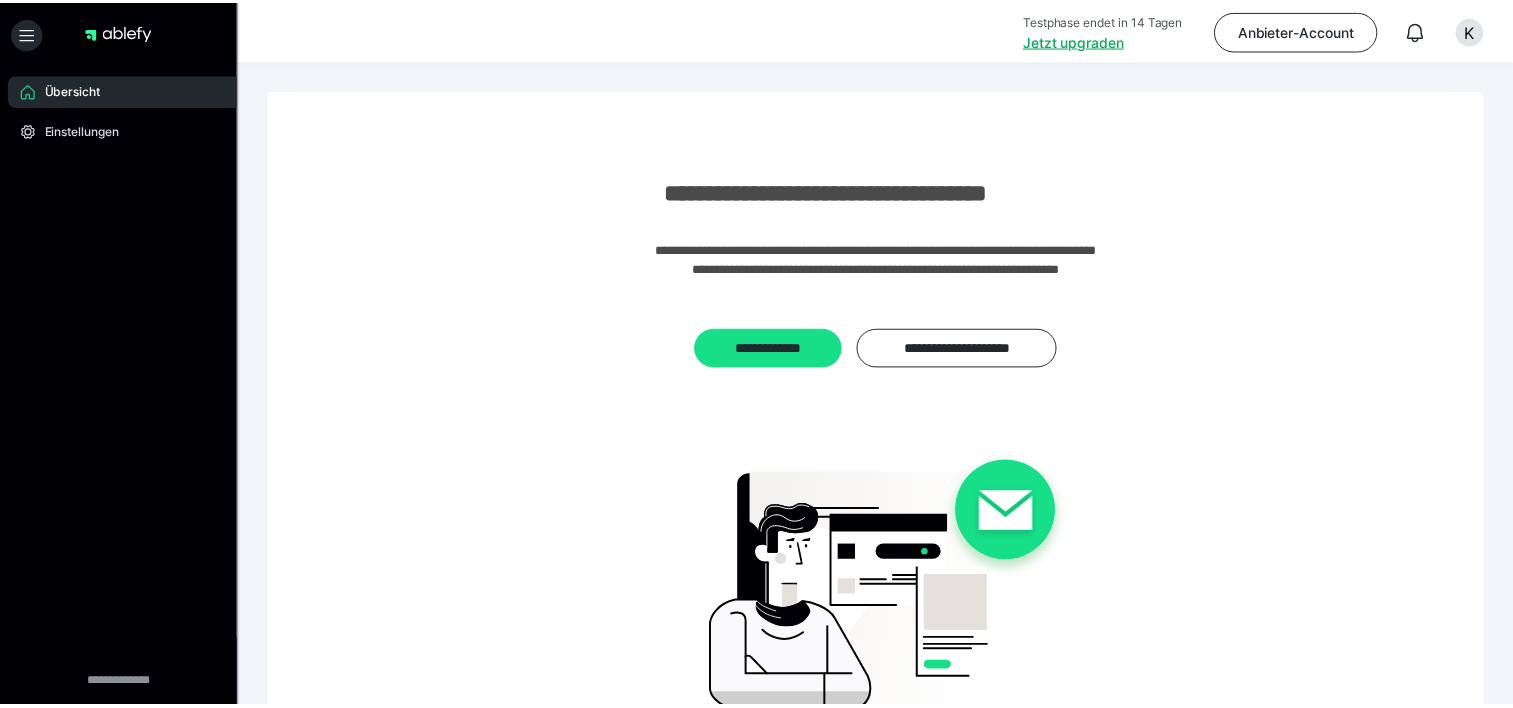 scroll, scrollTop: 0, scrollLeft: 0, axis: both 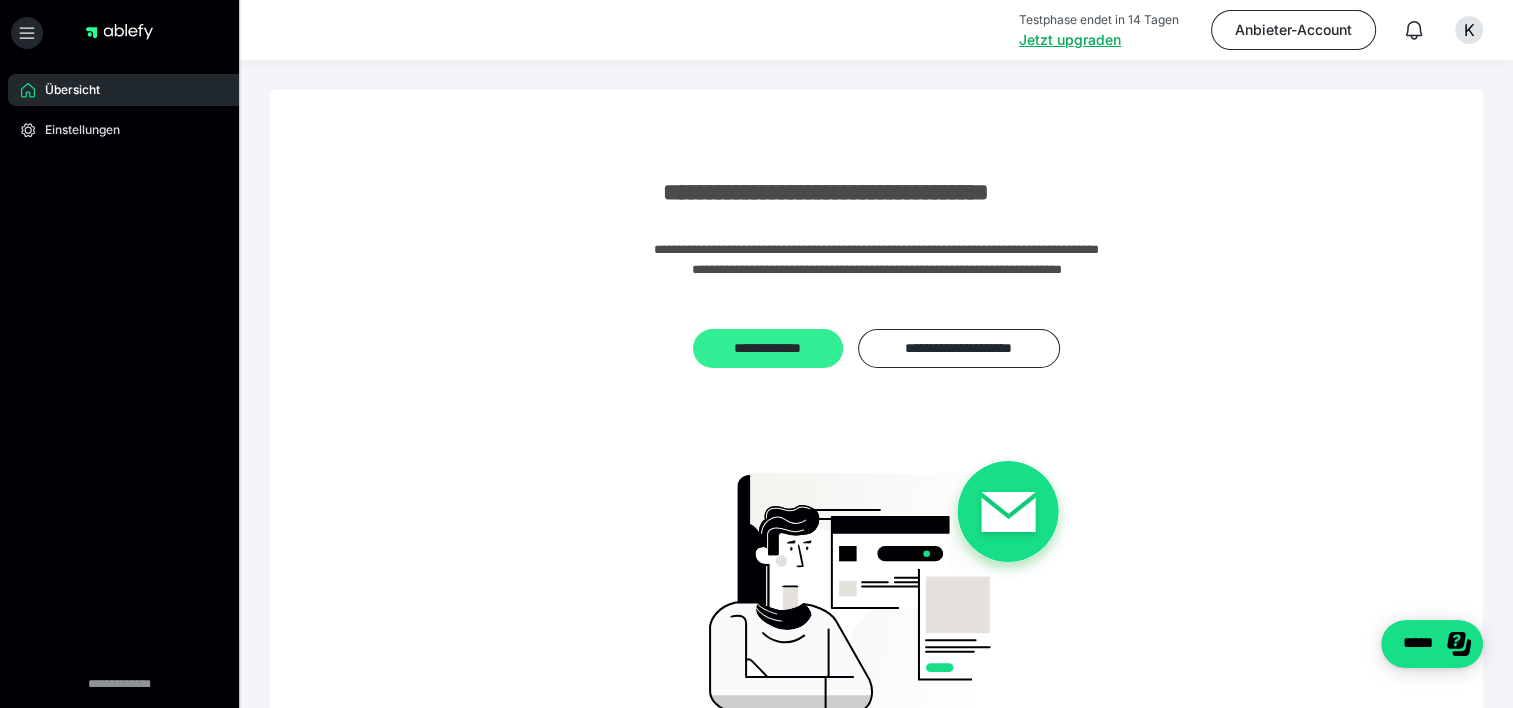 click on "**********" at bounding box center [767, 349] 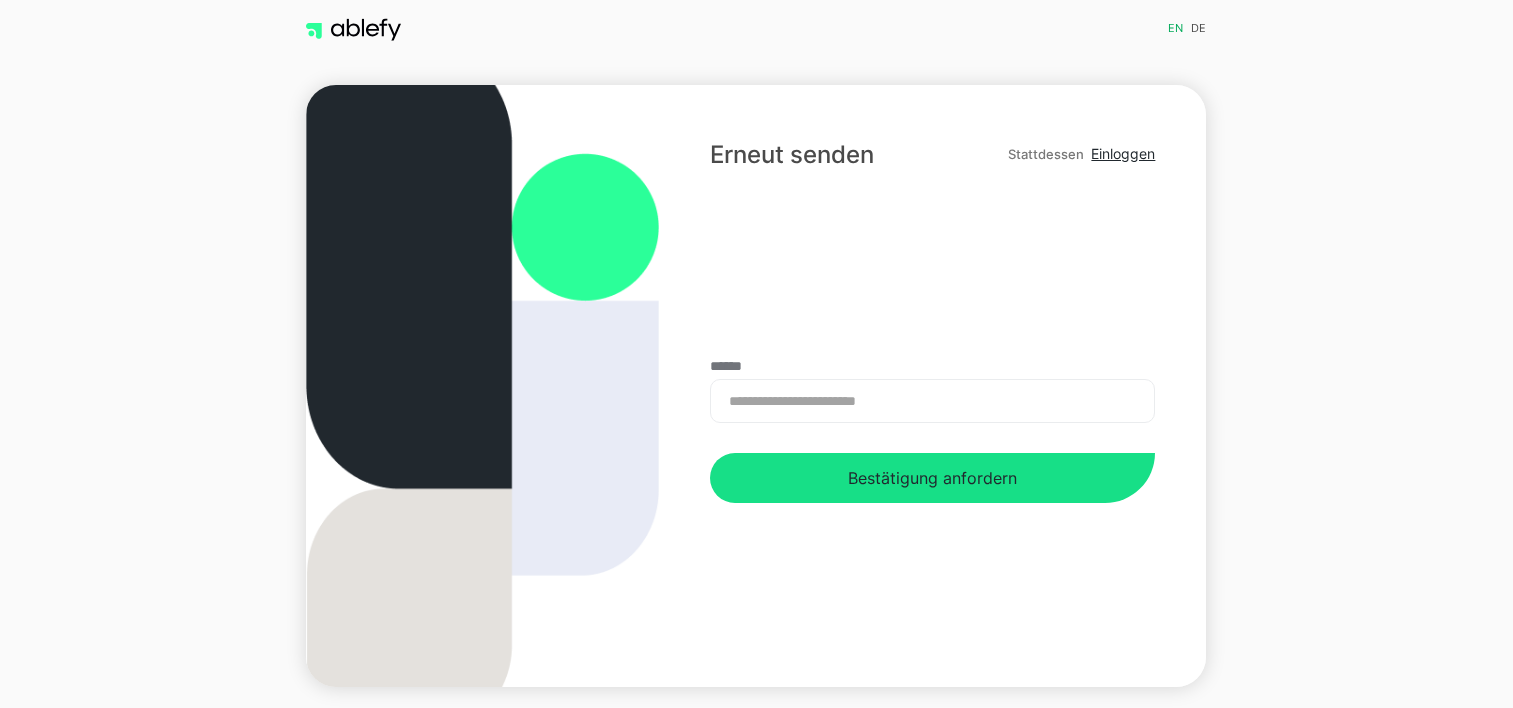 scroll, scrollTop: 0, scrollLeft: 0, axis: both 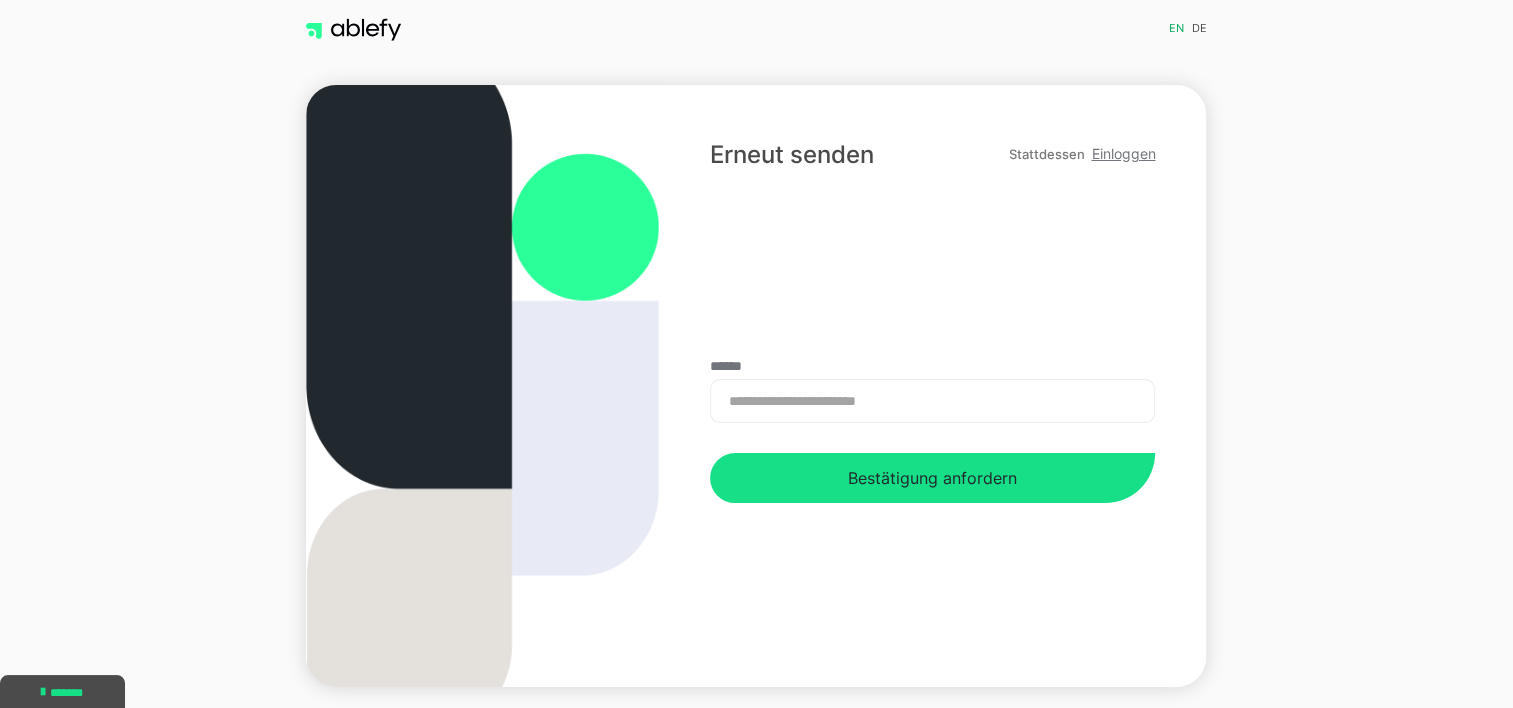 click on "Einloggen" at bounding box center [1123, 153] 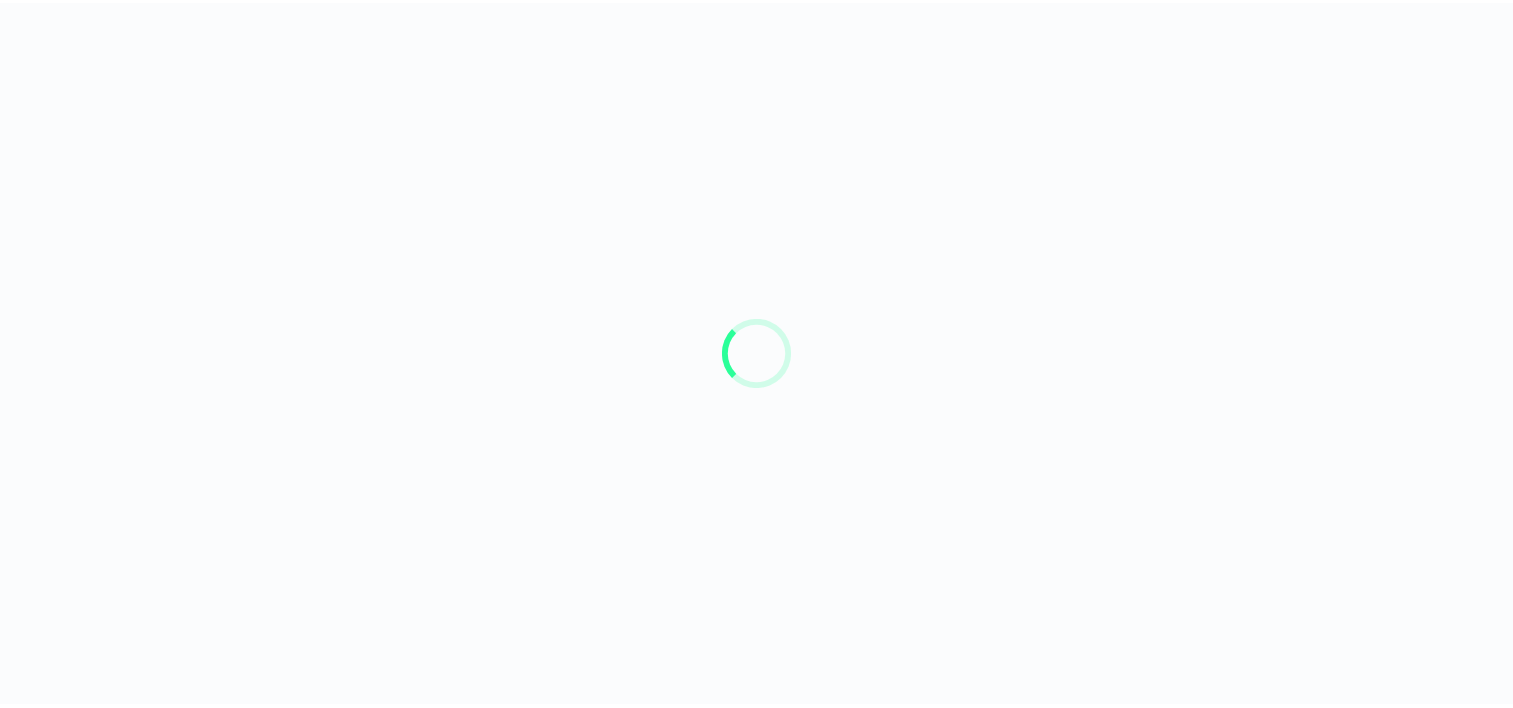 scroll, scrollTop: 0, scrollLeft: 0, axis: both 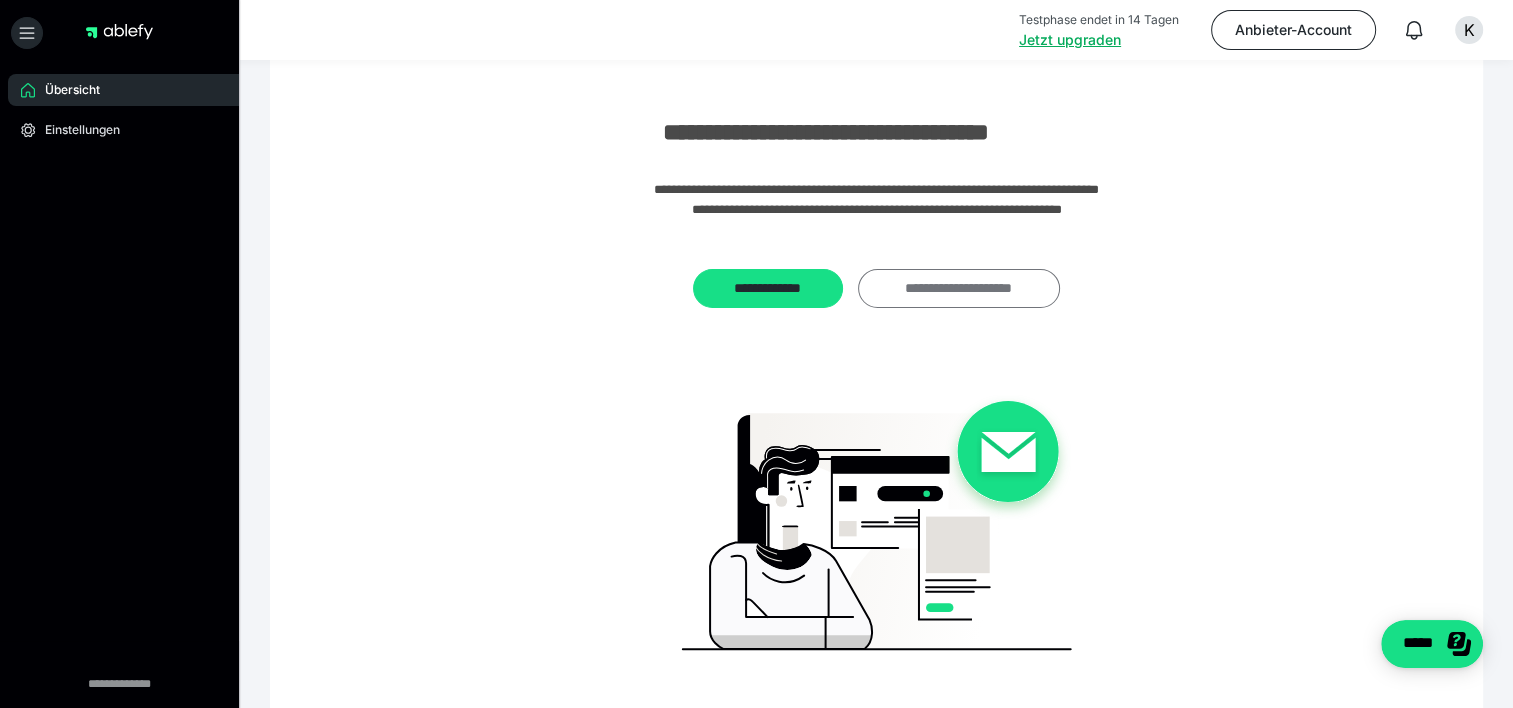 click on "**********" at bounding box center (959, 289) 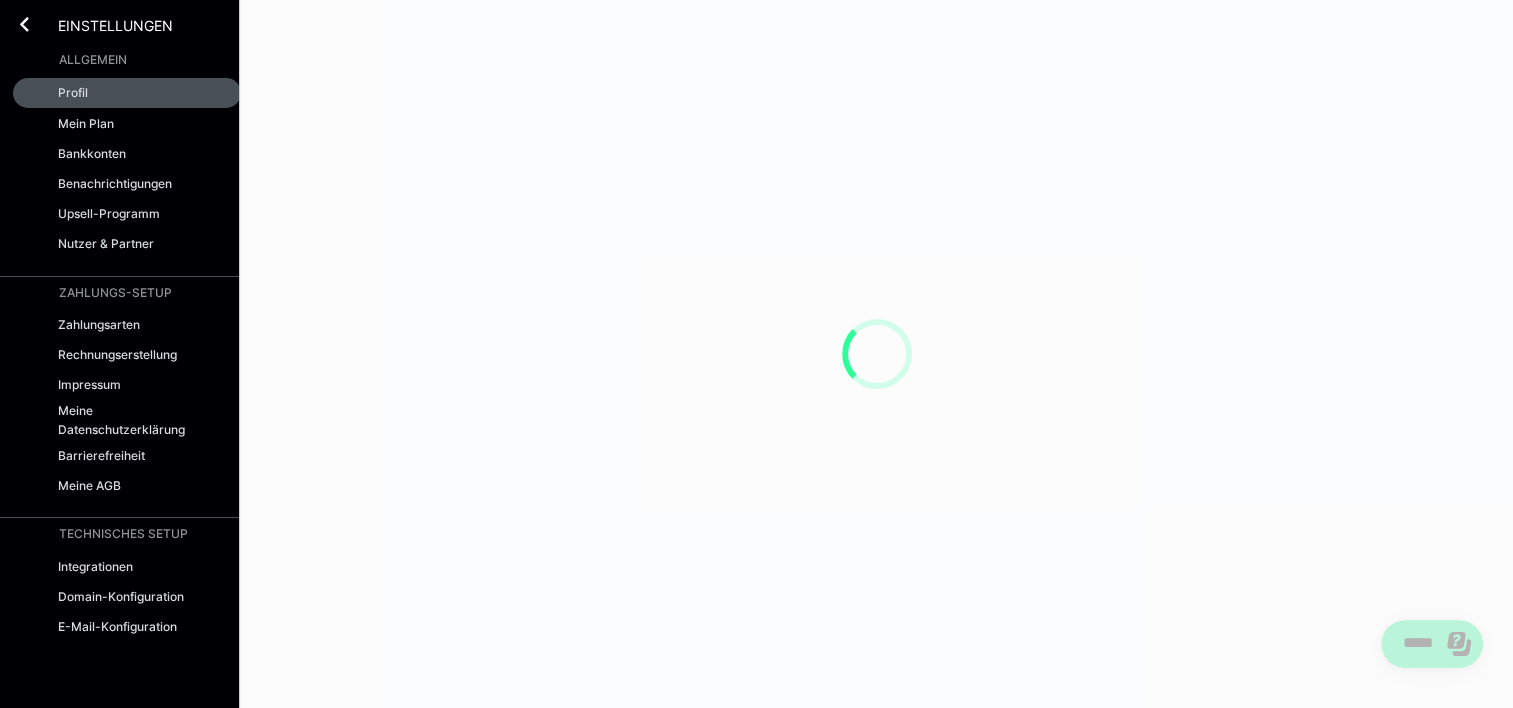 scroll, scrollTop: 0, scrollLeft: 0, axis: both 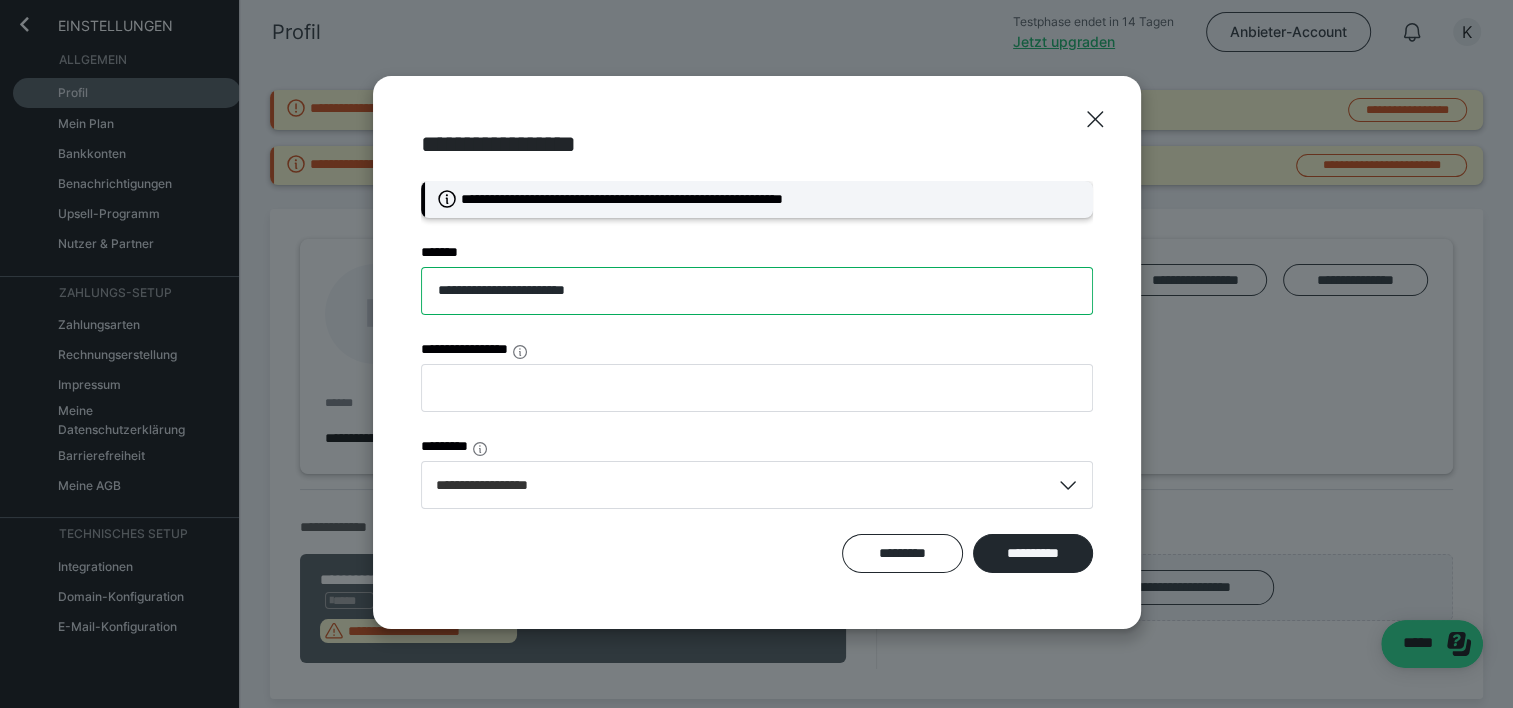click on "**********" at bounding box center (757, 291) 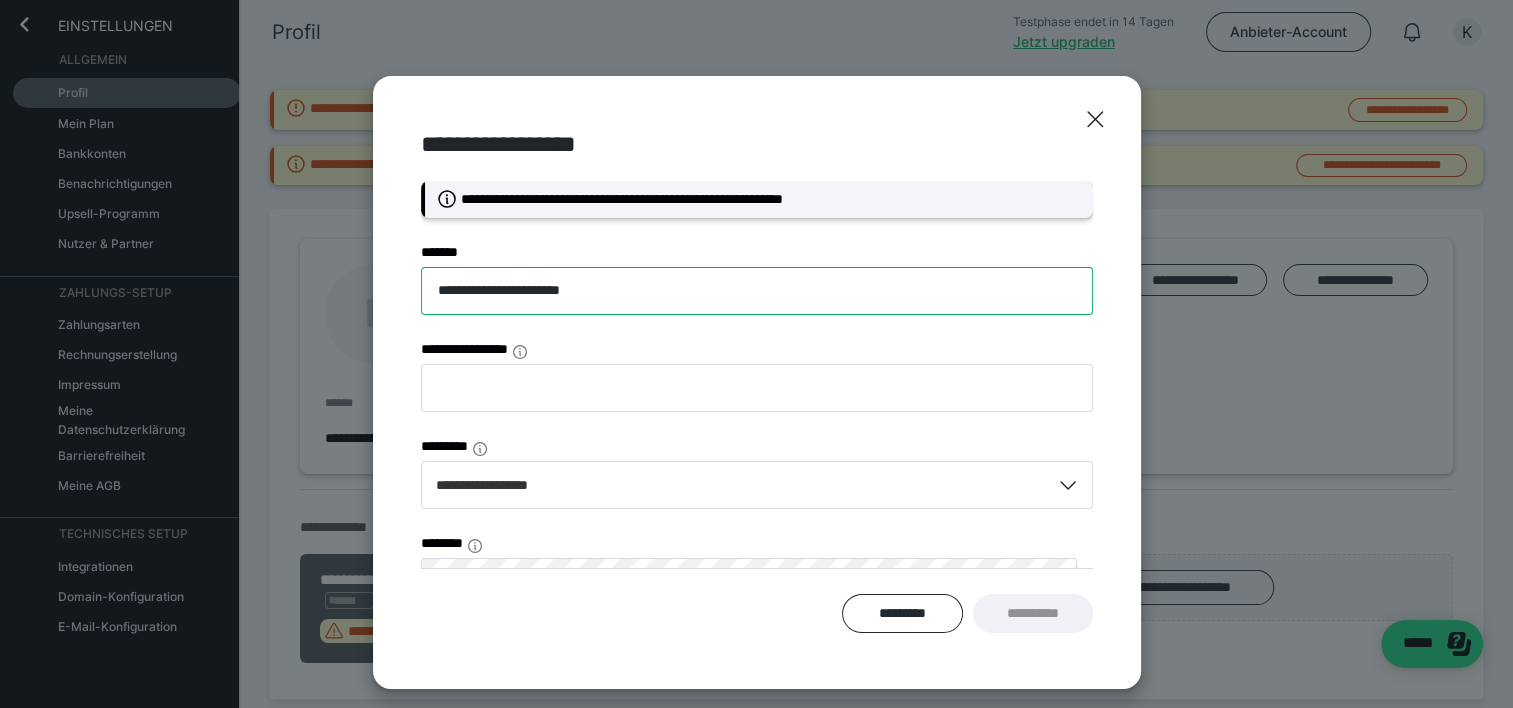 scroll, scrollTop: 37, scrollLeft: 0, axis: vertical 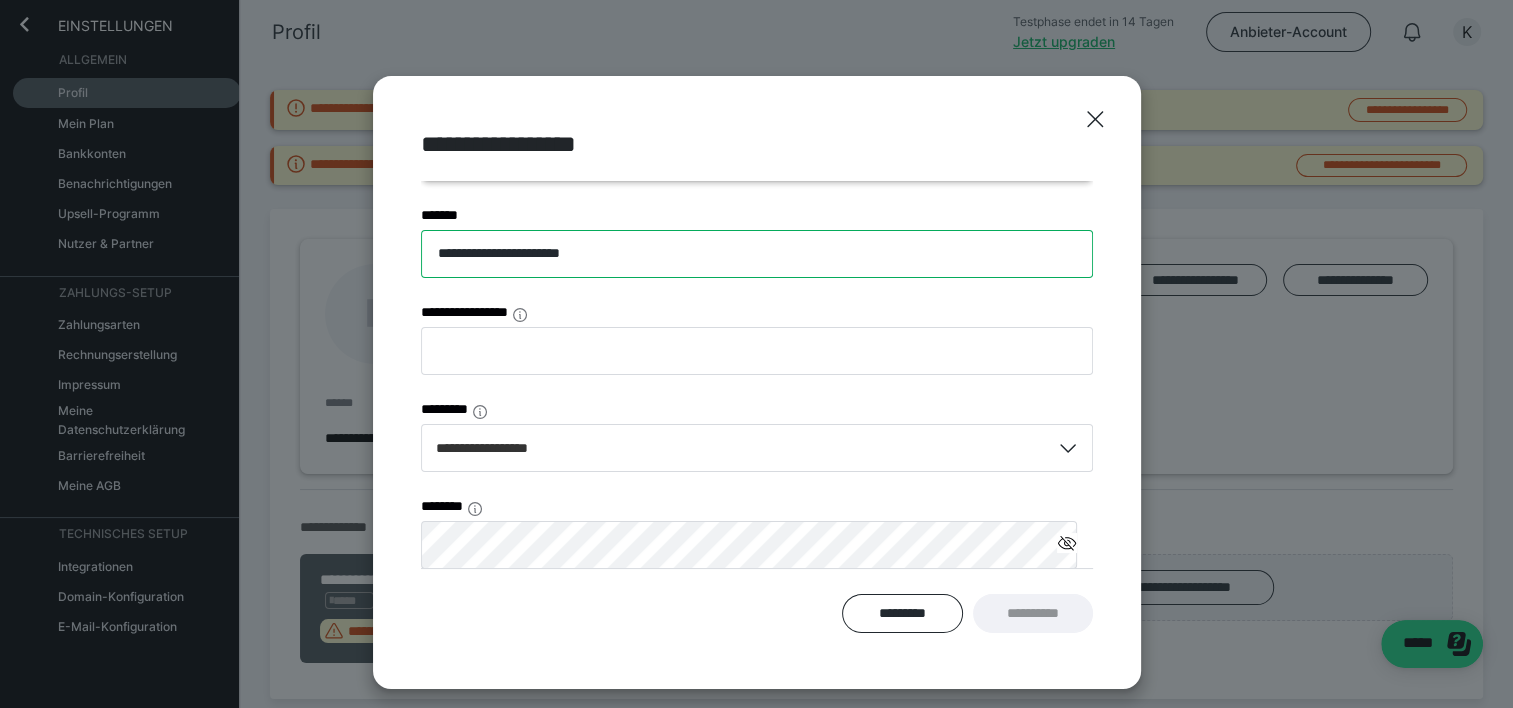 type on "**********" 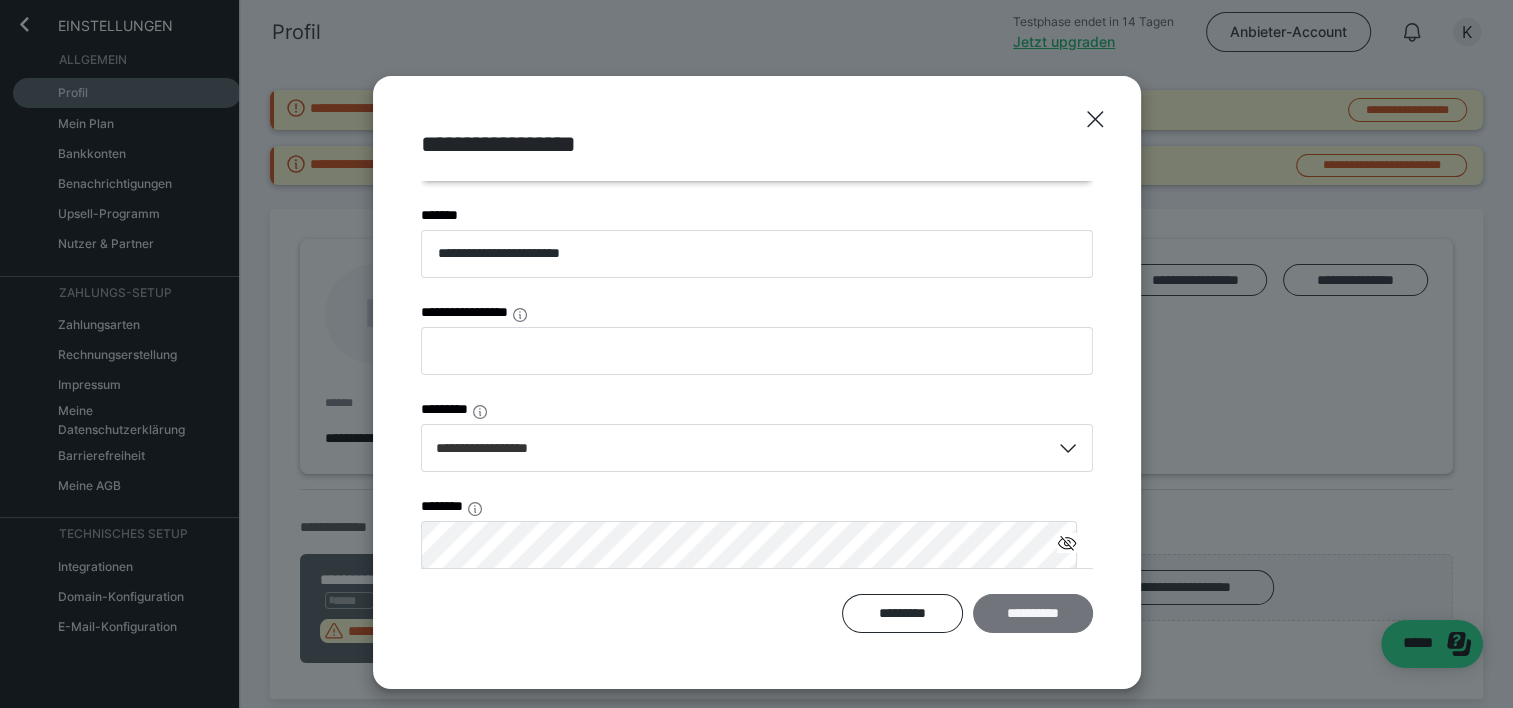 click on "**********" at bounding box center [1033, 614] 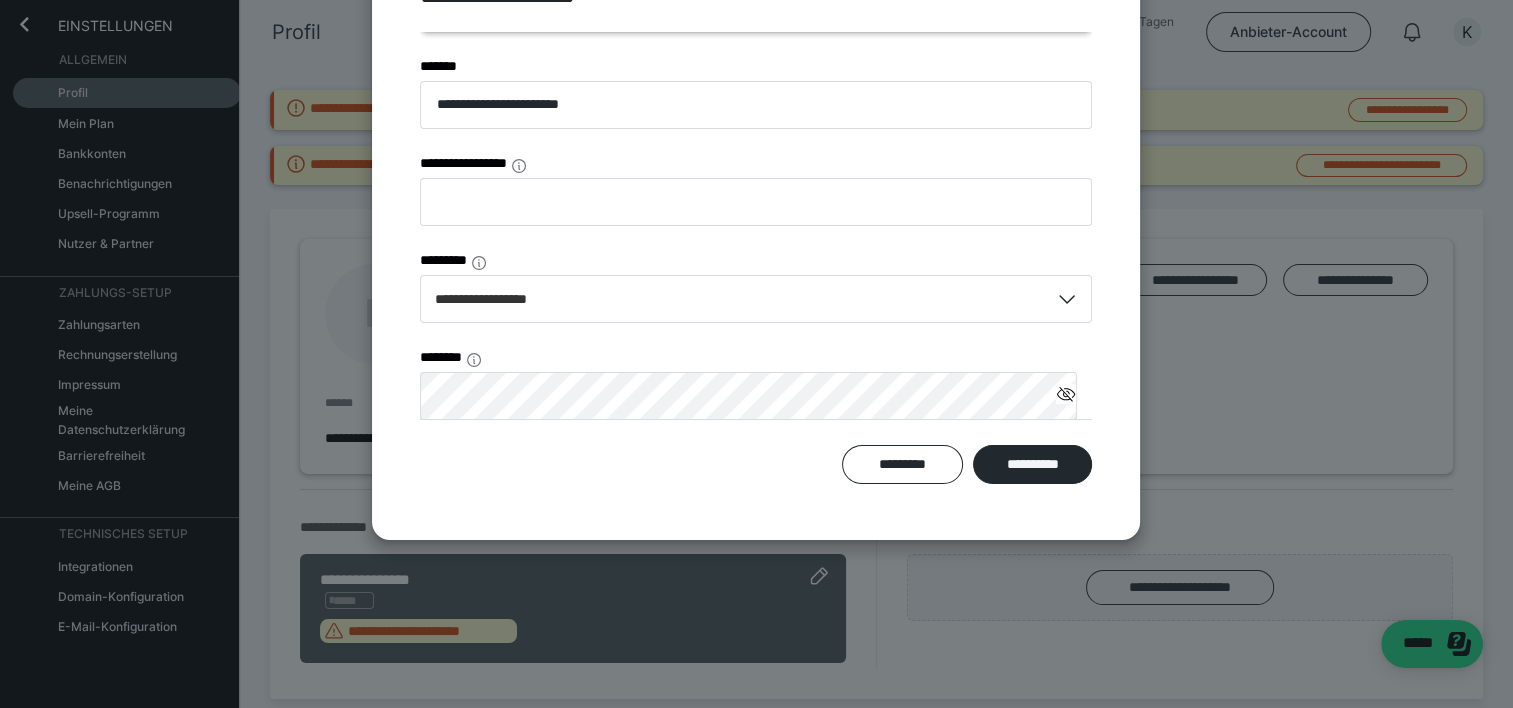 scroll, scrollTop: 0, scrollLeft: 0, axis: both 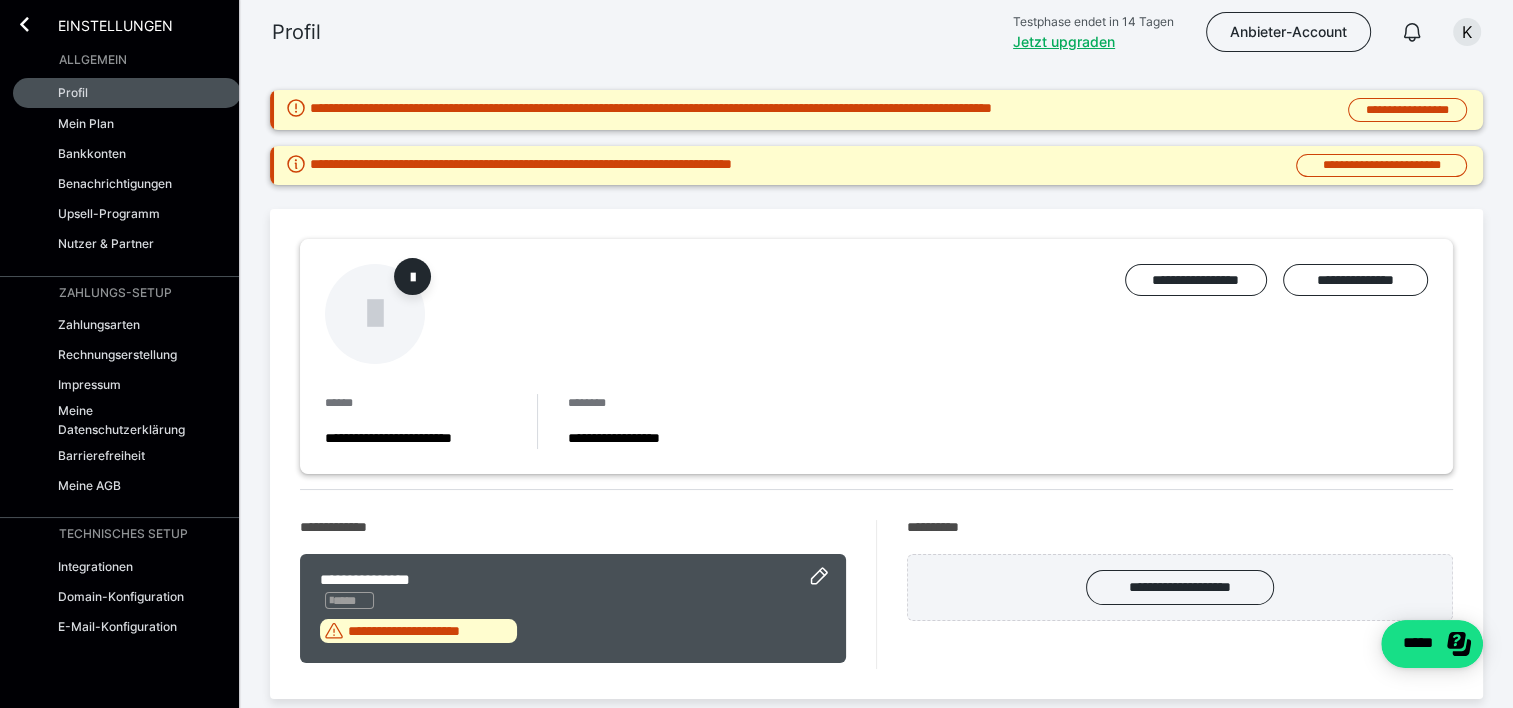 click on "Allgemein" at bounding box center (93, 60) 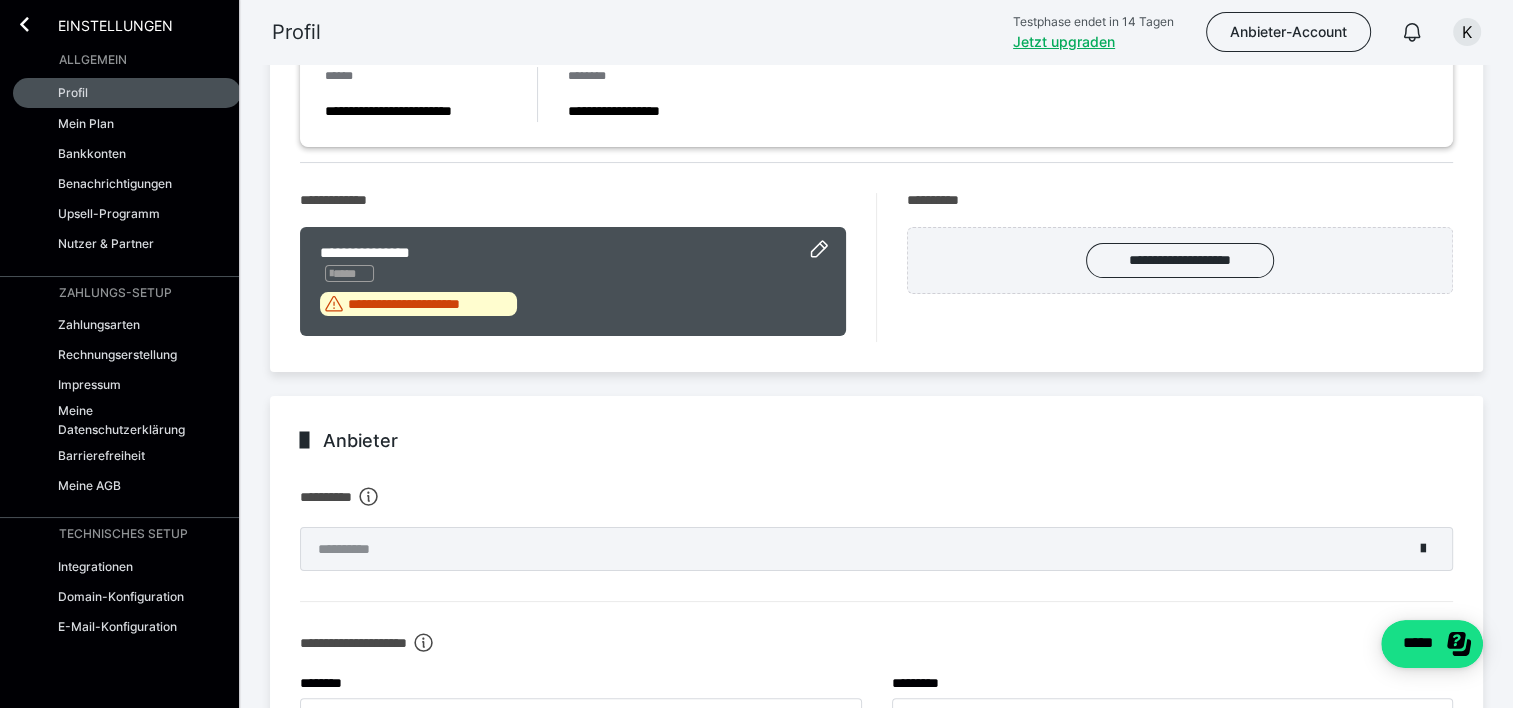 scroll, scrollTop: 326, scrollLeft: 0, axis: vertical 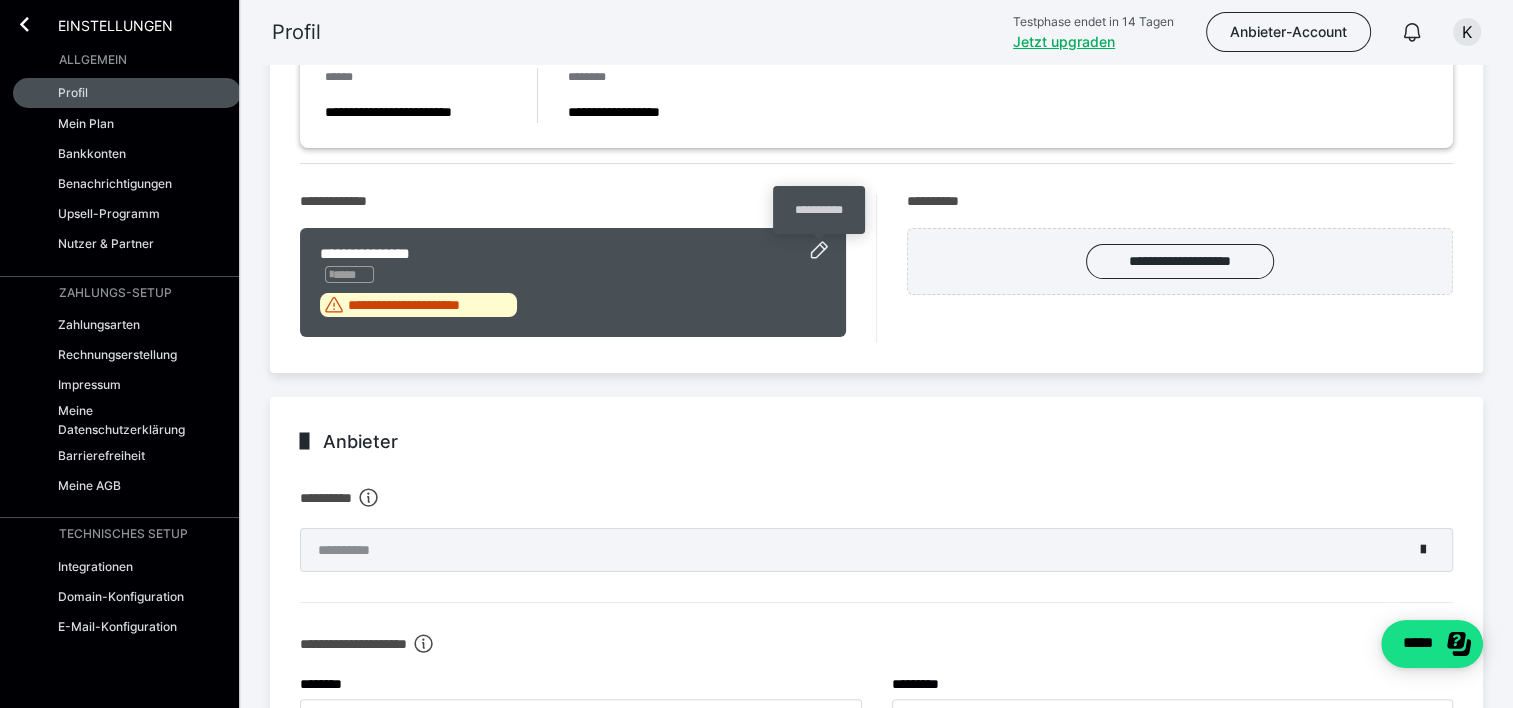 click 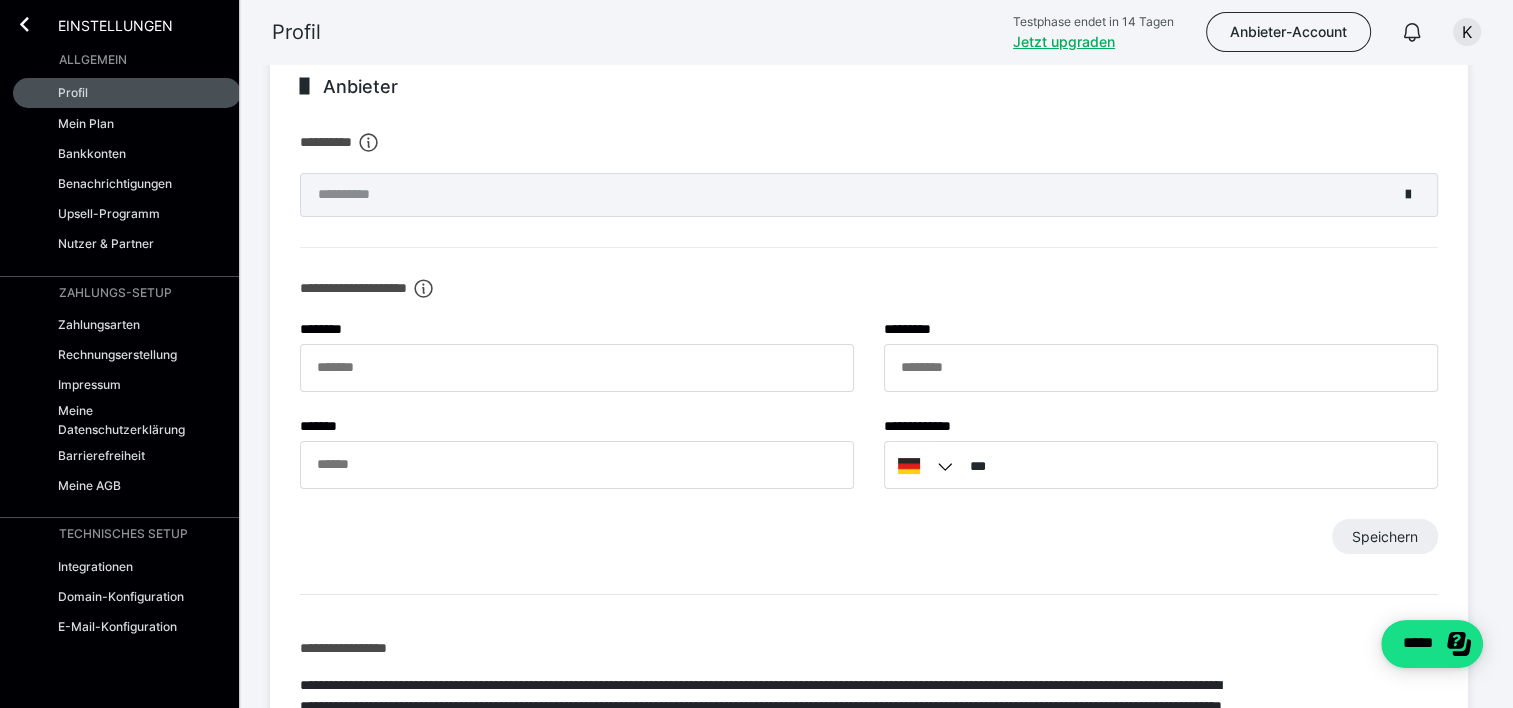scroll, scrollTop: 344, scrollLeft: 0, axis: vertical 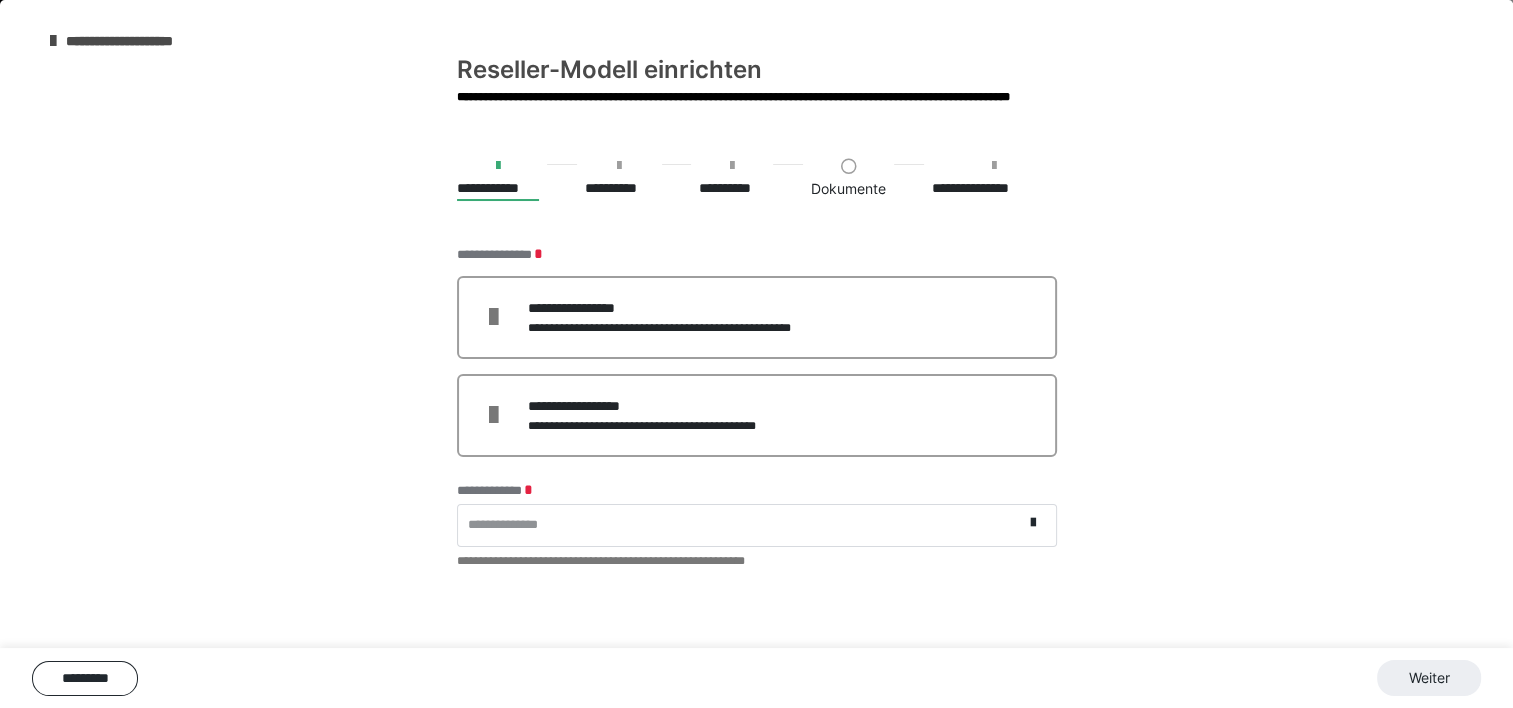 click on "**********" at bounding box center (141, 41) 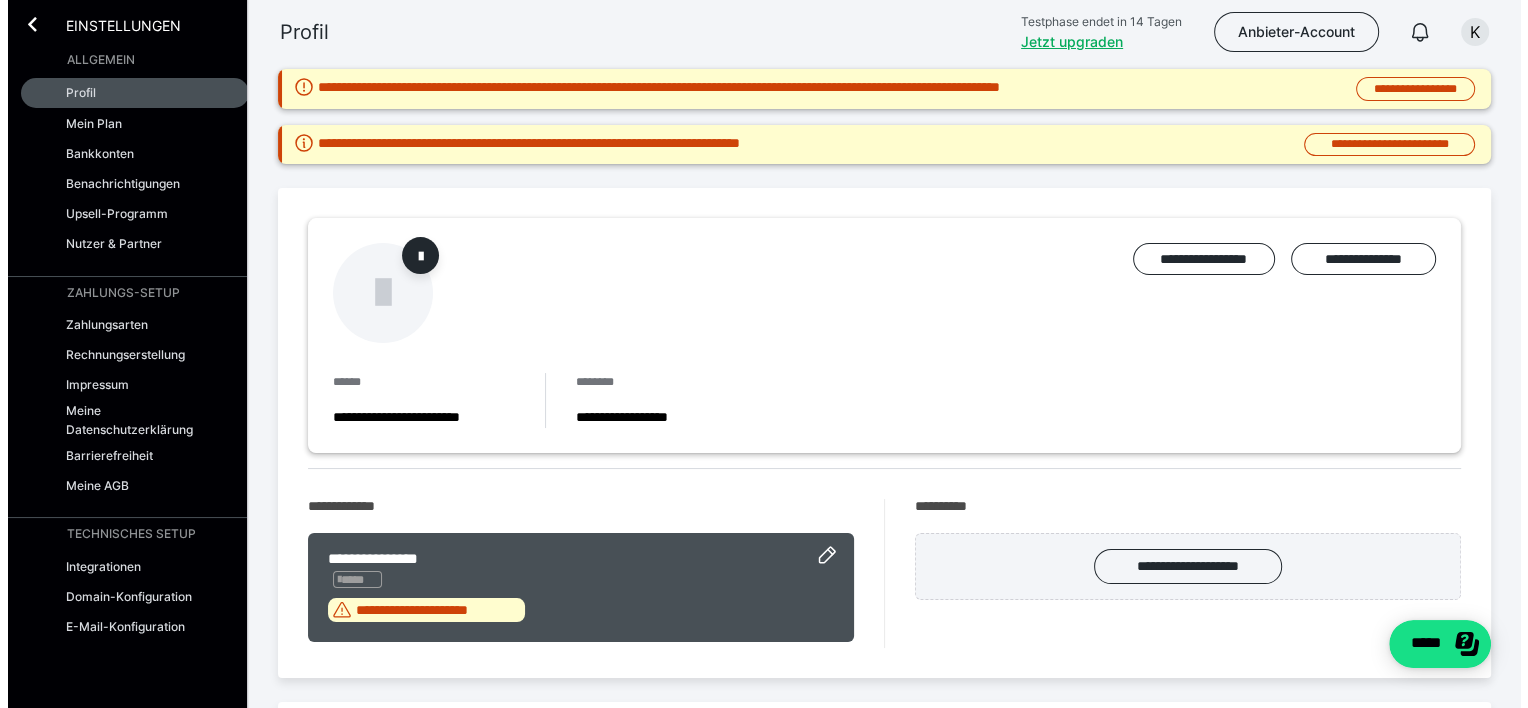 scroll, scrollTop: 0, scrollLeft: 0, axis: both 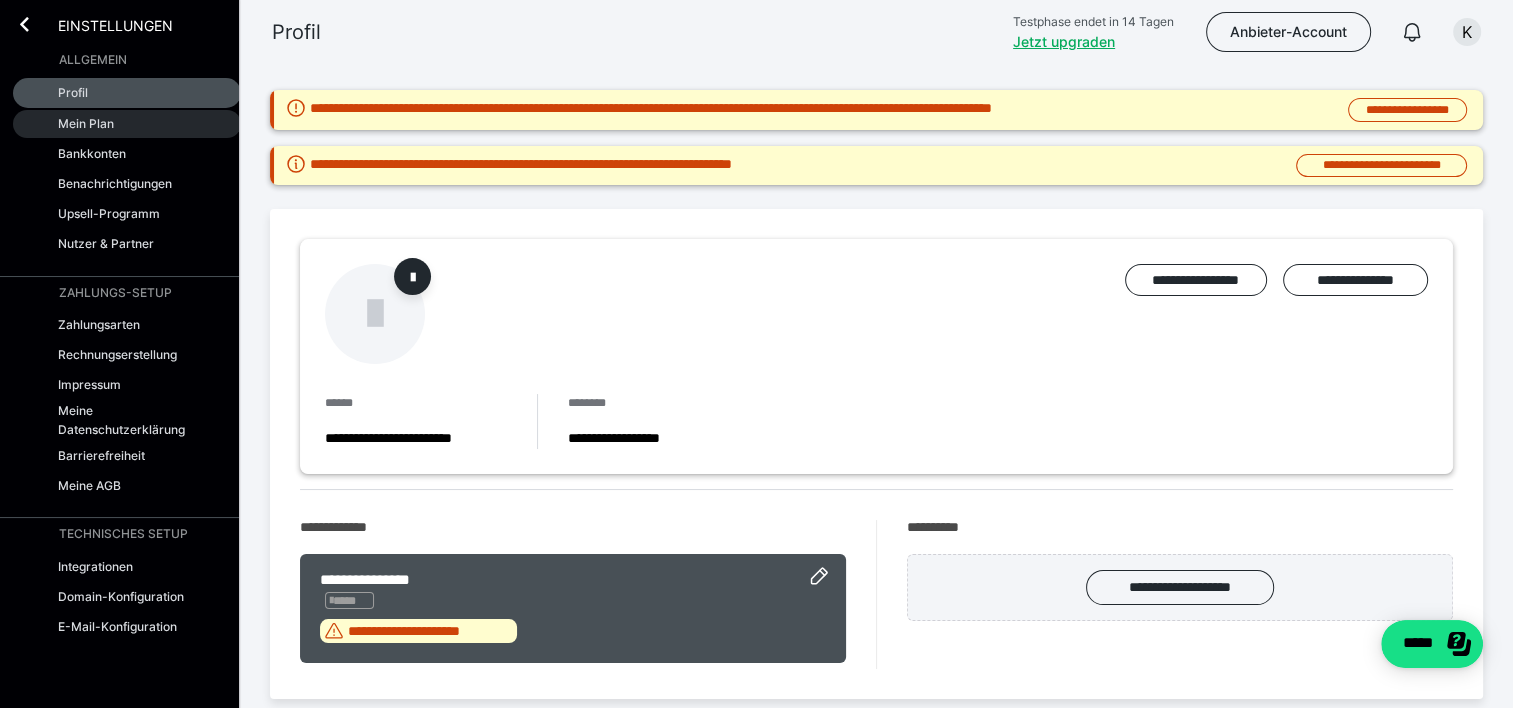 click on "Mein Plan" at bounding box center [86, 123] 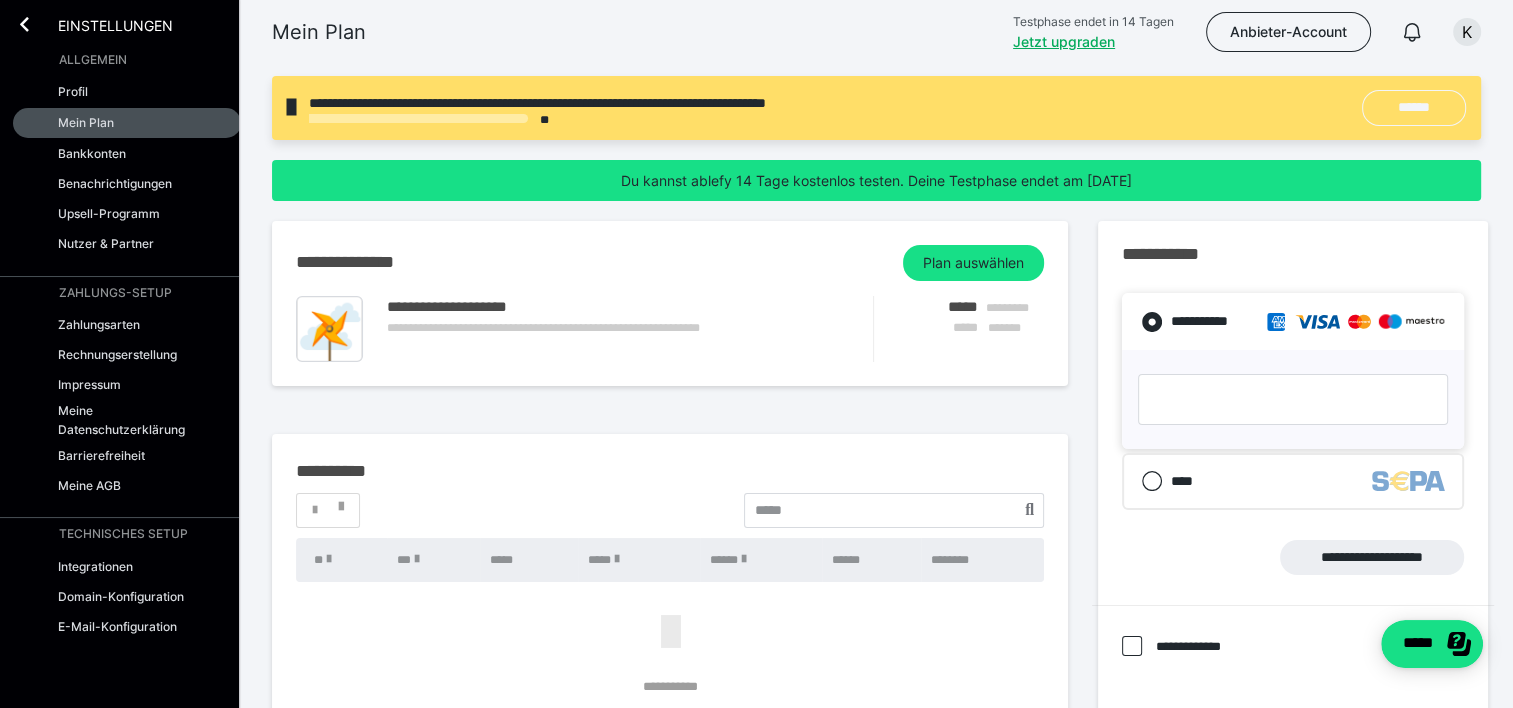 click on "******" at bounding box center [1414, 107] 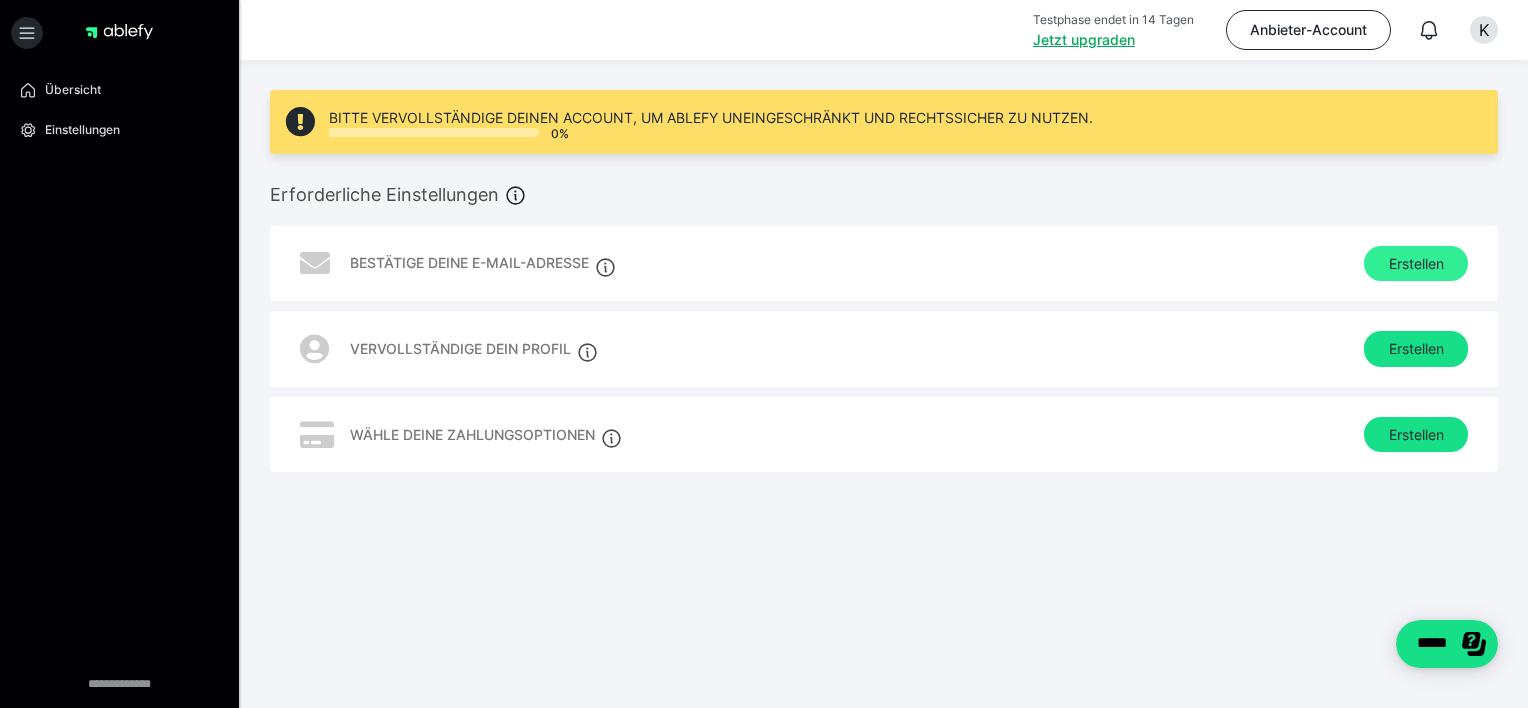 click on "Erstellen" at bounding box center (1416, 264) 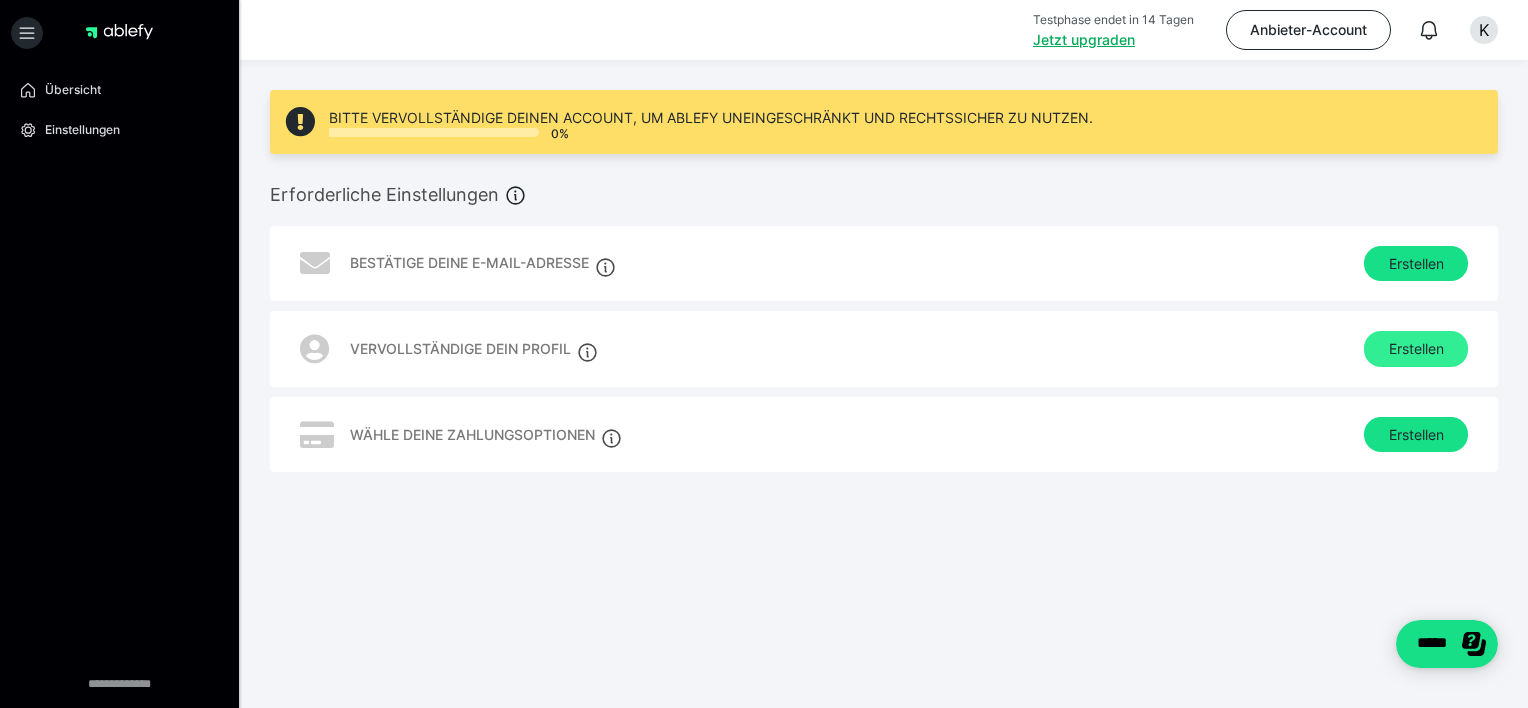 click on "Erstellen" at bounding box center (1416, 349) 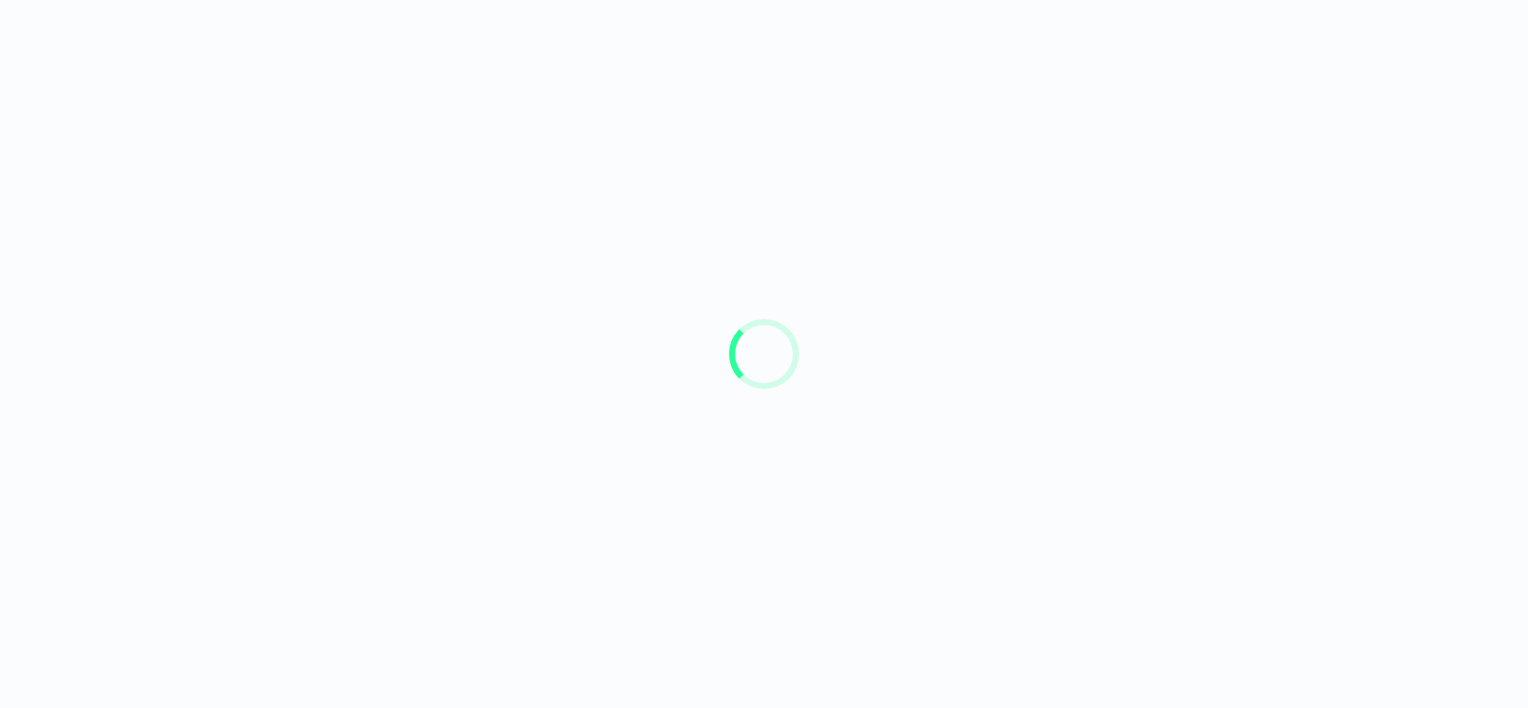 scroll, scrollTop: 0, scrollLeft: 0, axis: both 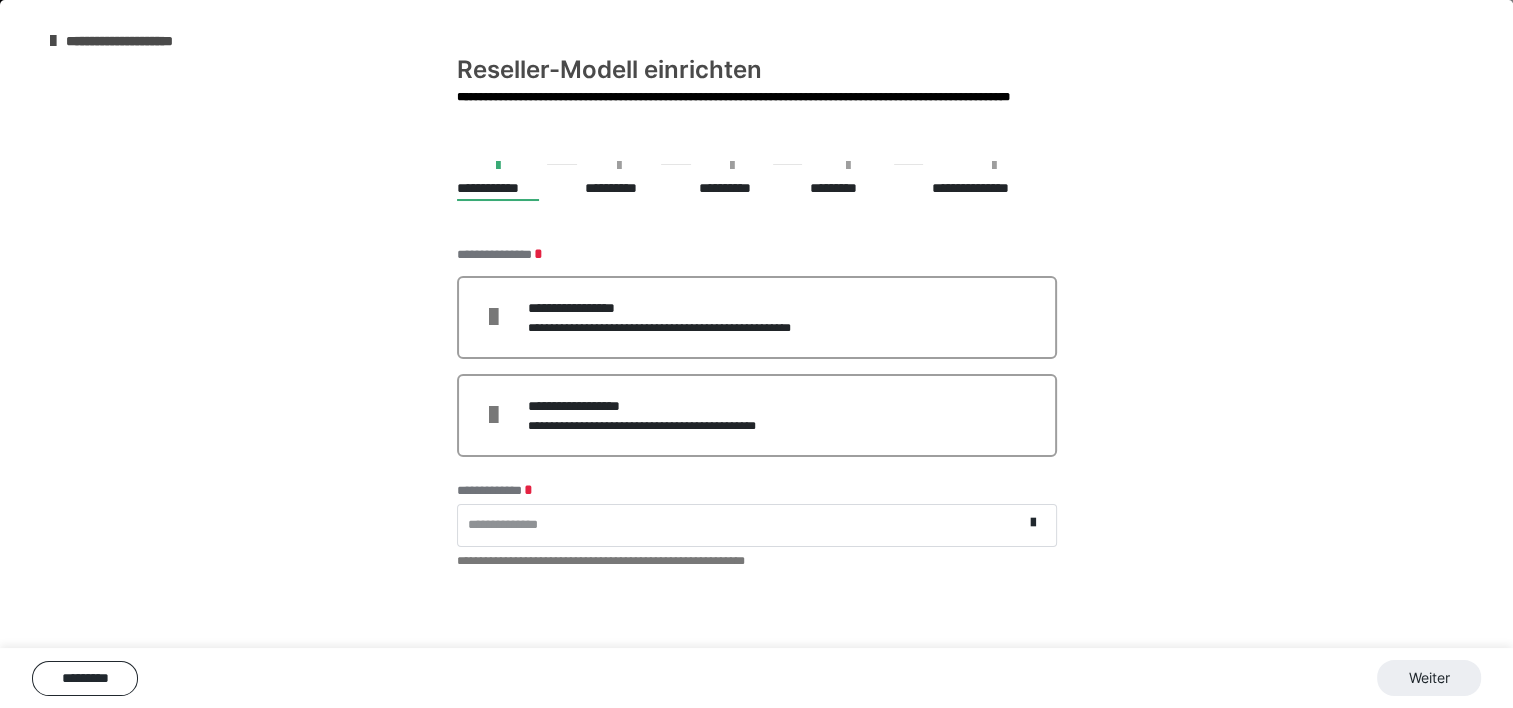 click on "**********" at bounding box center (619, 188) 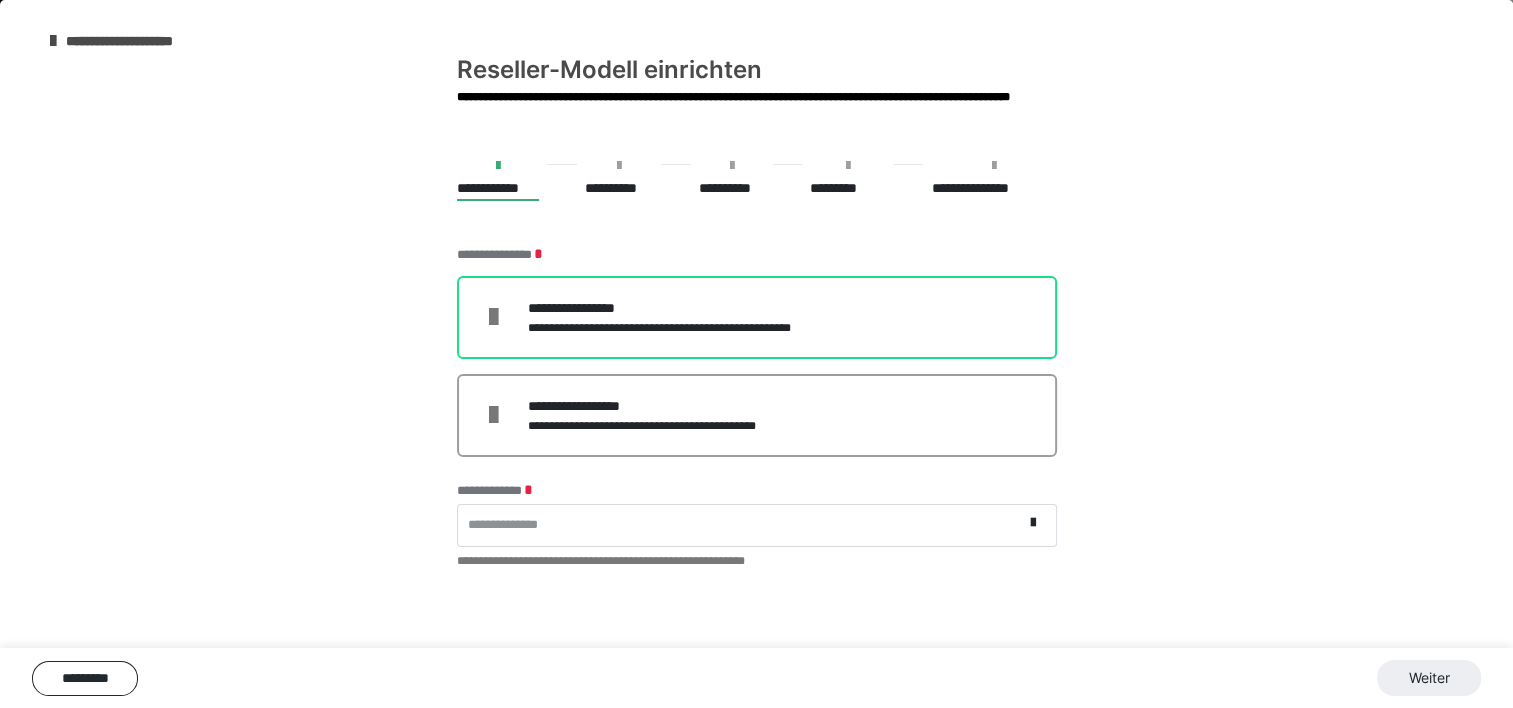 click on "**********" at bounding box center (685, 328) 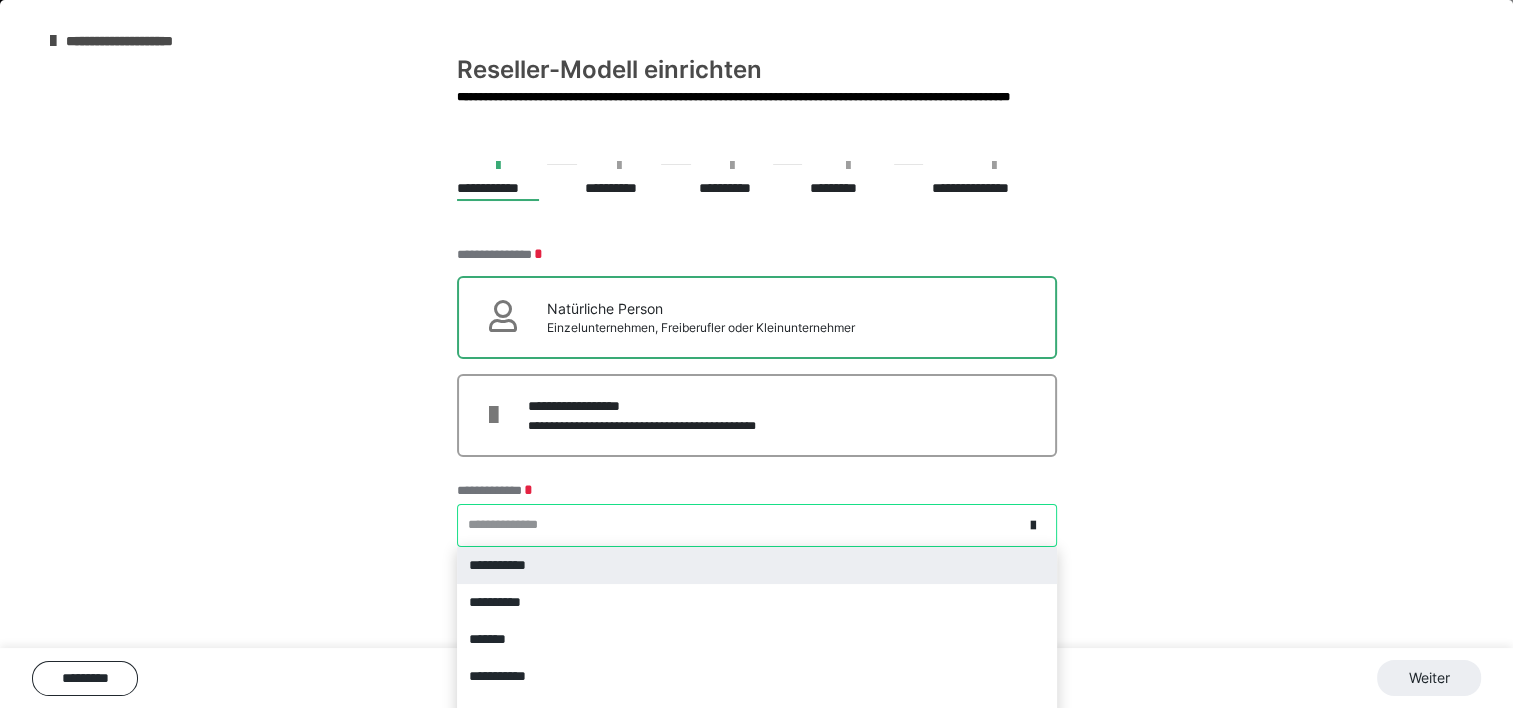 click on "**********" at bounding box center [757, 525] 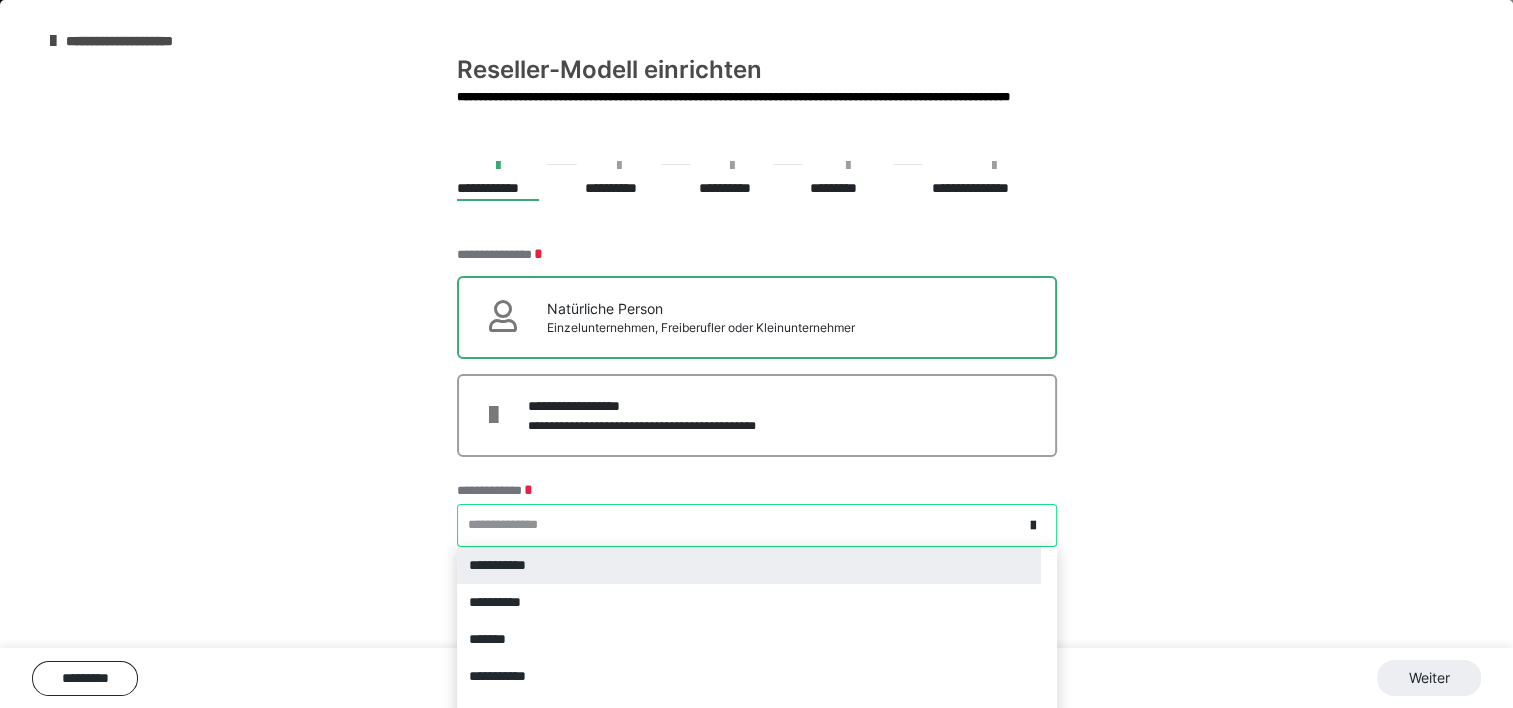scroll, scrollTop: 36, scrollLeft: 0, axis: vertical 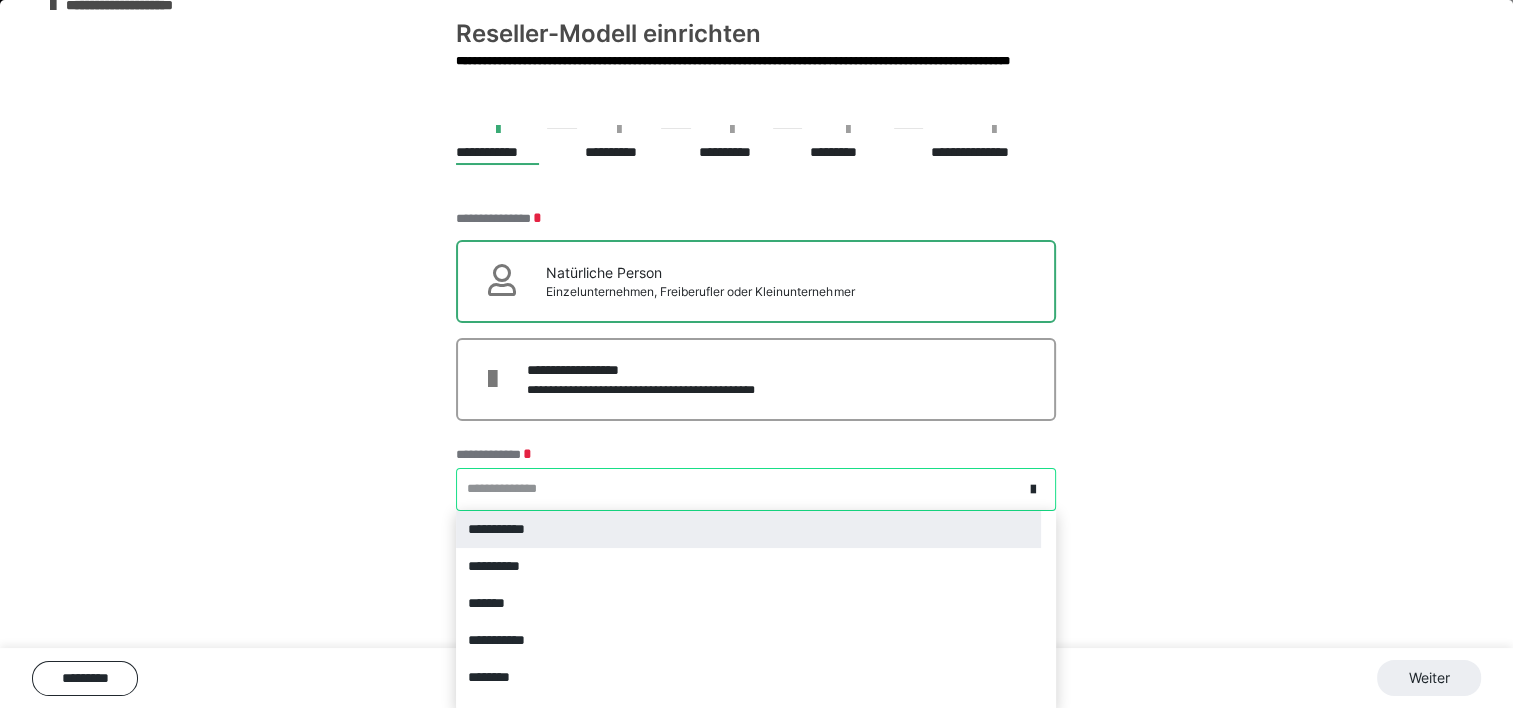 click on "**********" at bounding box center [748, 529] 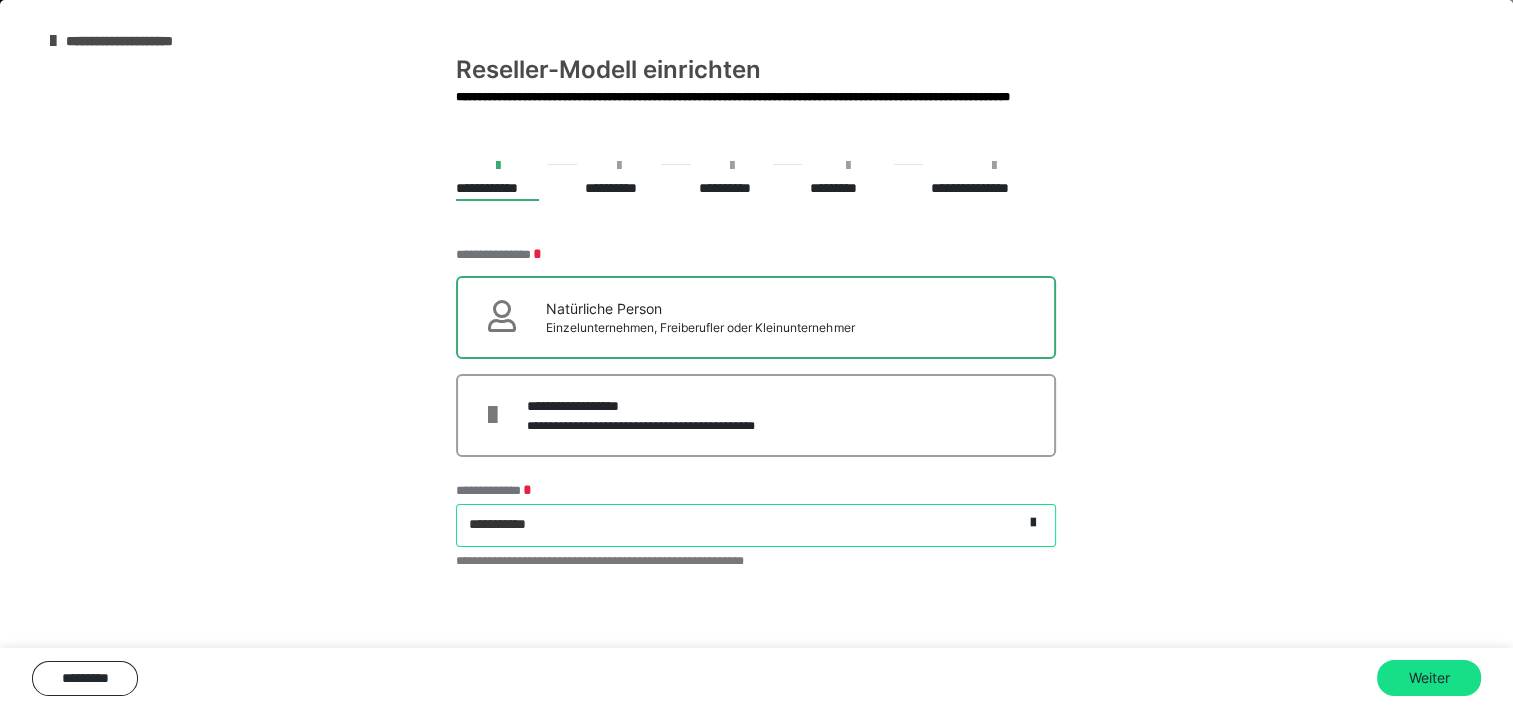 scroll, scrollTop: 0, scrollLeft: 0, axis: both 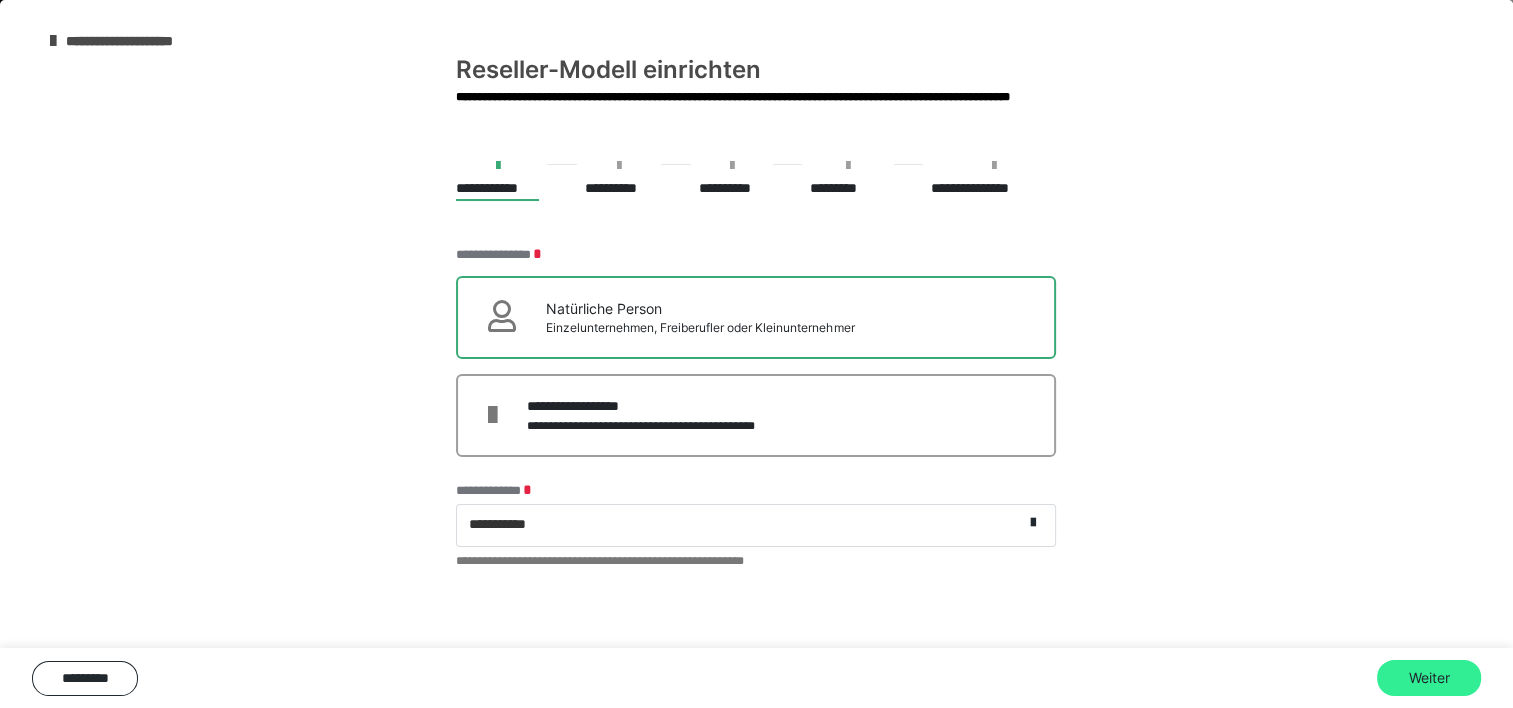 click on "Weiter" at bounding box center [1429, 678] 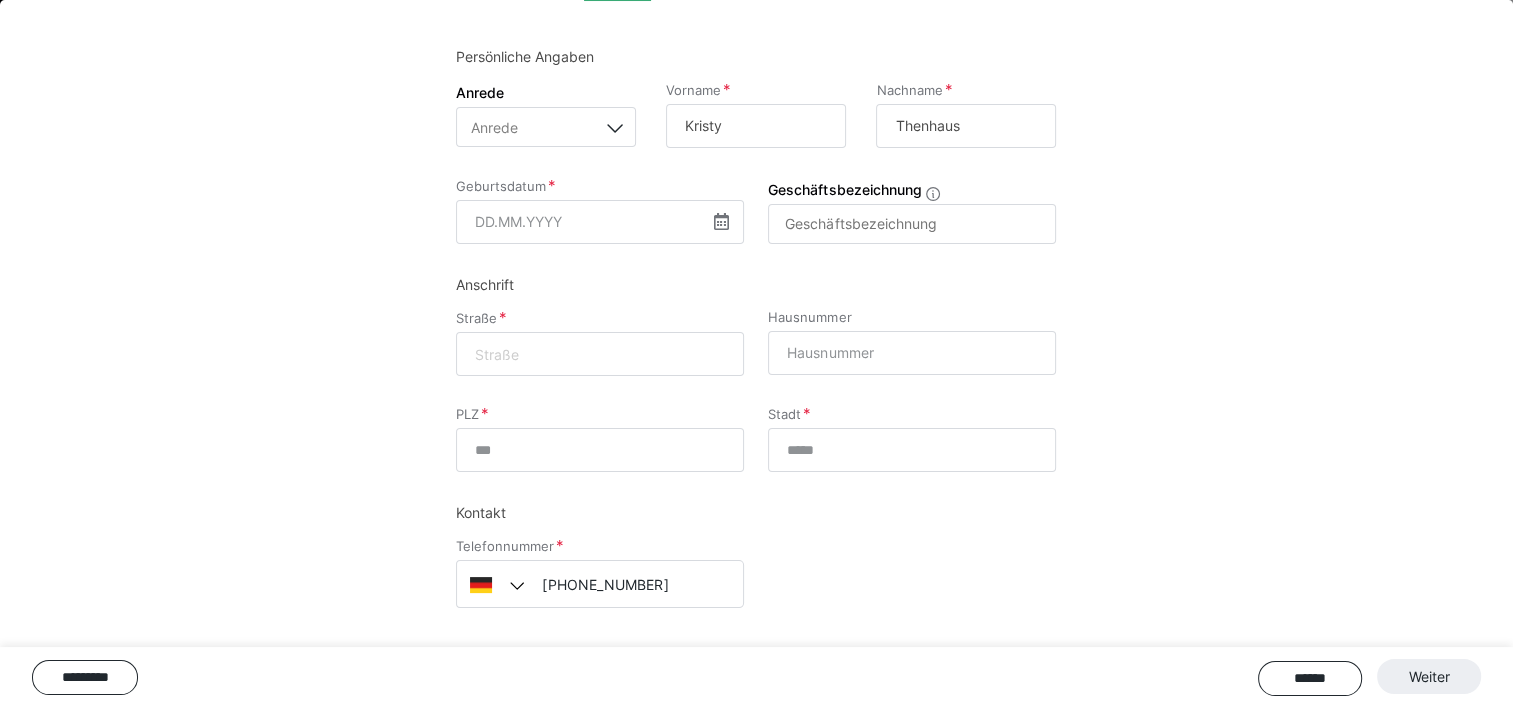 scroll, scrollTop: 202, scrollLeft: 0, axis: vertical 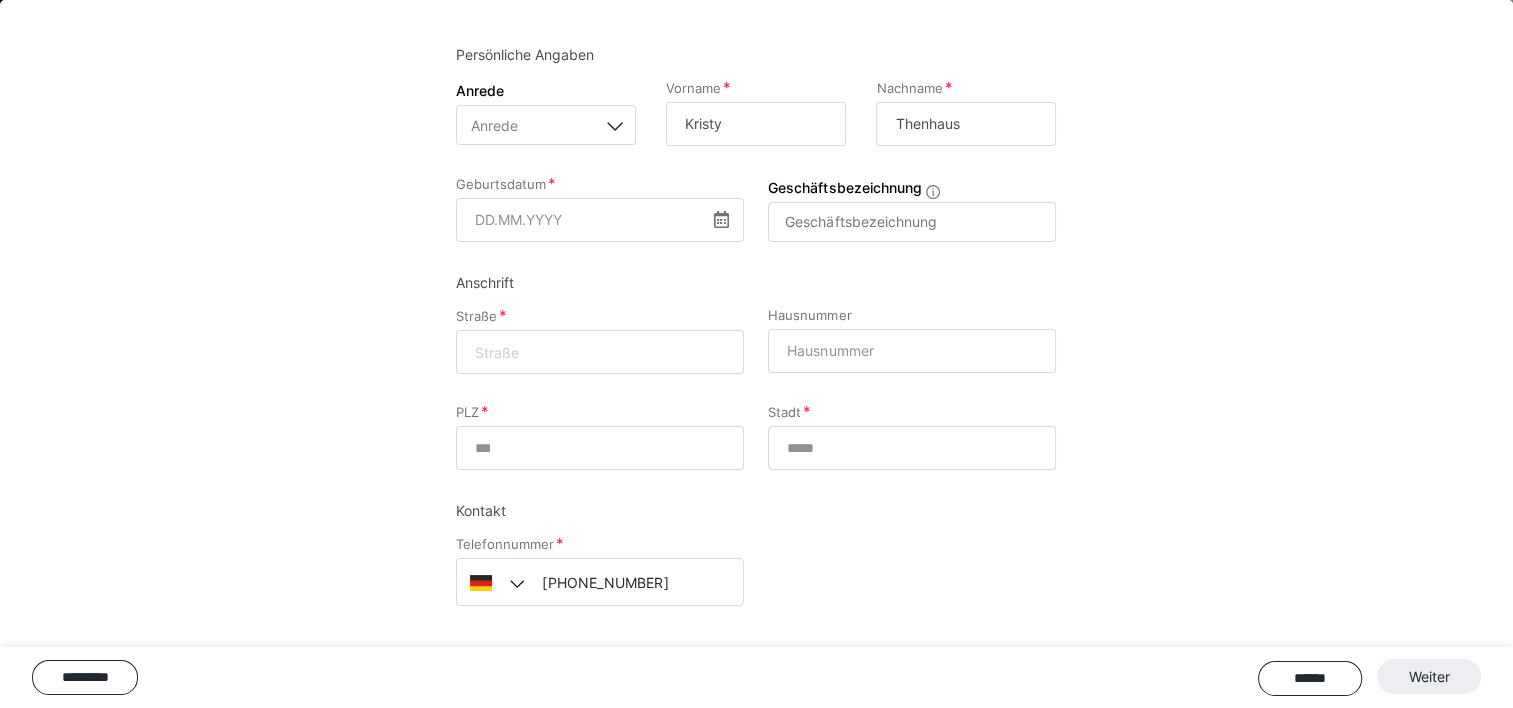 click at bounding box center (721, 219) 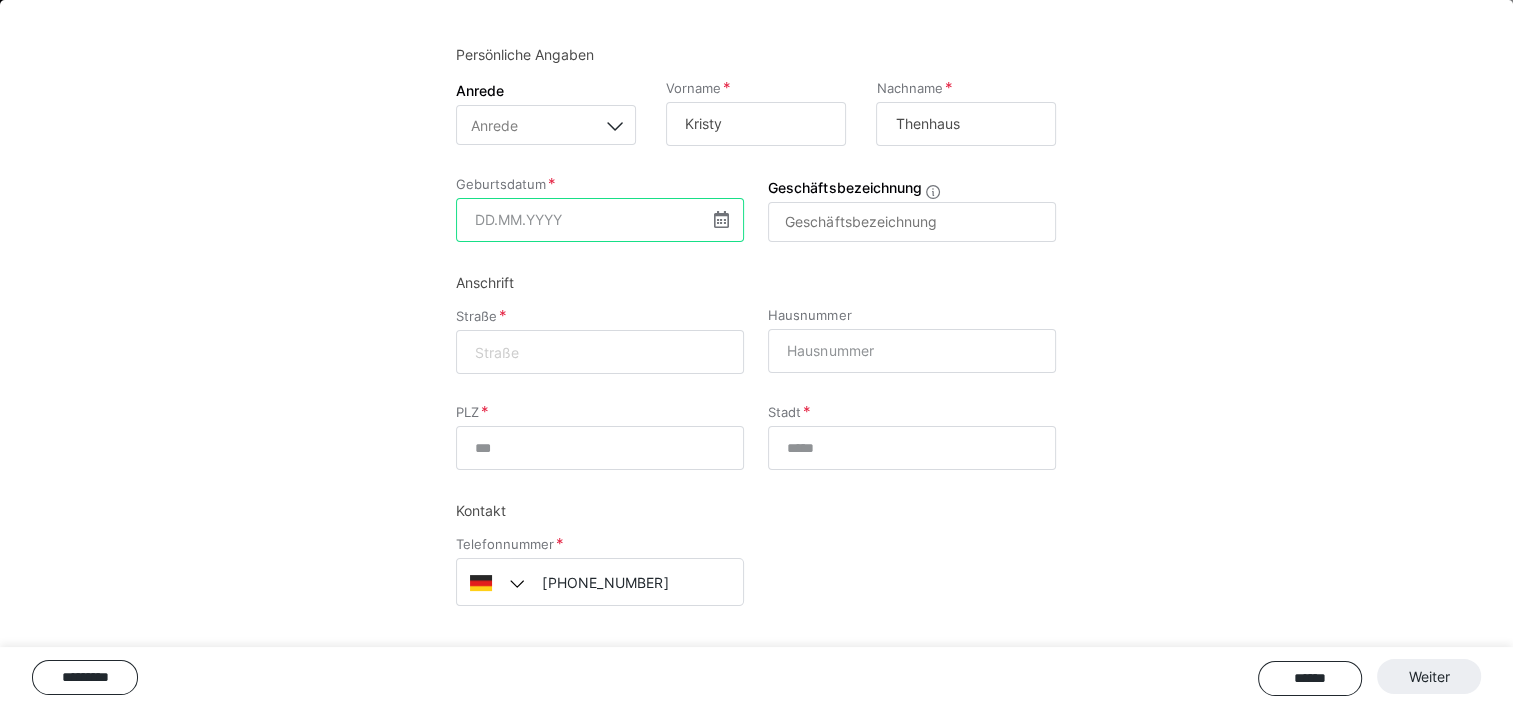 click at bounding box center [600, 220] 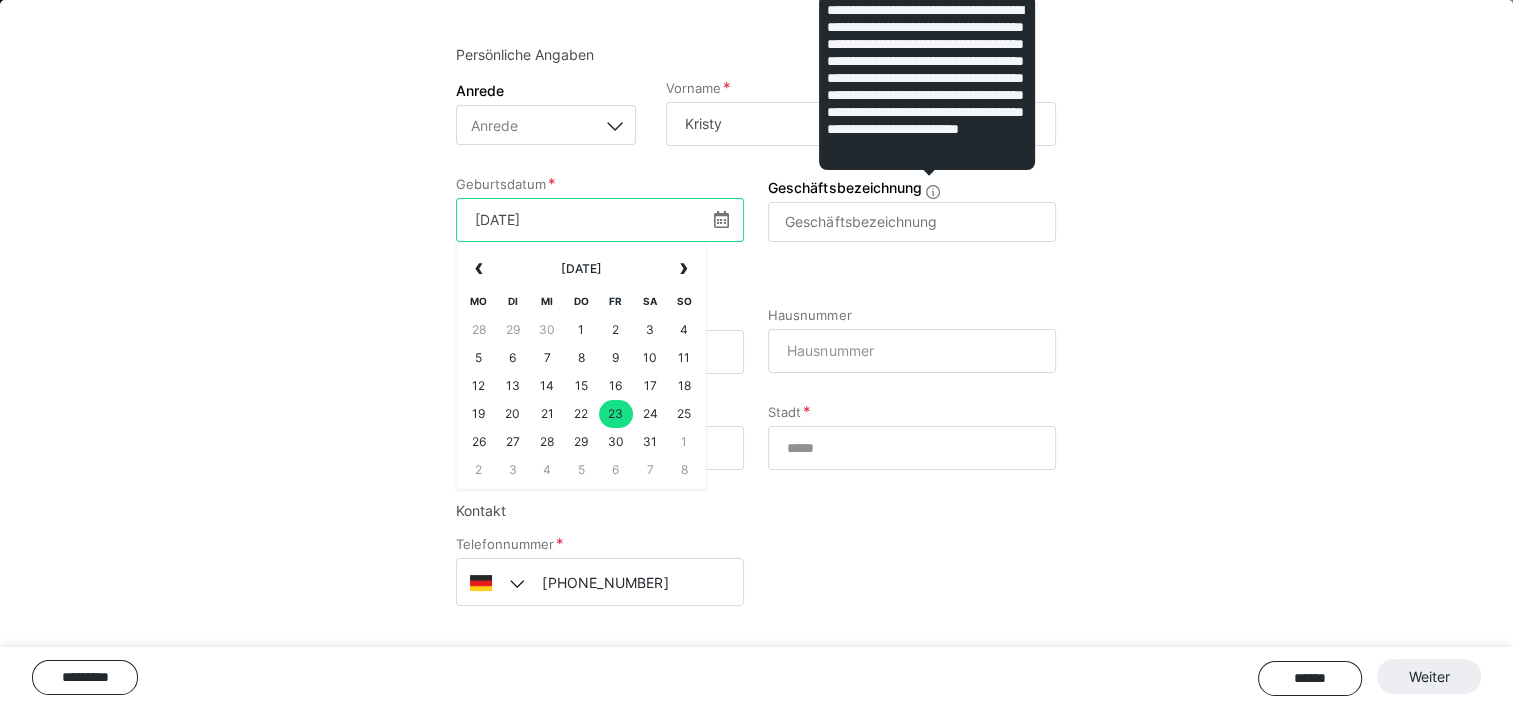 type on "[DATE]" 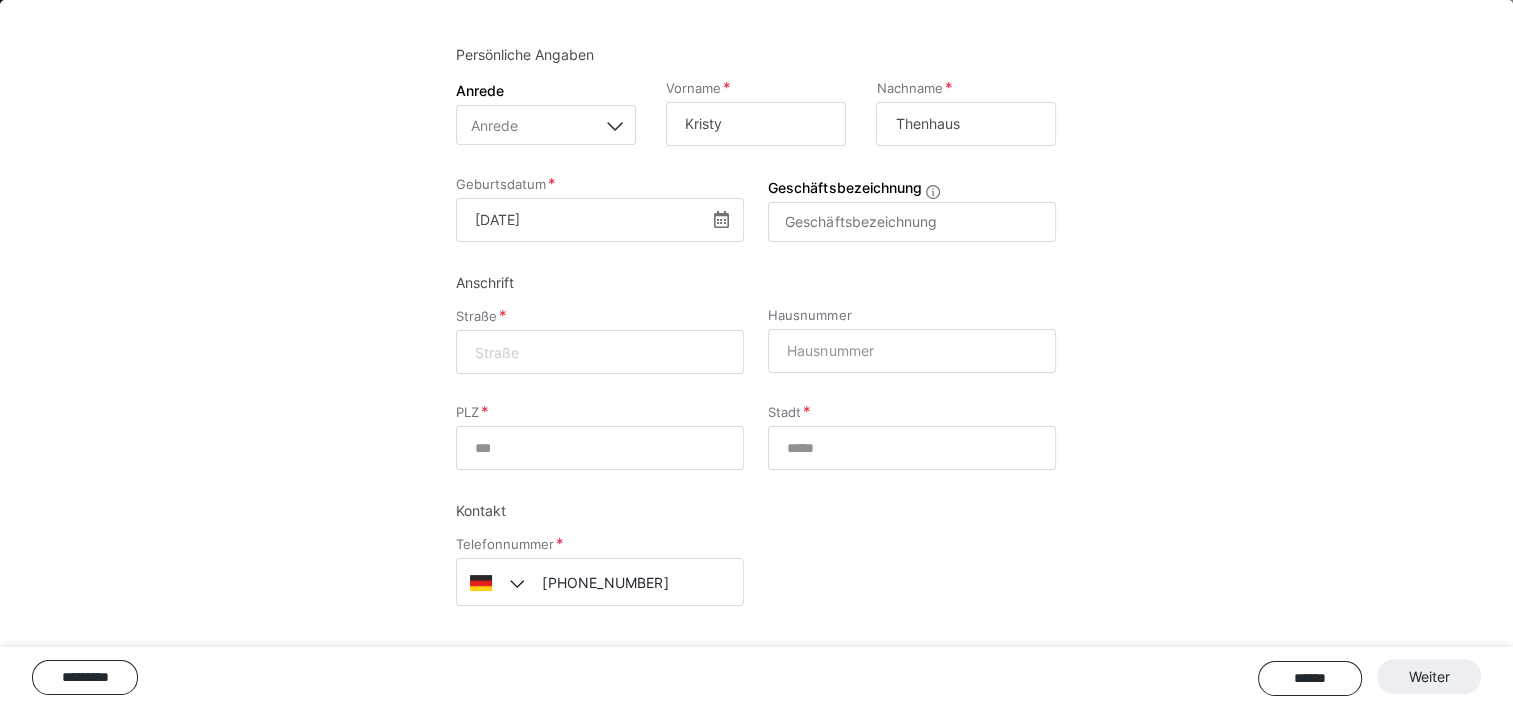 click on "**********" at bounding box center [756, 276] 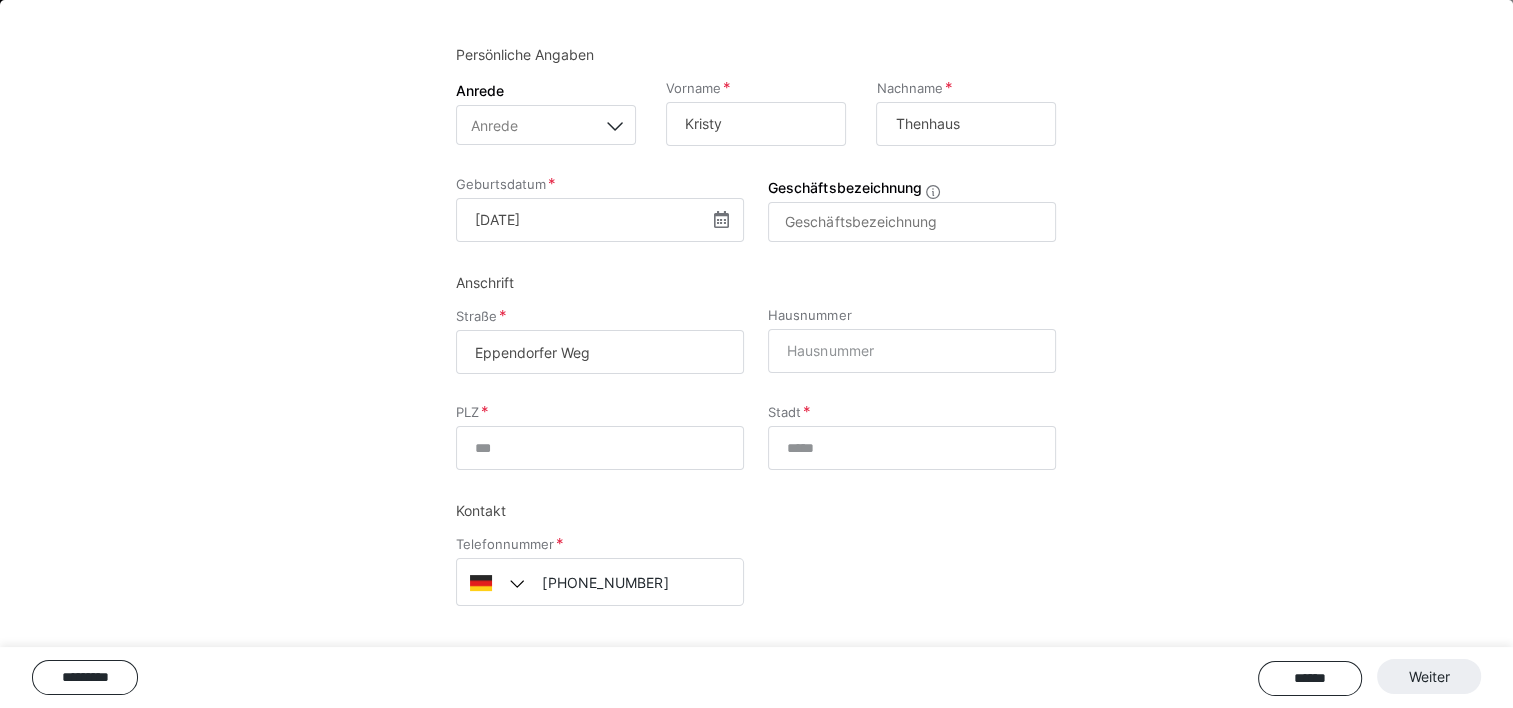 type on "Eppendorfer Weg" 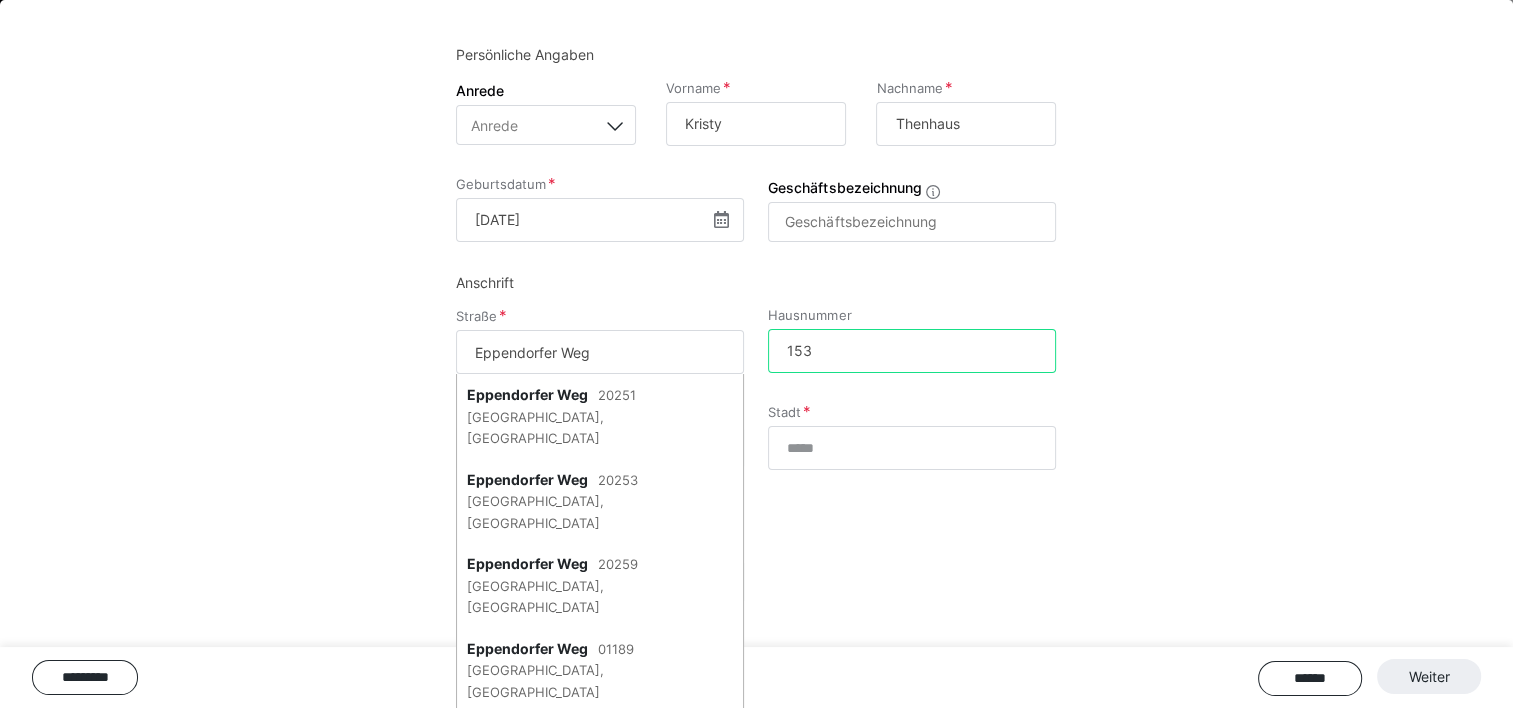 type on "153" 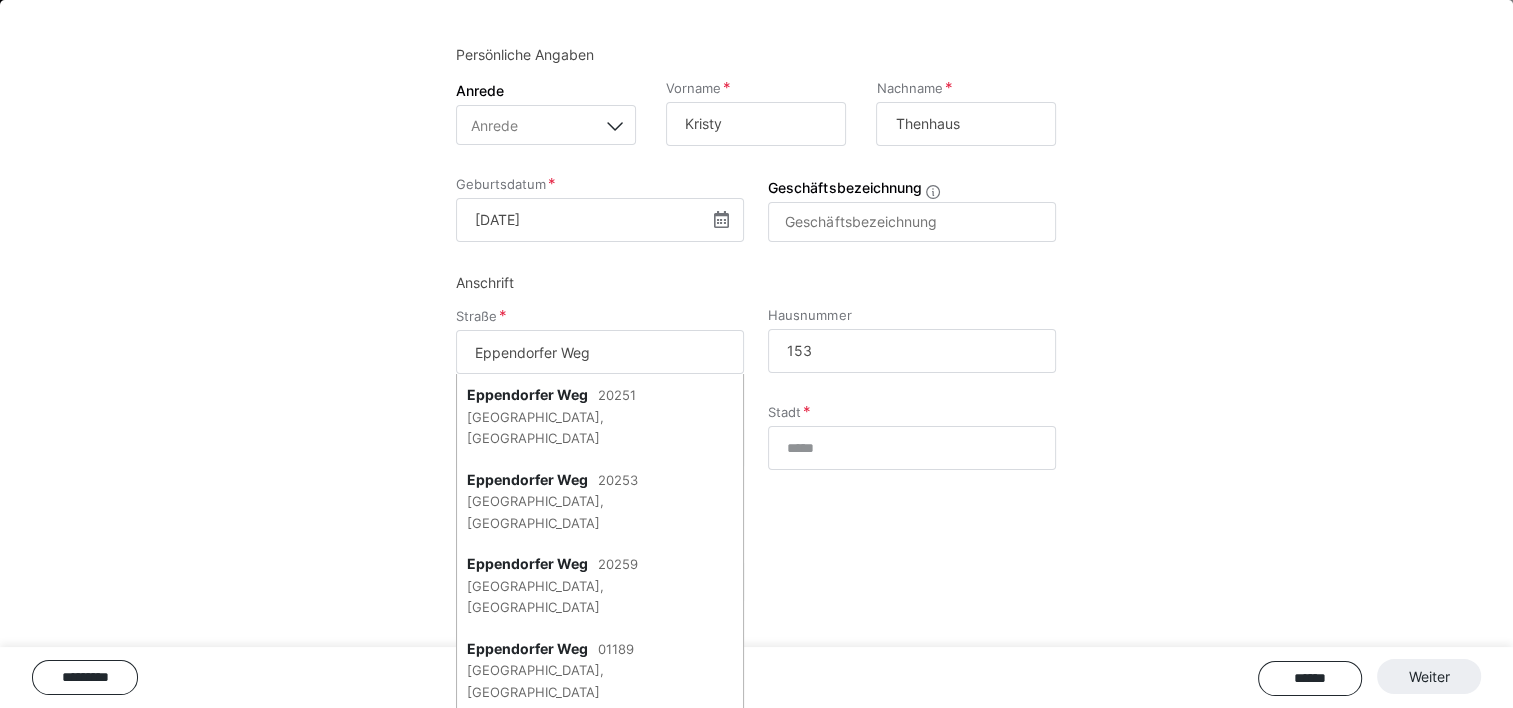 click on "**********" at bounding box center (756, 276) 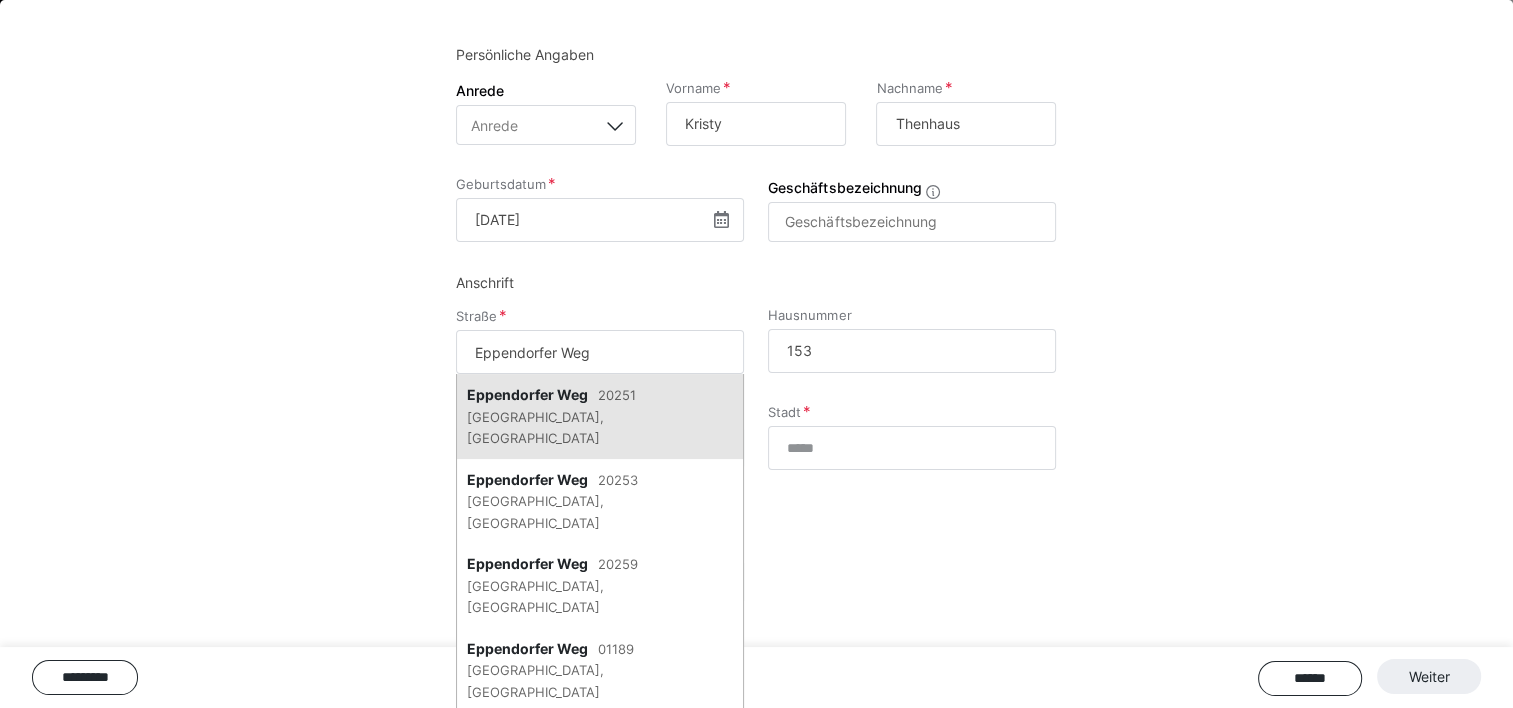 click on "20251 [GEOGRAPHIC_DATA], [GEOGRAPHIC_DATA]" at bounding box center [551, 416] 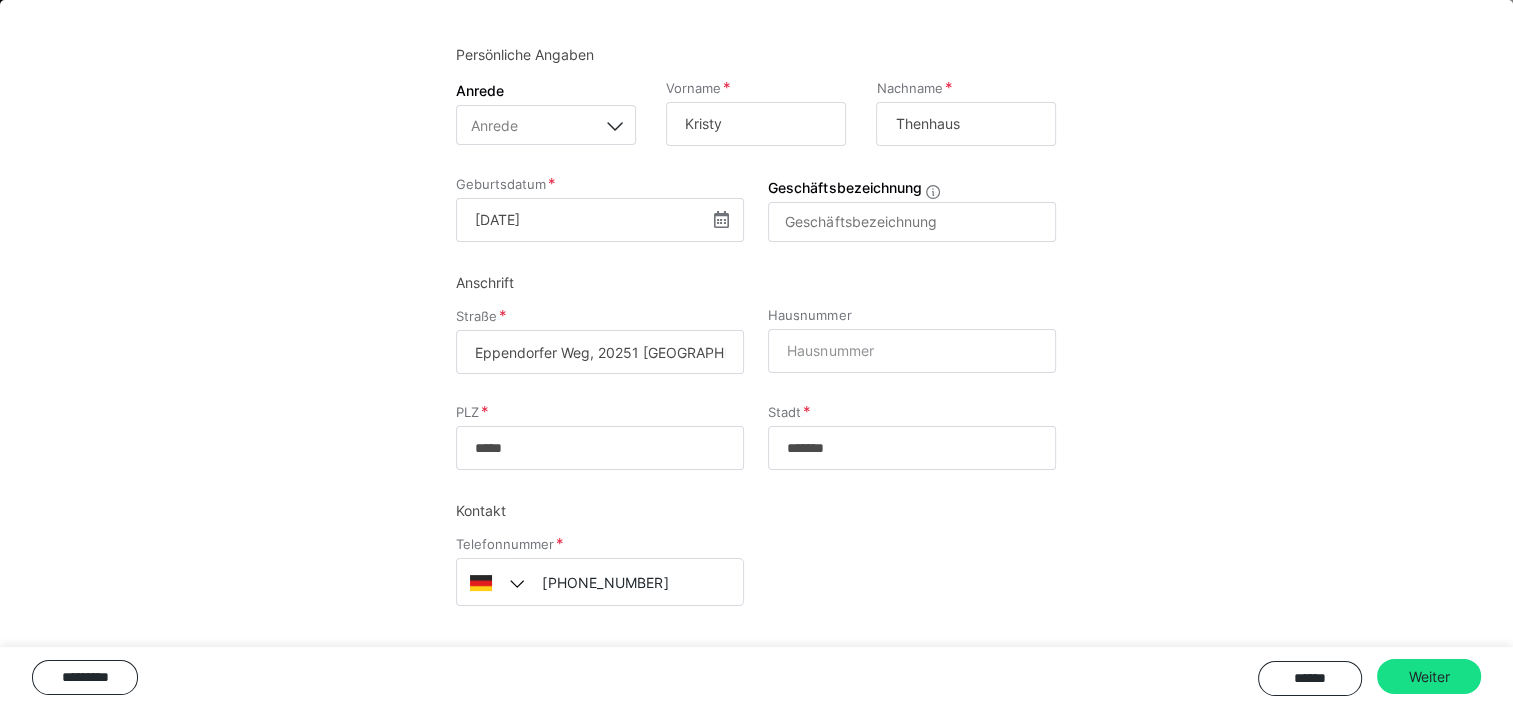 scroll, scrollTop: 0, scrollLeft: 69, axis: horizontal 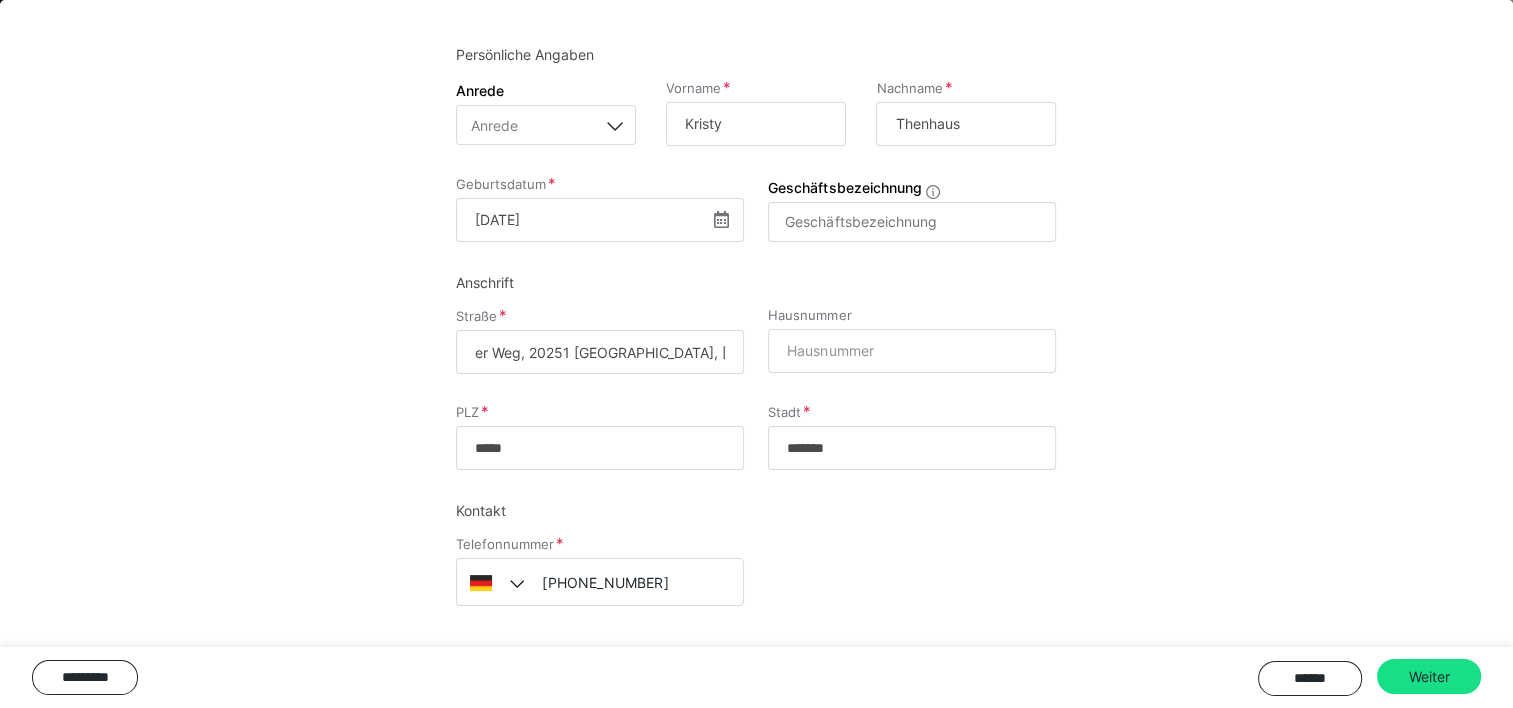 drag, startPoint x: 466, startPoint y: 349, endPoint x: 928, endPoint y: 373, distance: 462.62296 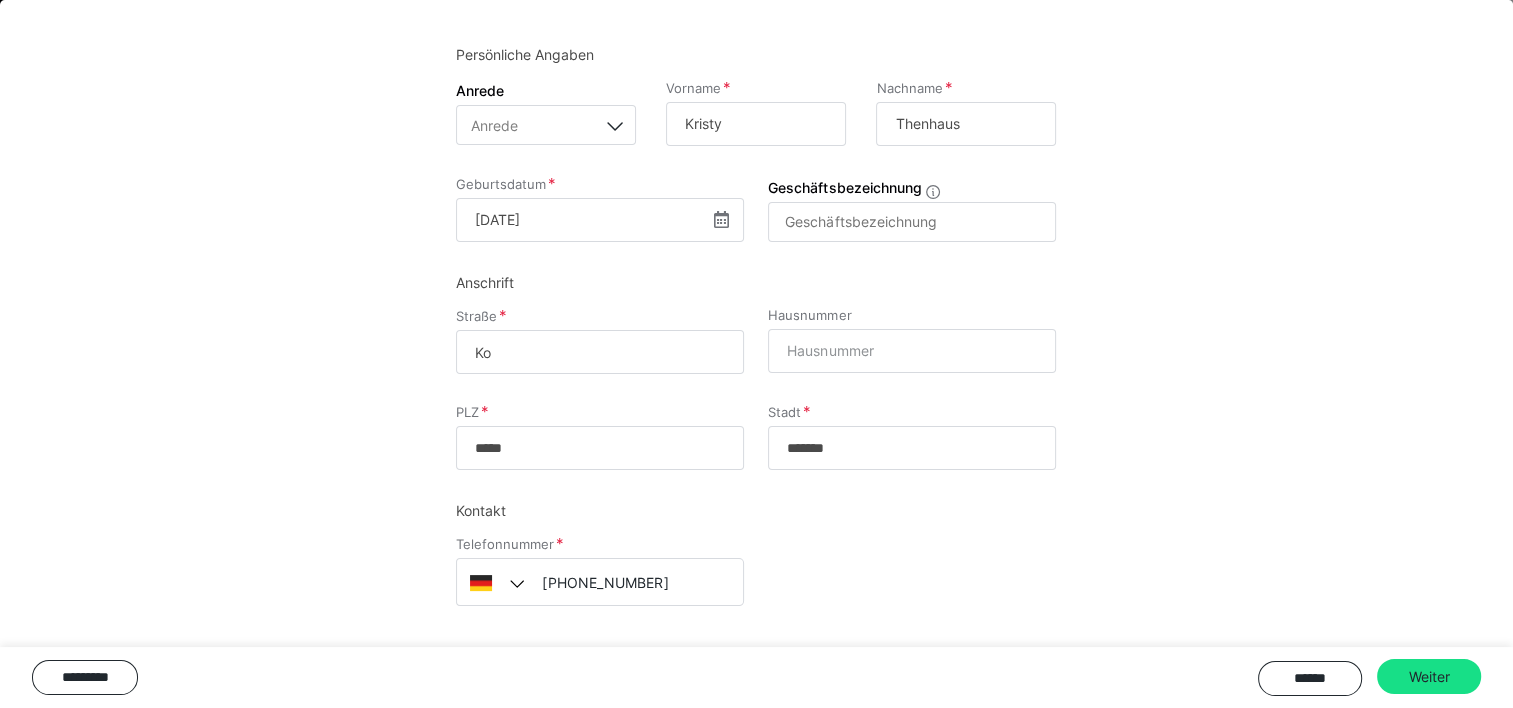 scroll, scrollTop: 0, scrollLeft: 0, axis: both 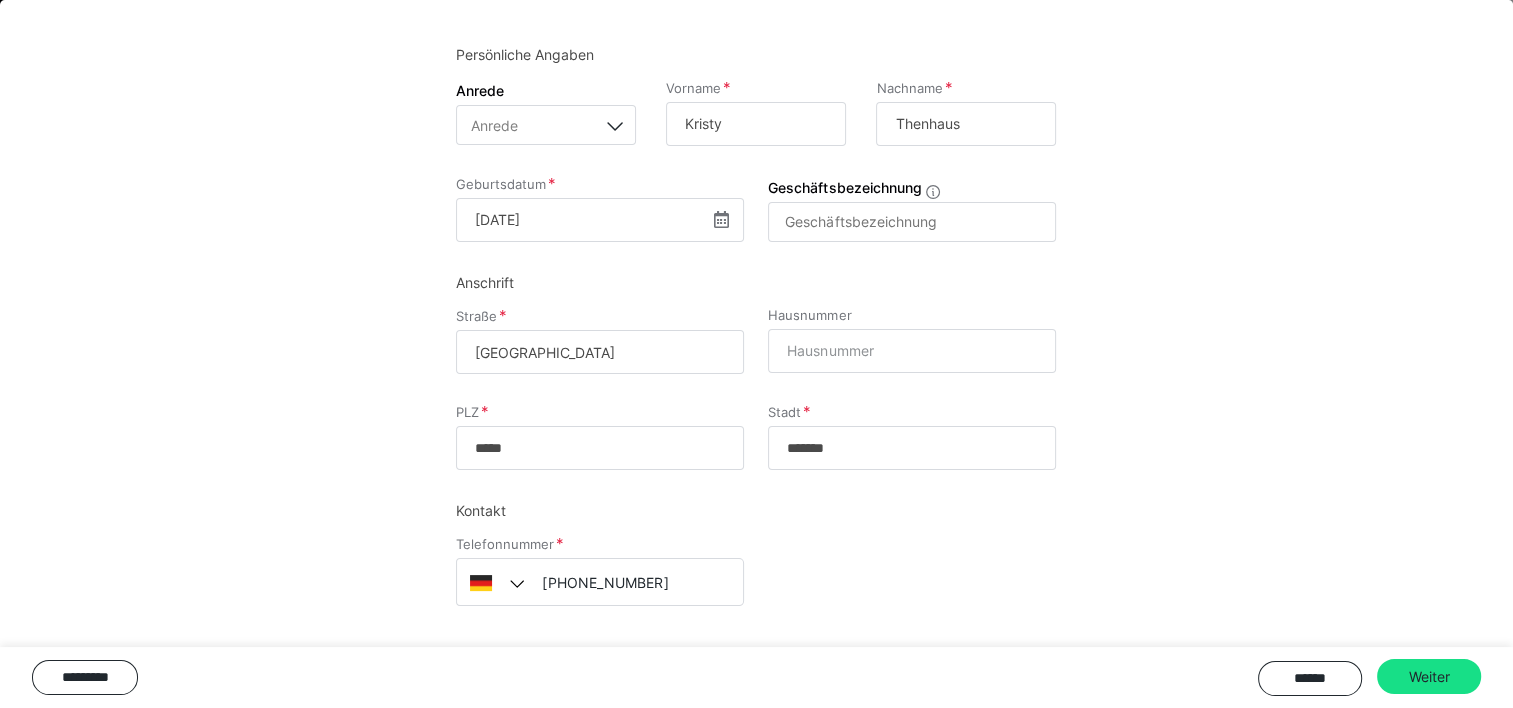 type on "[GEOGRAPHIC_DATA]" 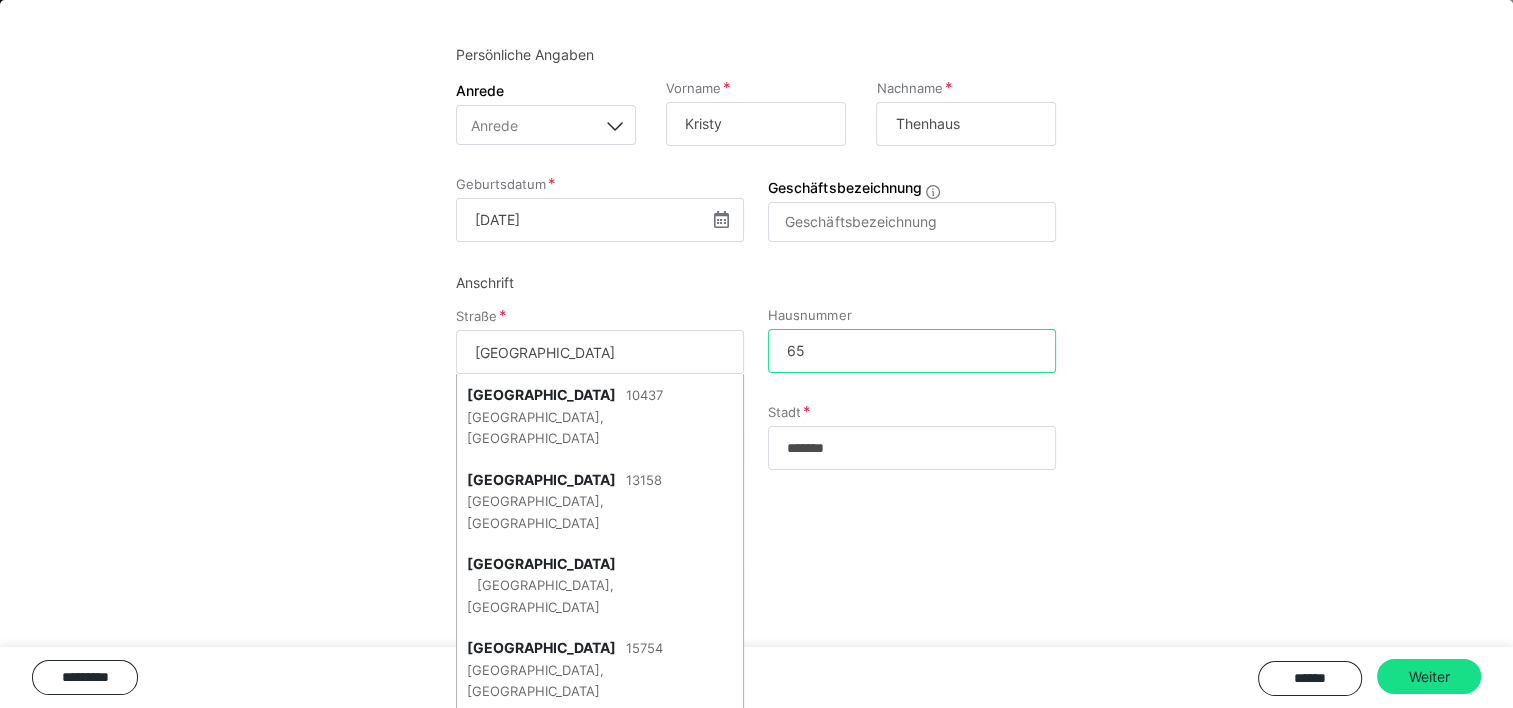 type on "65" 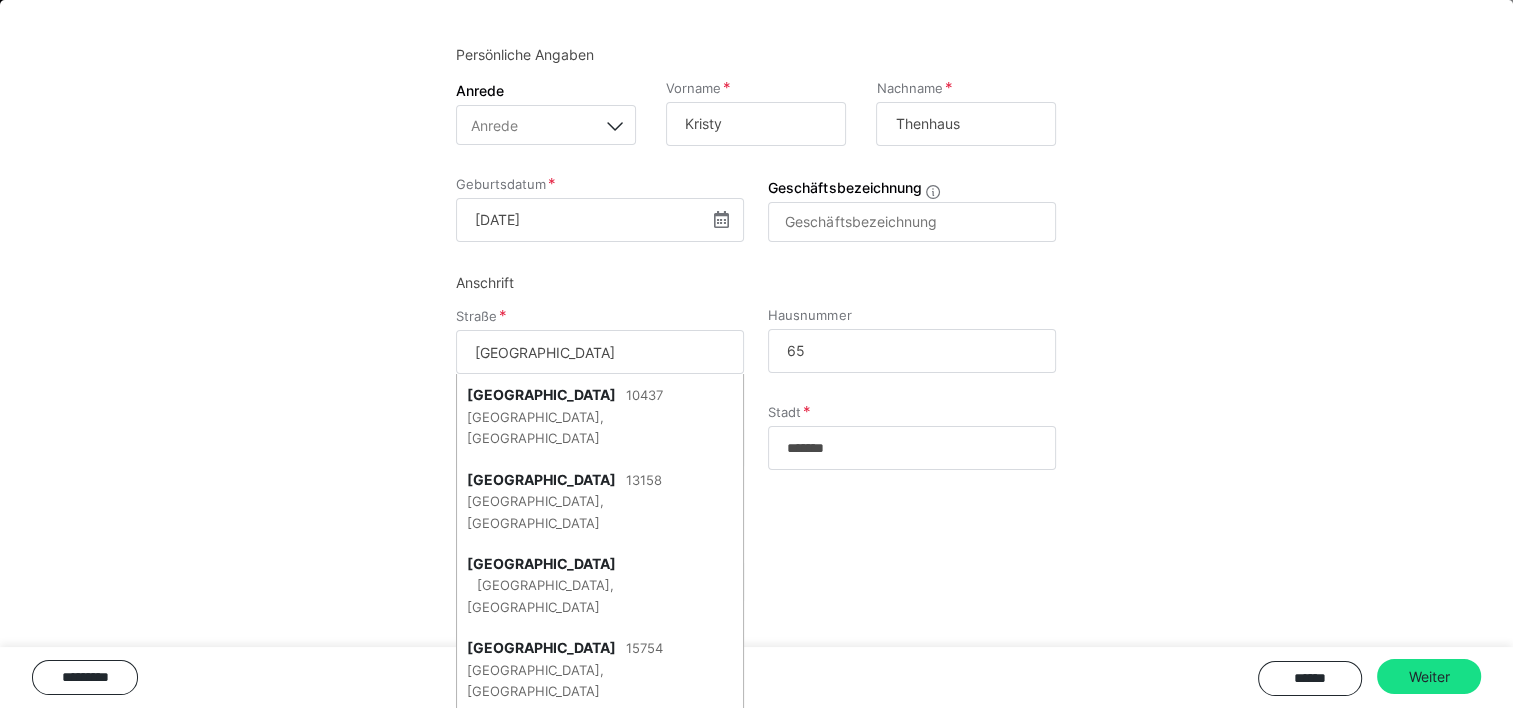 click on "[GEOGRAPHIC_DATA]" at bounding box center (600, 352) 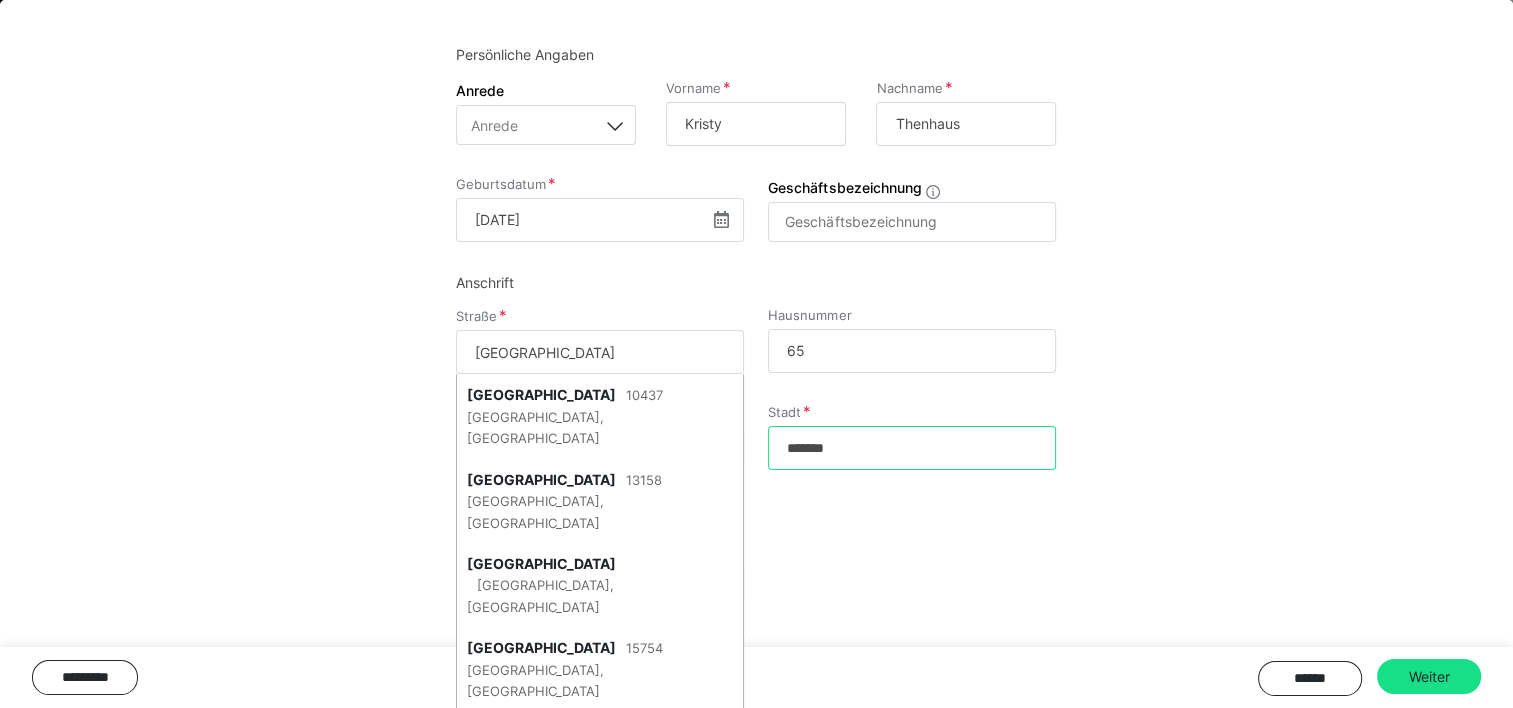 click on "*******" at bounding box center [912, 448] 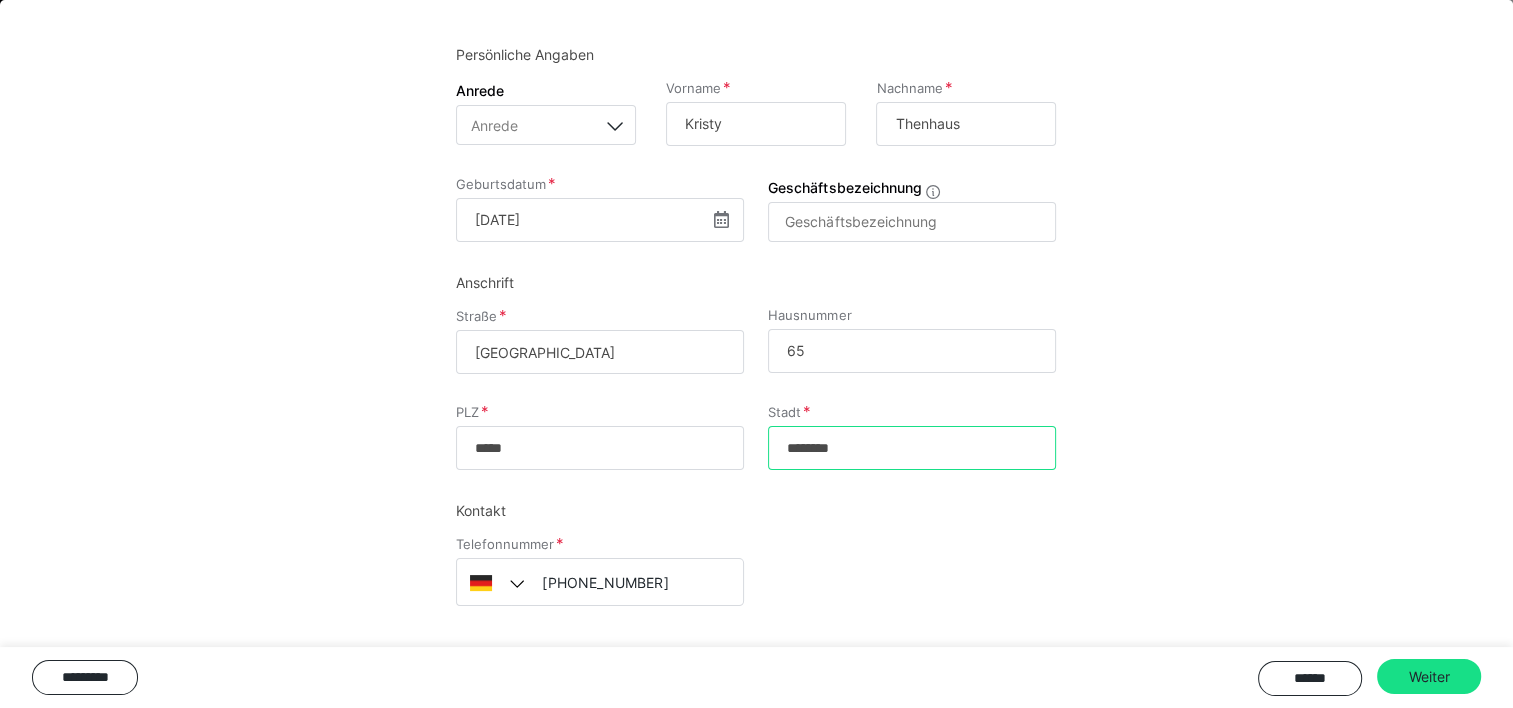 type on "********" 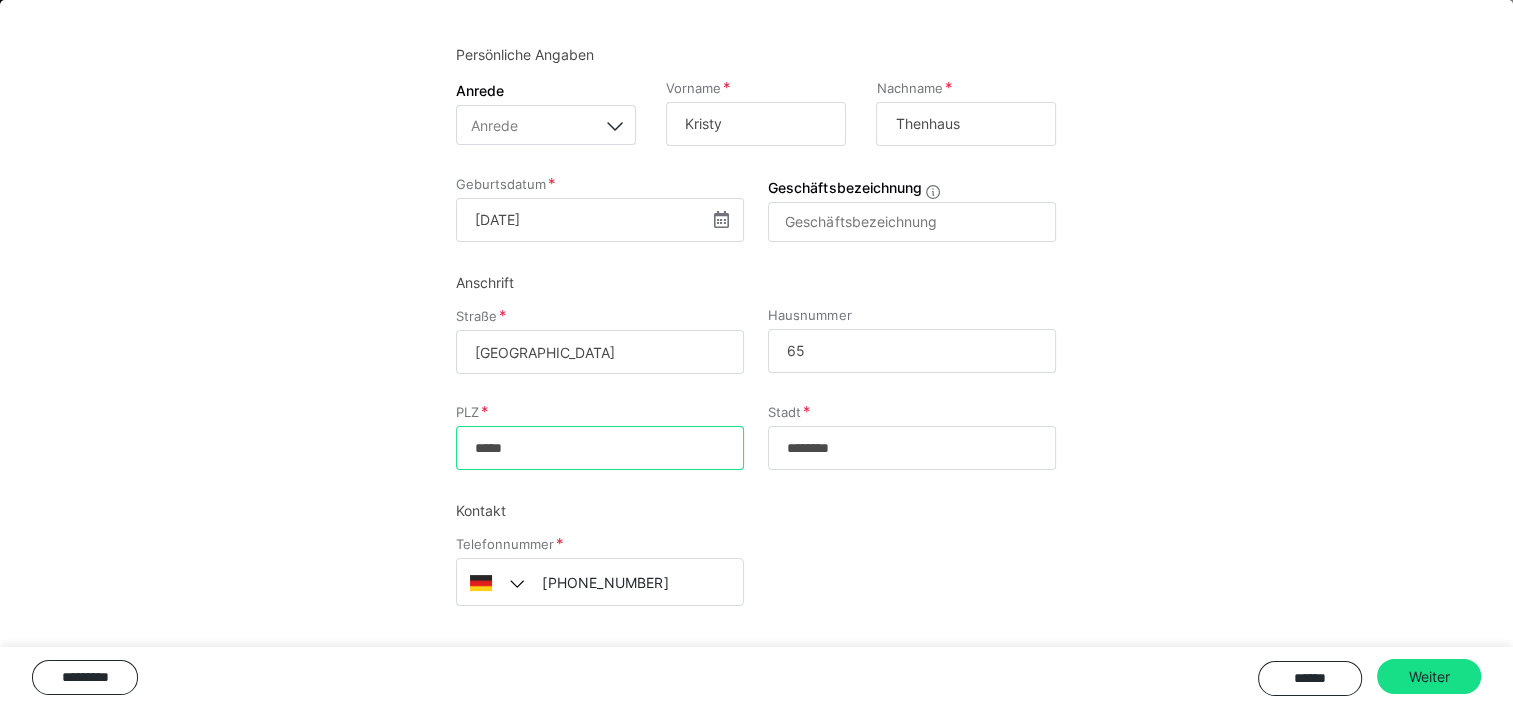 drag, startPoint x: 643, startPoint y: 448, endPoint x: 394, endPoint y: 451, distance: 249.01807 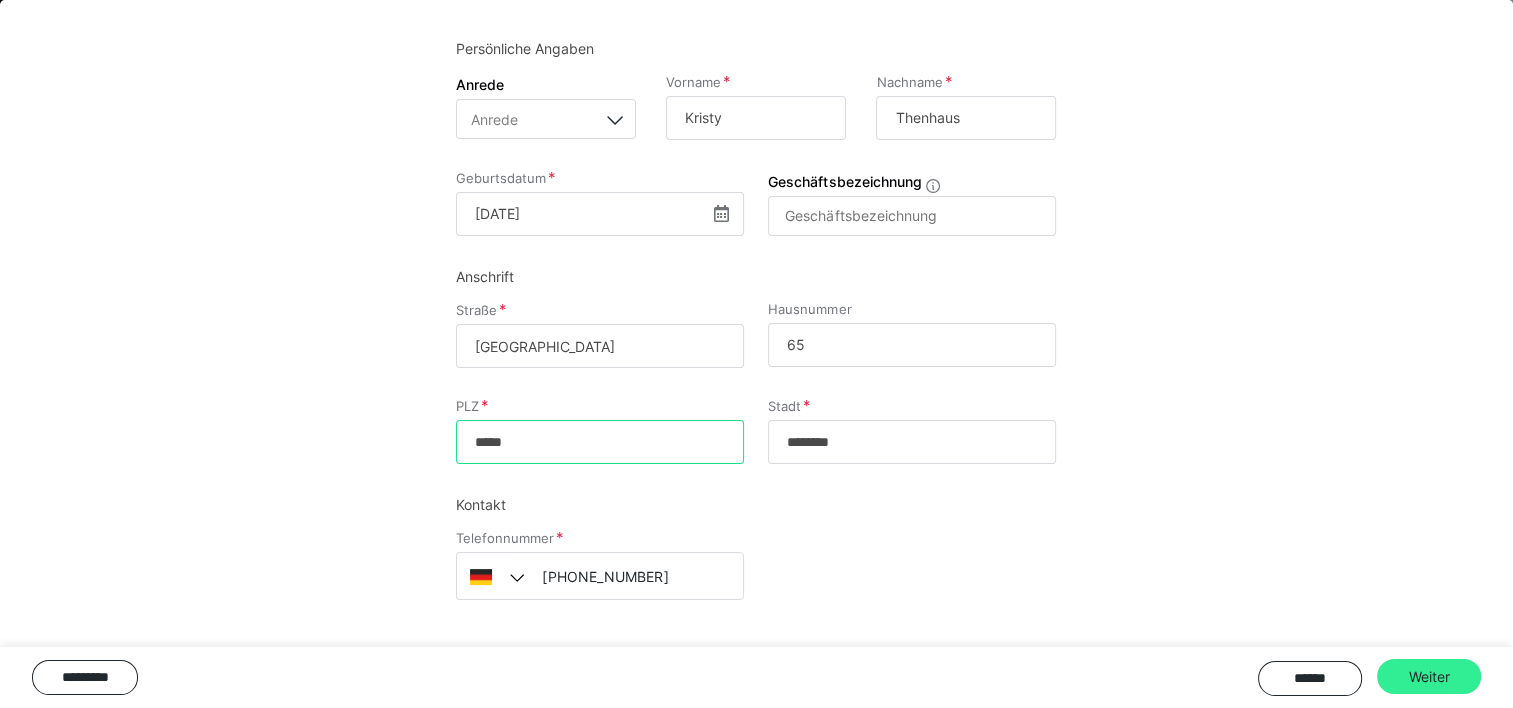 type on "*****" 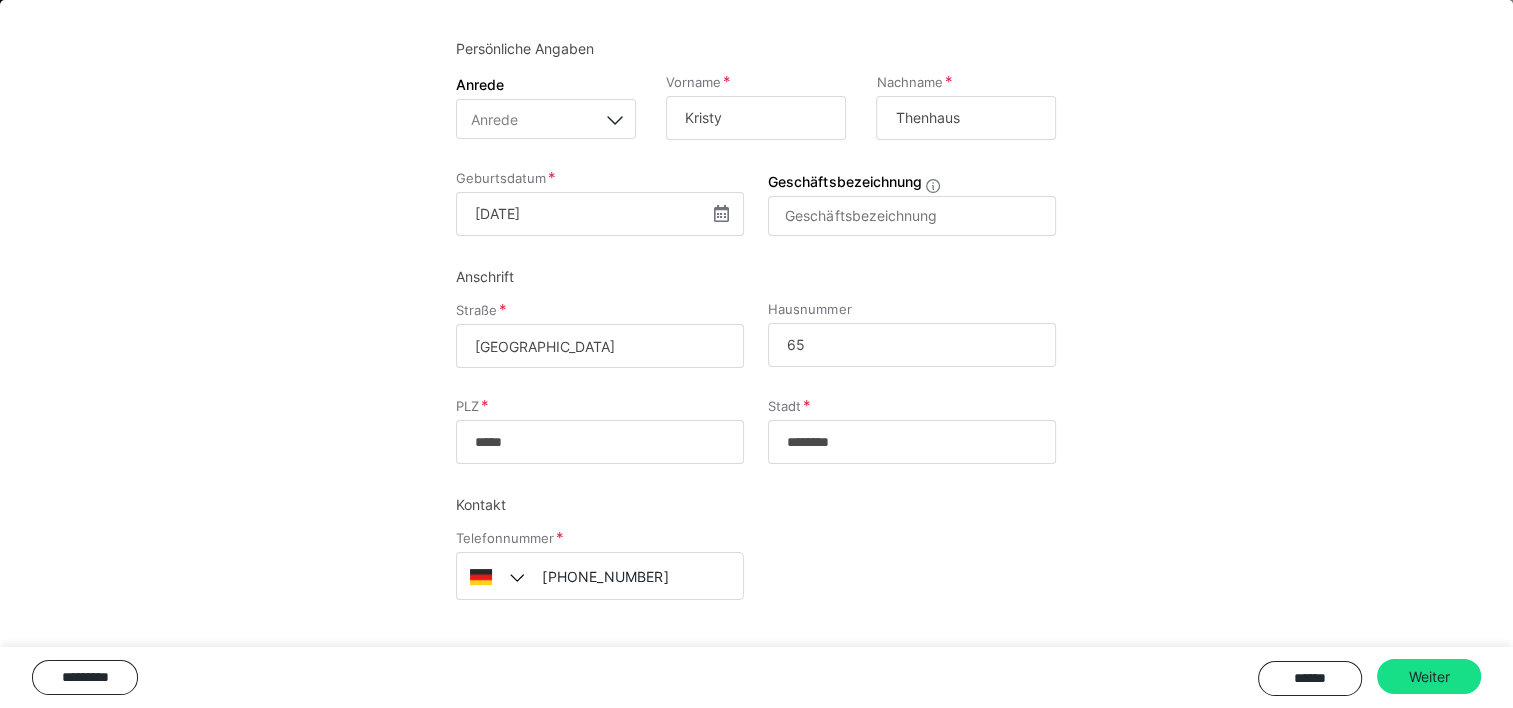 click on "Weiter" at bounding box center (1429, 677) 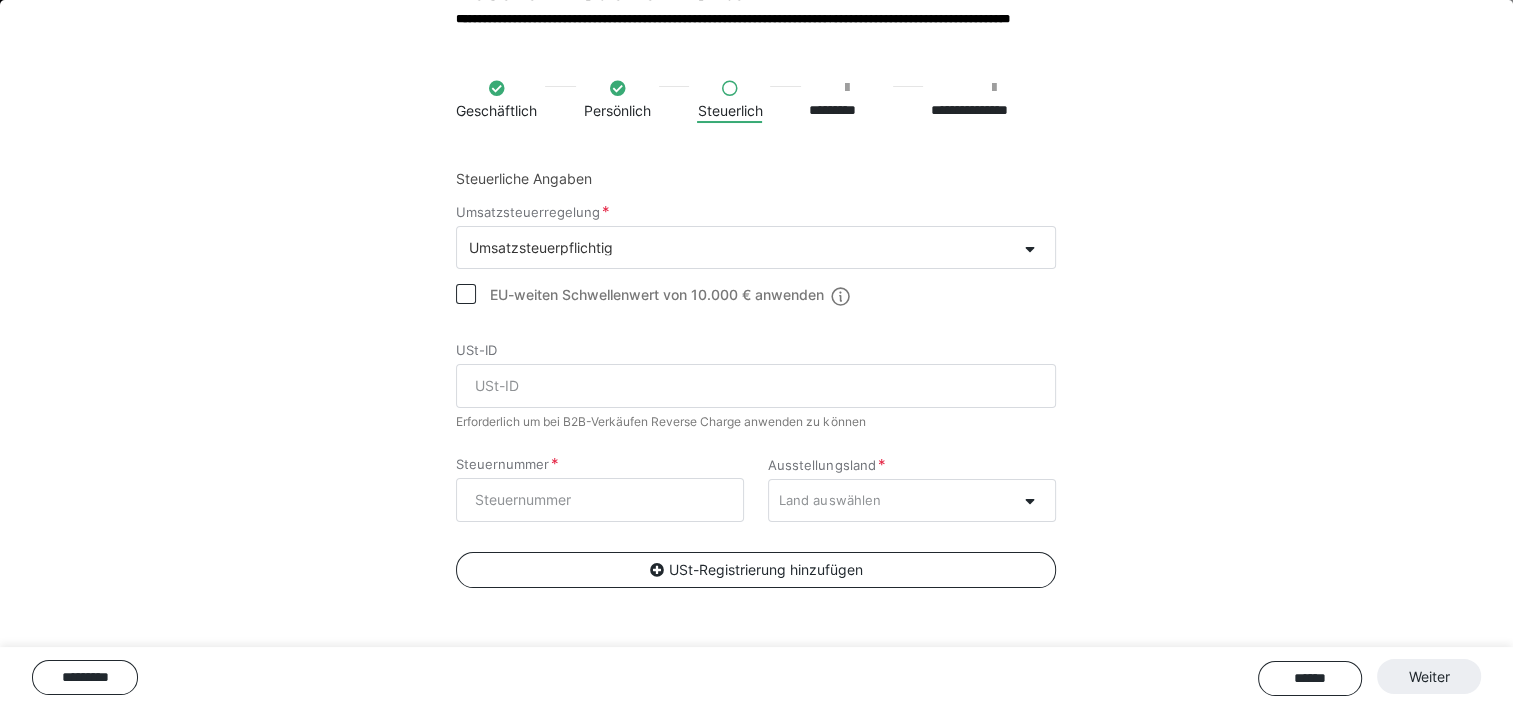 scroll, scrollTop: 76, scrollLeft: 0, axis: vertical 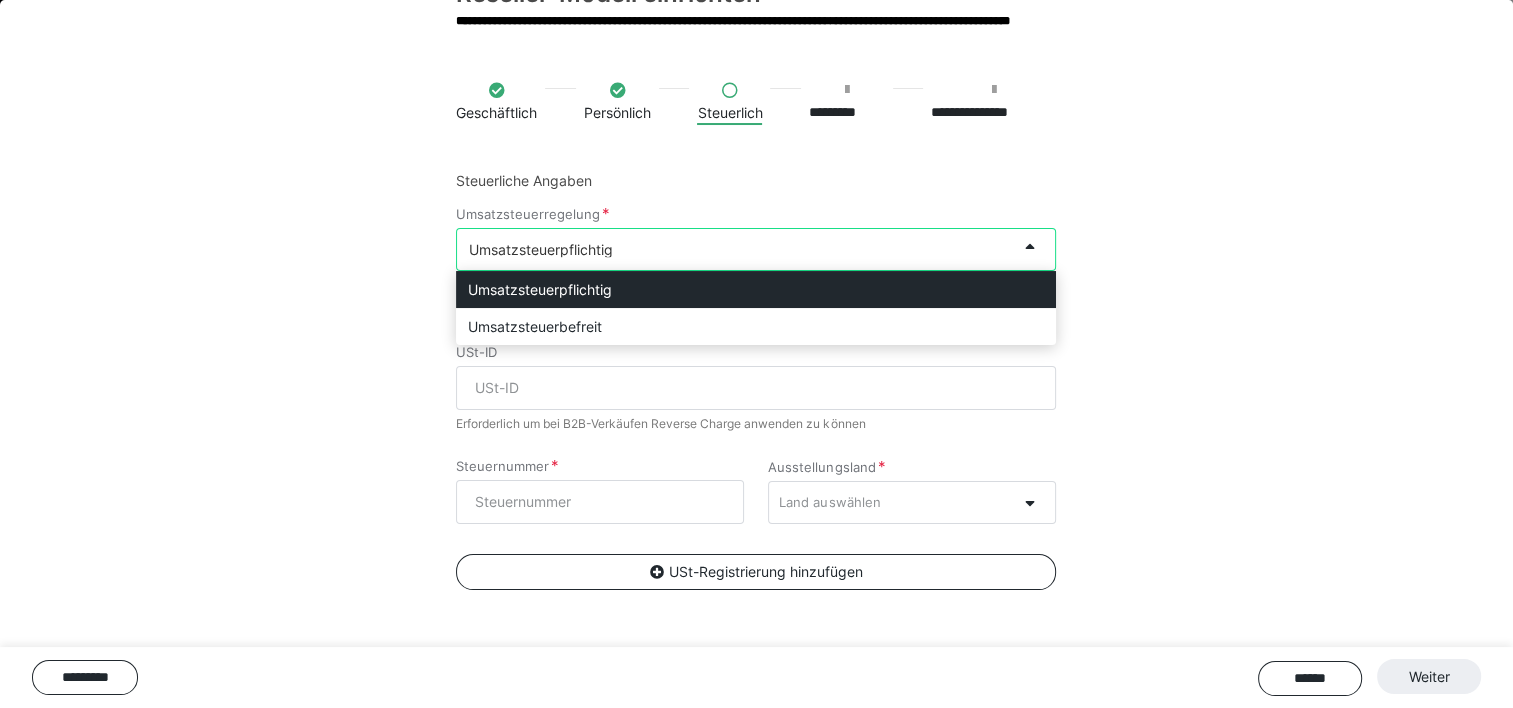 click on "Umsatzsteuerpflichtig" at bounding box center (736, 249) 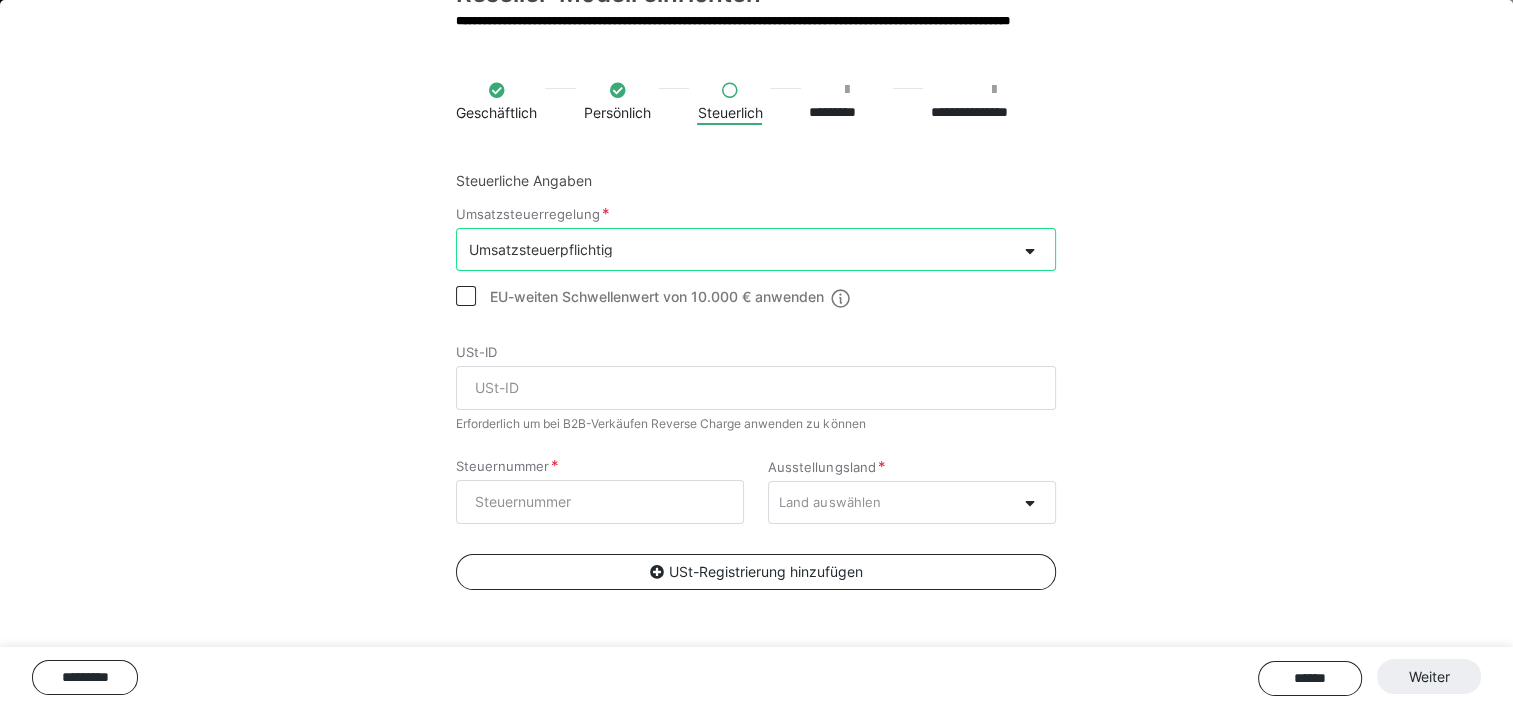 click on "Umsatzsteuerpflichtig" at bounding box center [736, 249] 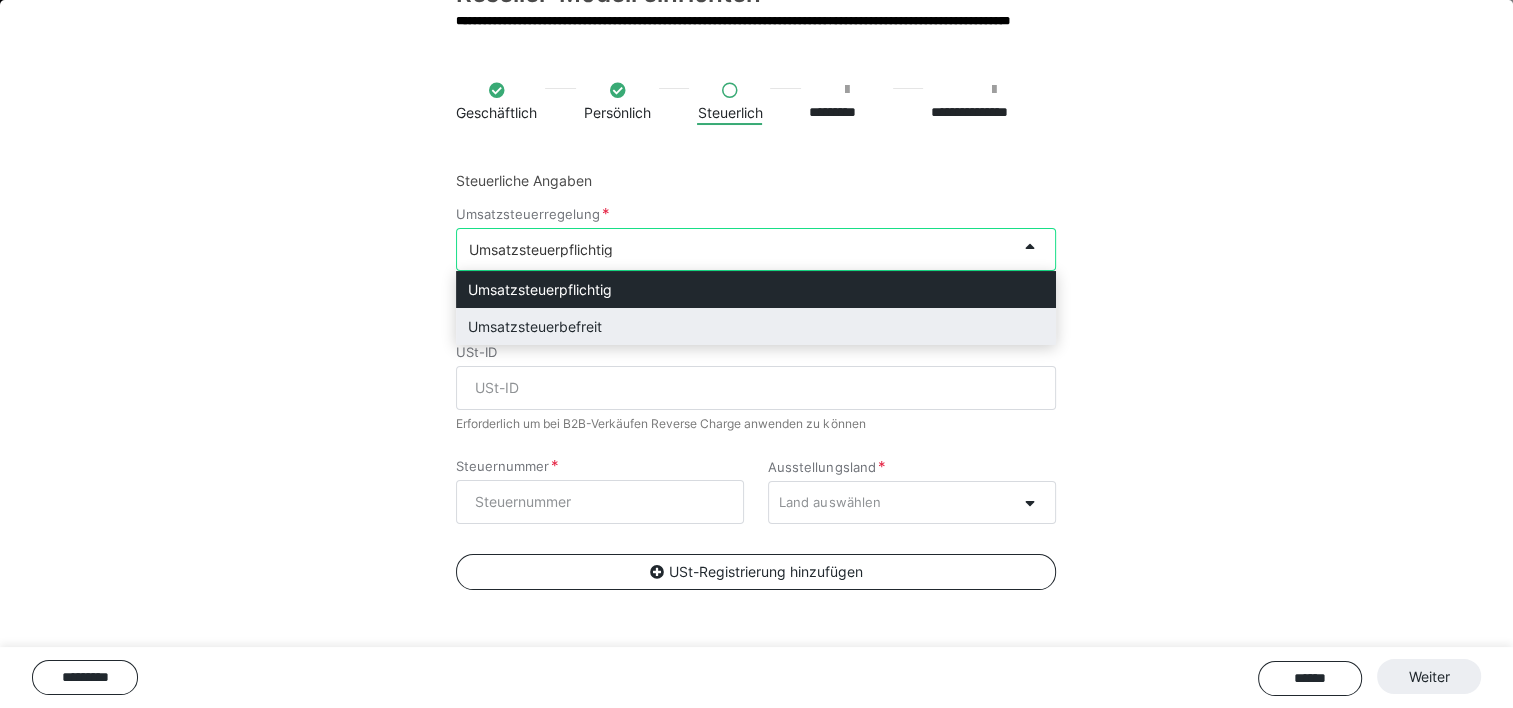 click on "Umsatzsteuerbefreit" at bounding box center [756, 326] 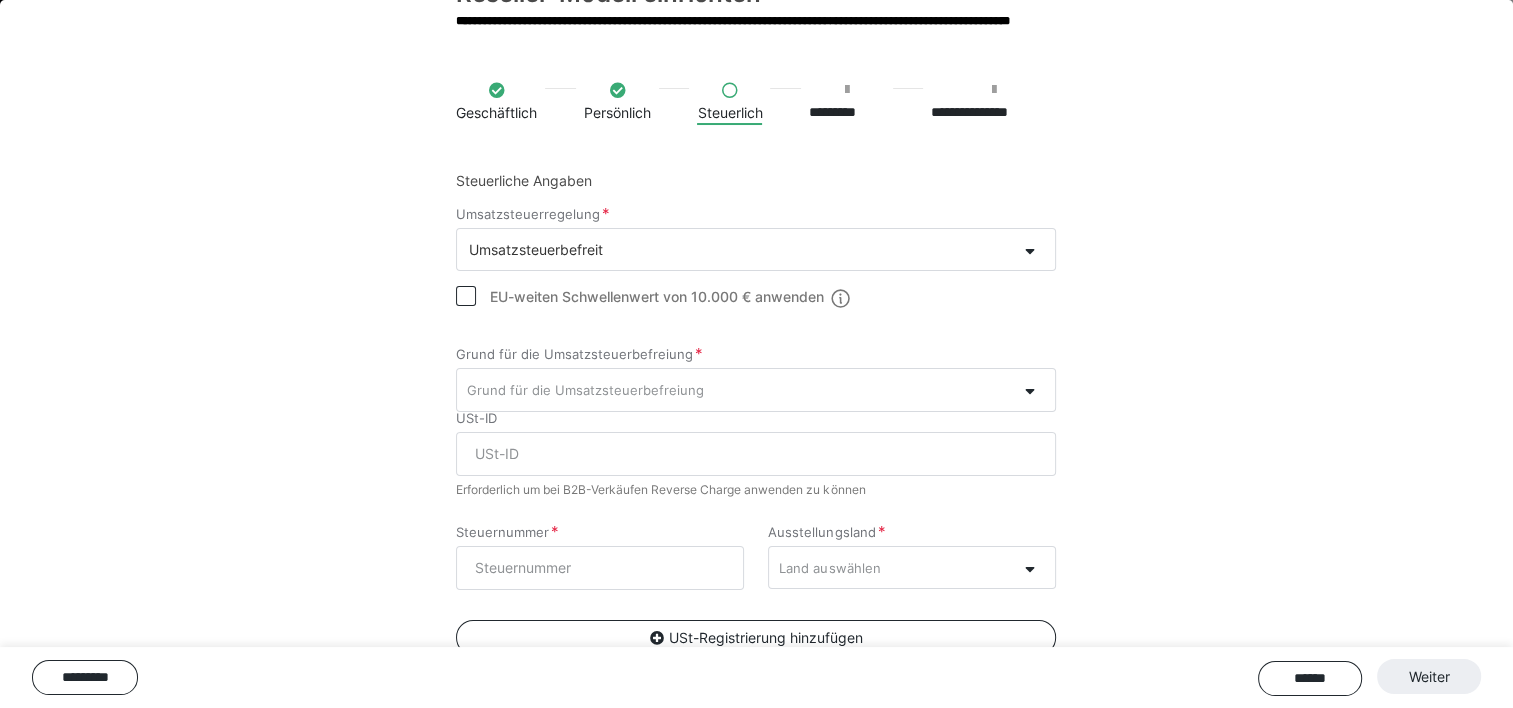 click on "**********" at bounding box center [756, 402] 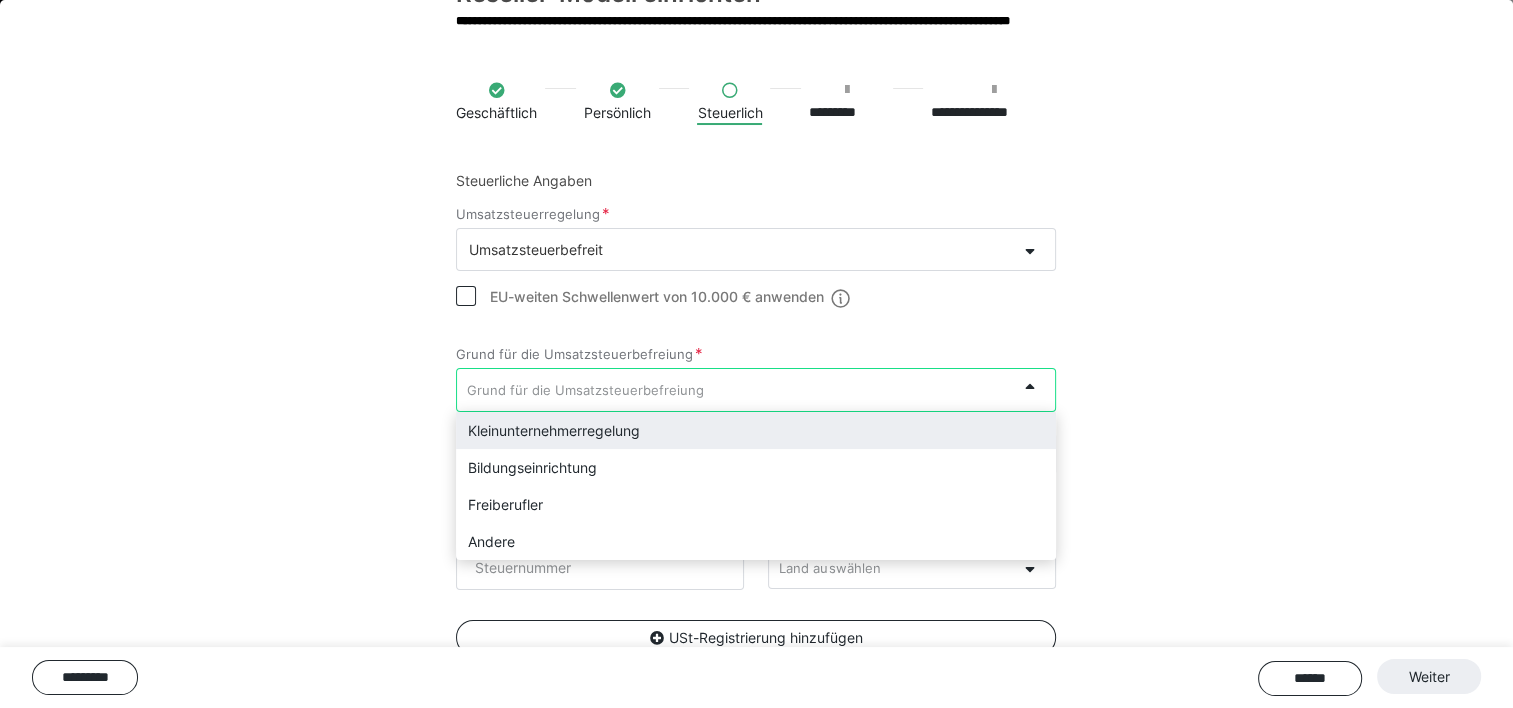 click on "Grund für die Umsatzsteuerbefreiung" at bounding box center [736, 389] 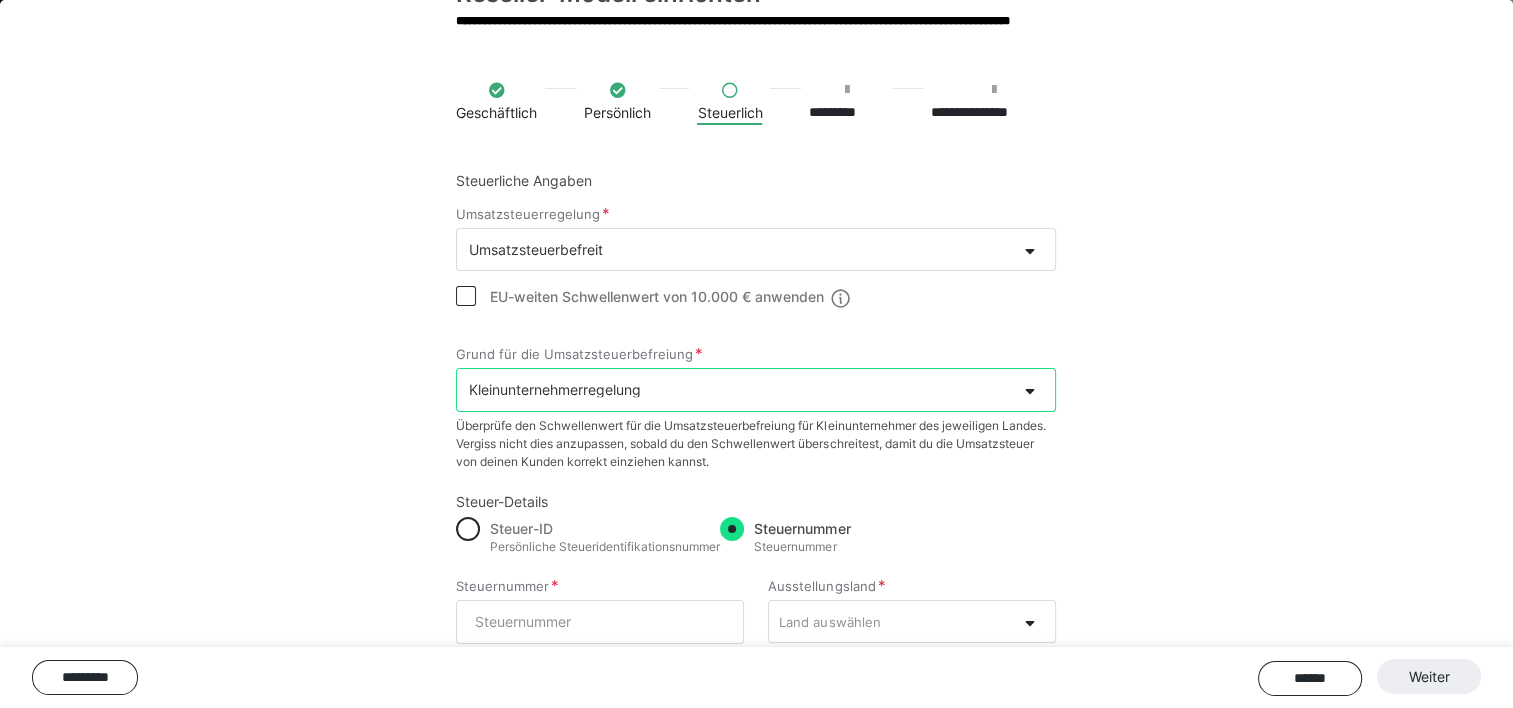 click on "**********" at bounding box center [756, 402] 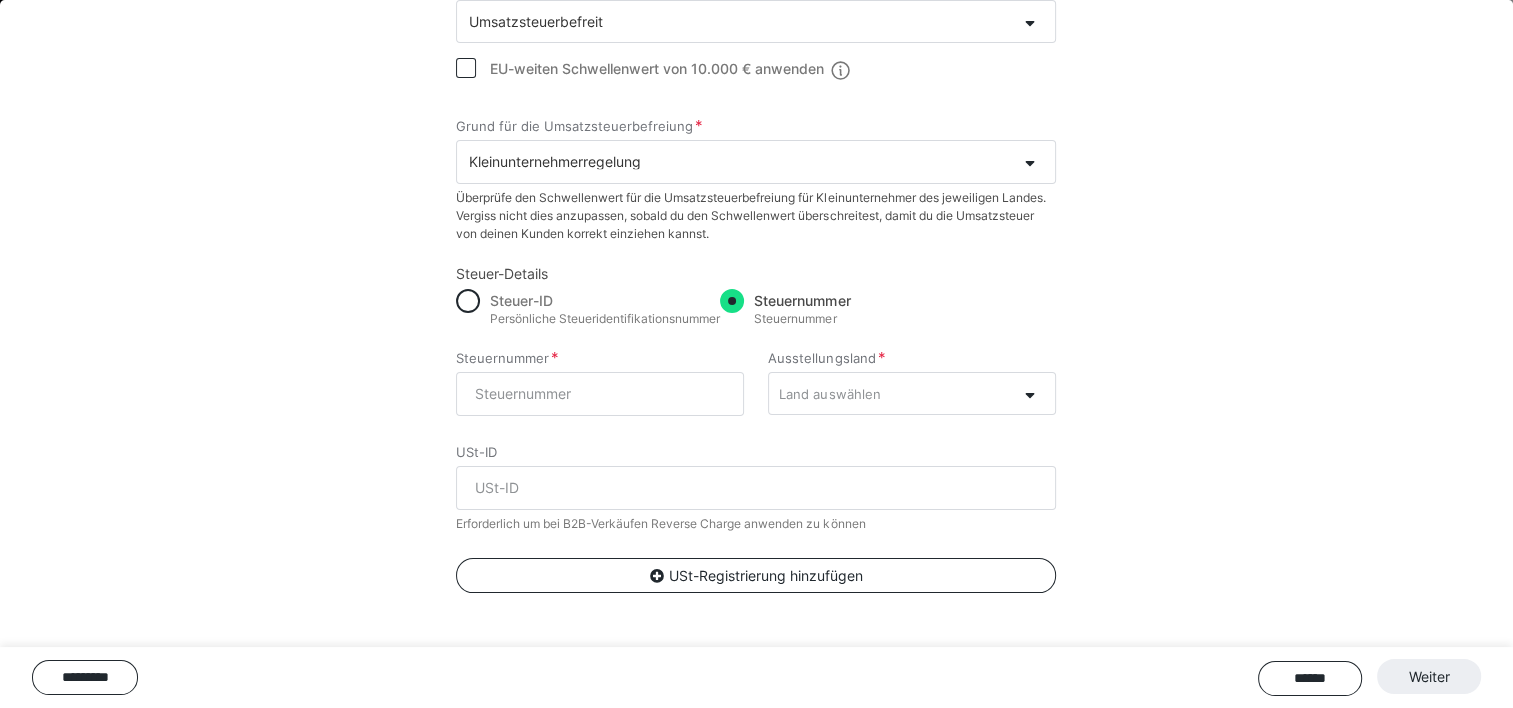 scroll, scrollTop: 304, scrollLeft: 0, axis: vertical 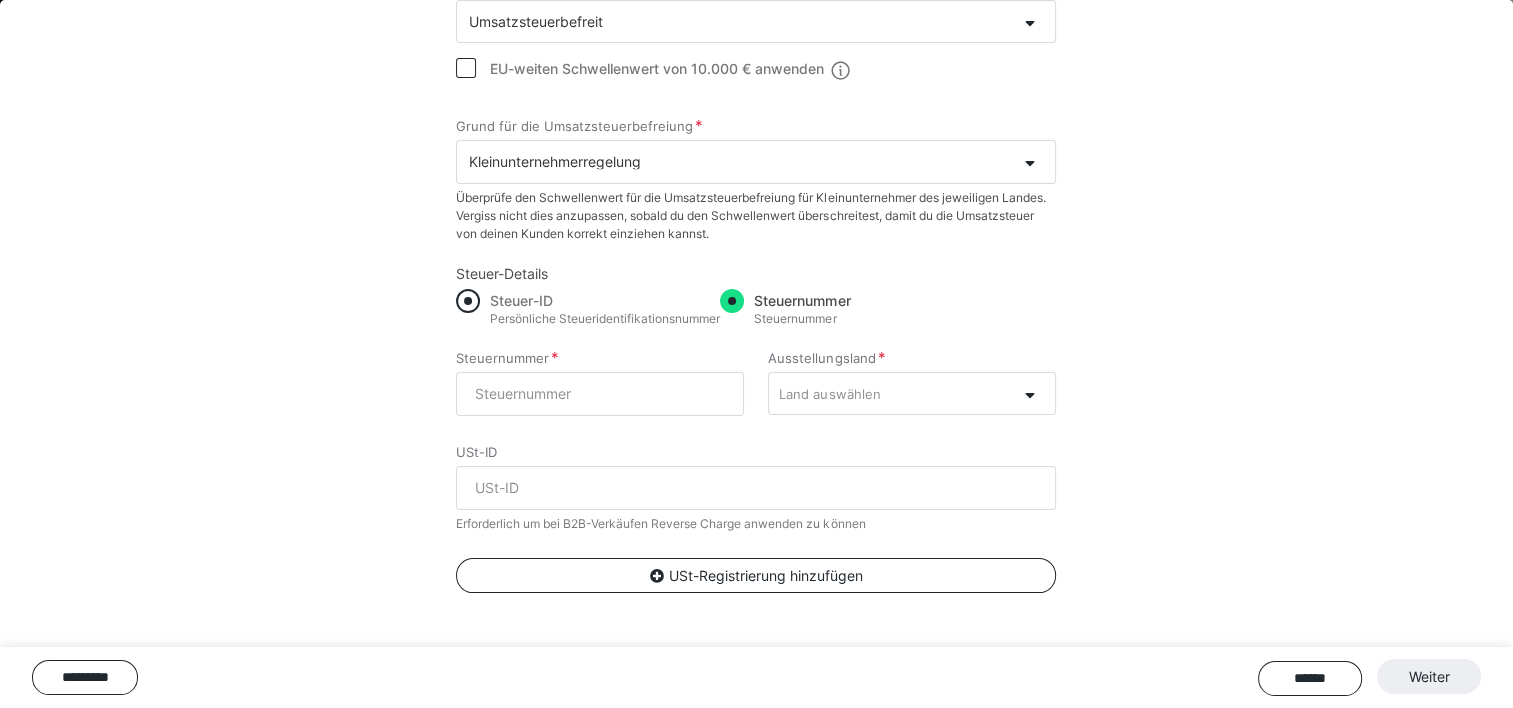 click on "Steuer-ID" at bounding box center (521, 300) 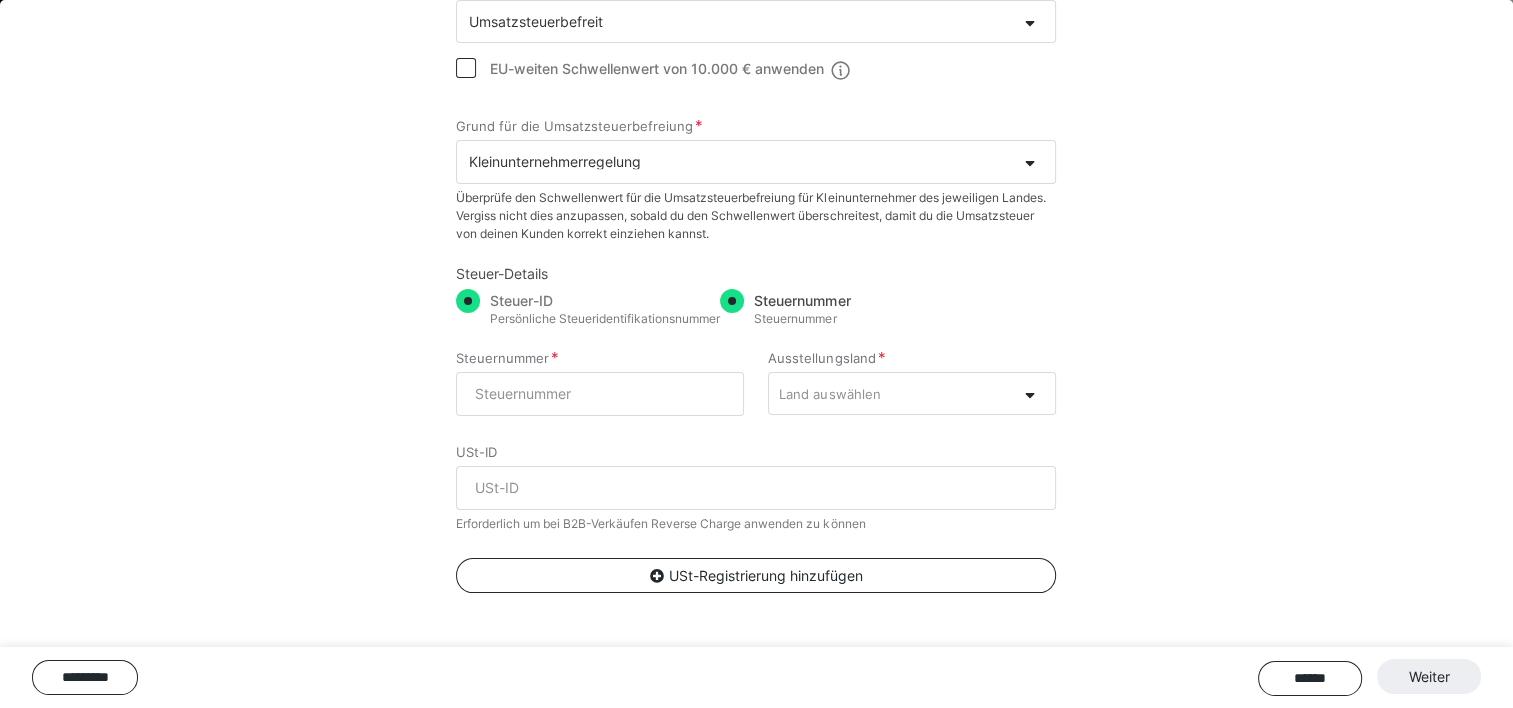 radio on "true" 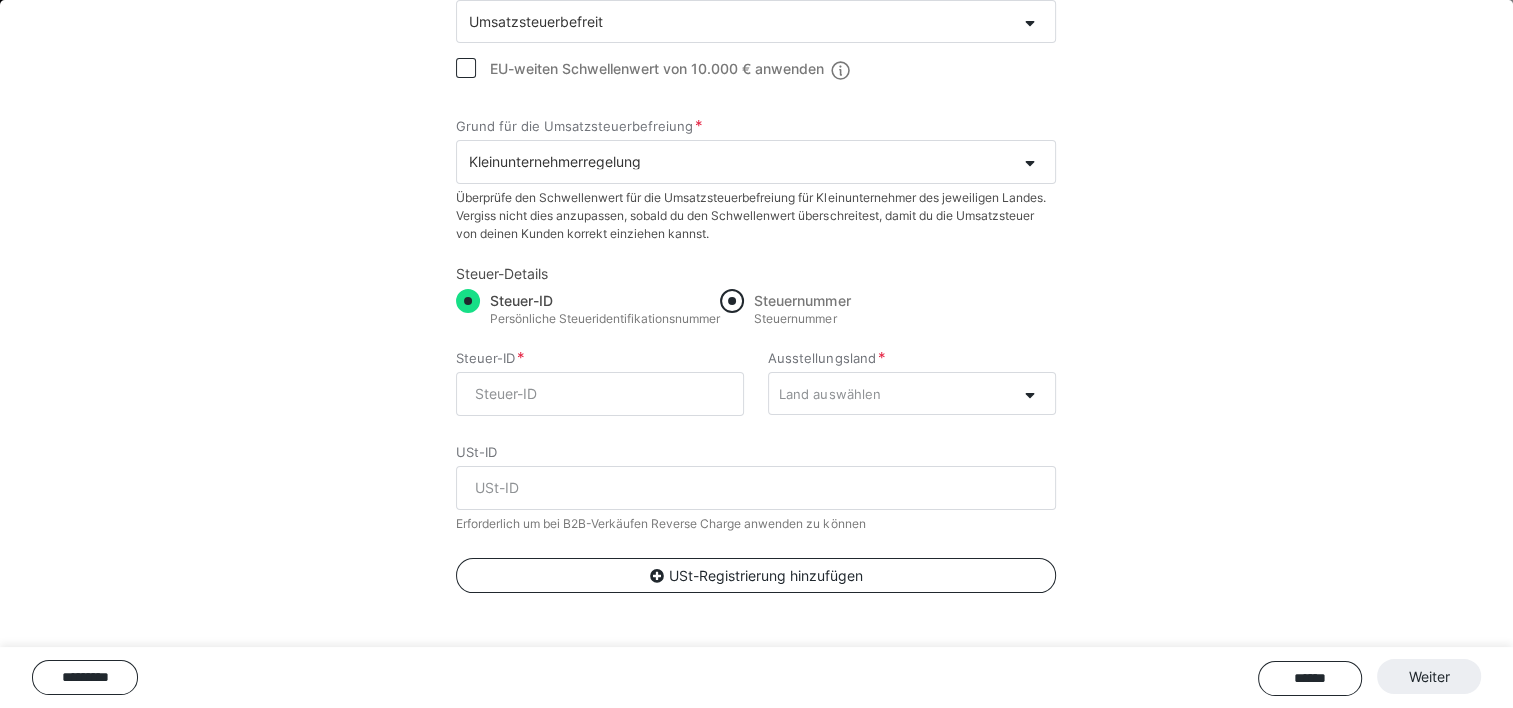 click on "Steuernummer" at bounding box center (802, 300) 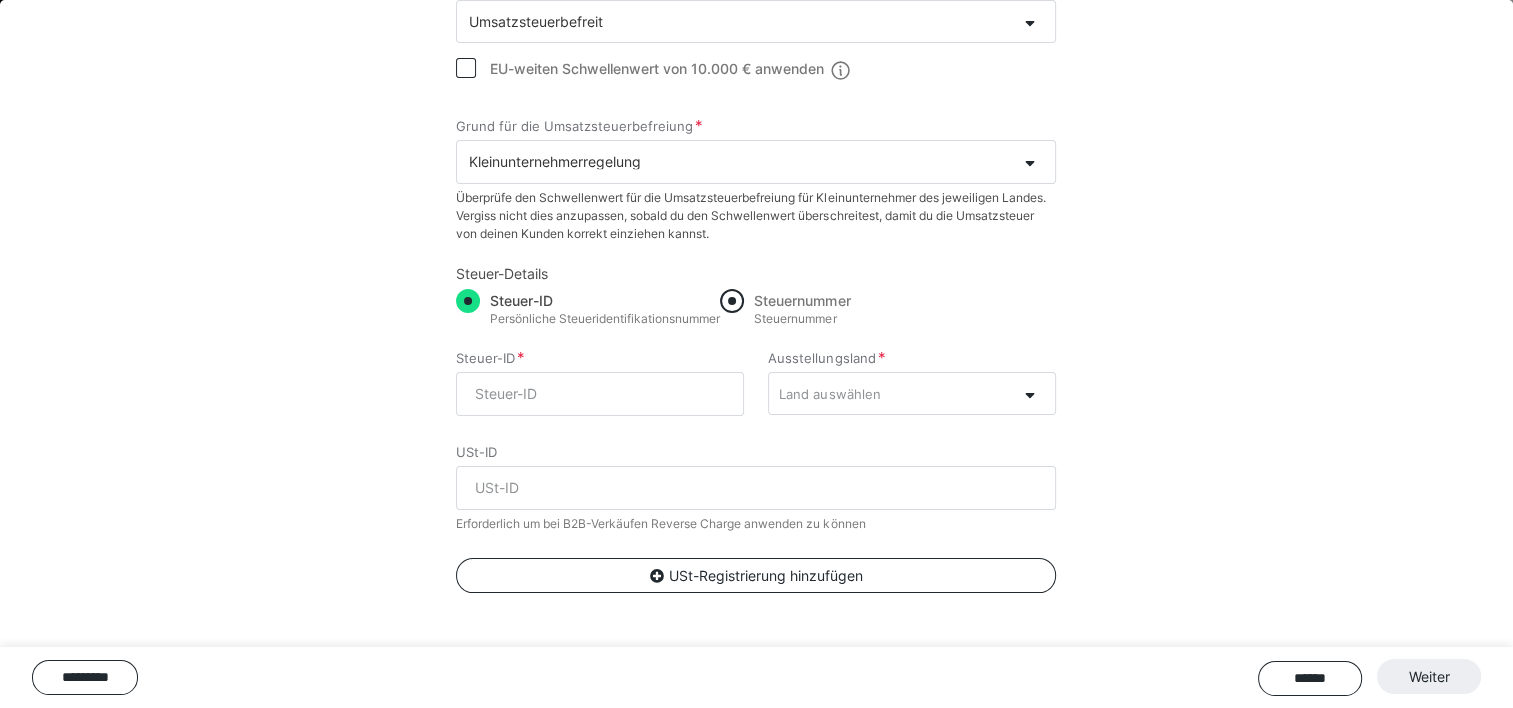 radio on "true" 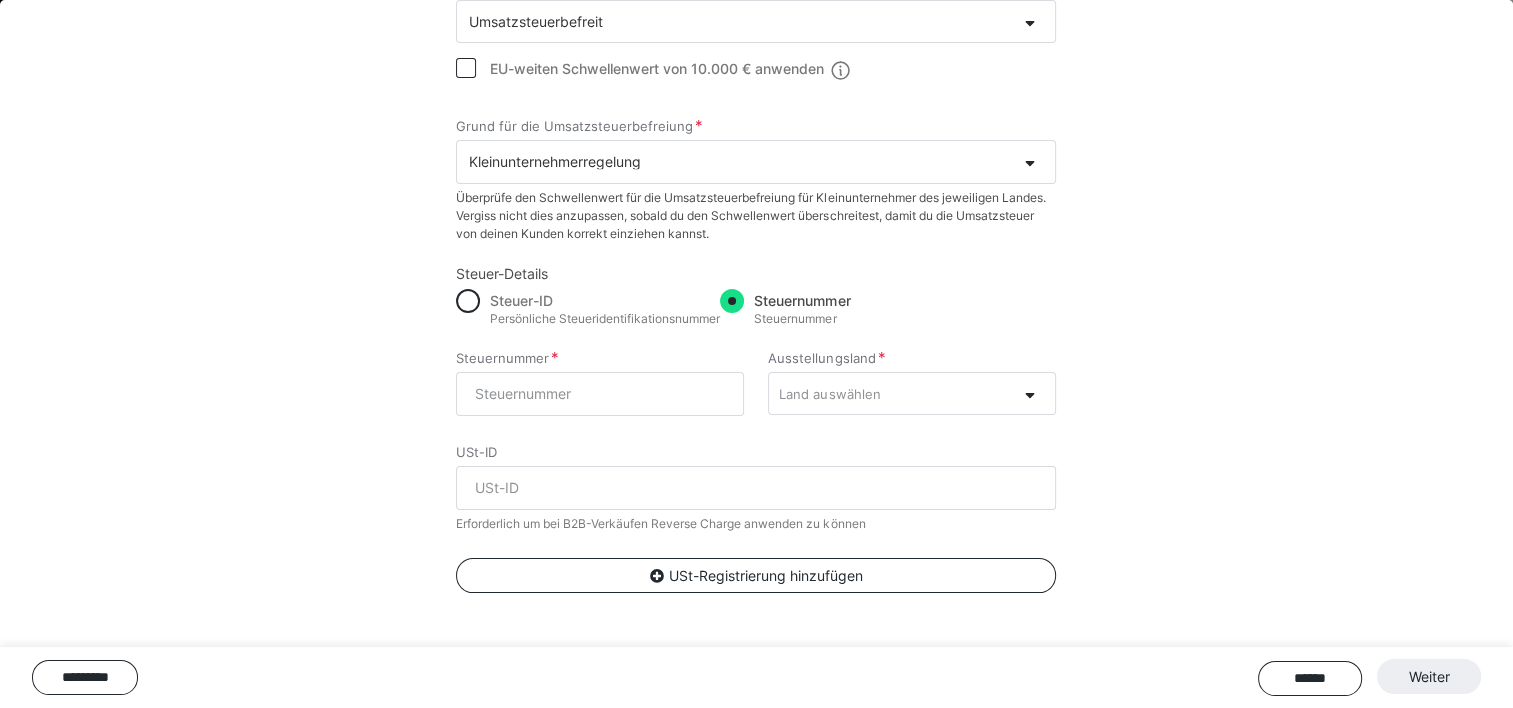 click on "Persönliche Steueridentifikationsnummer" at bounding box center (588, 319) 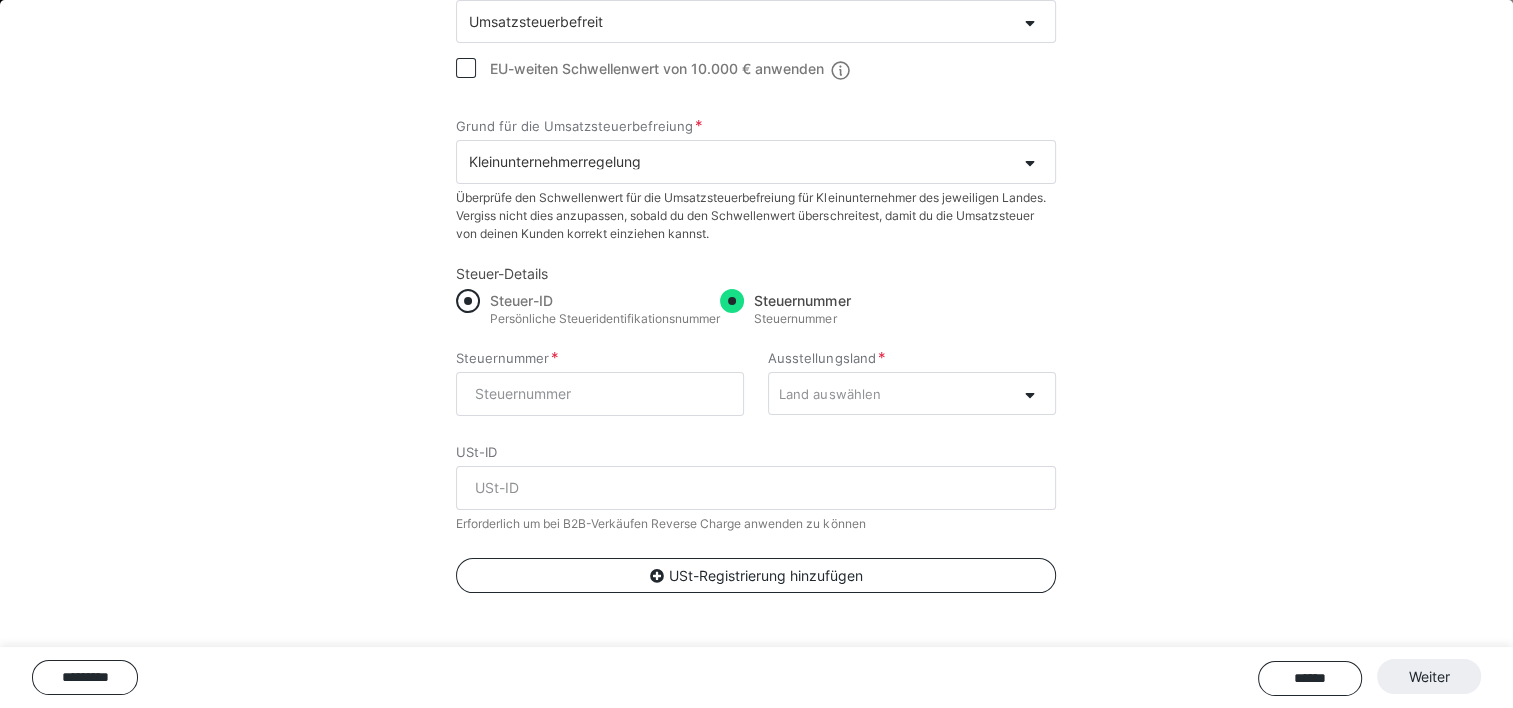 click on "Steuer-ID" at bounding box center [521, 300] 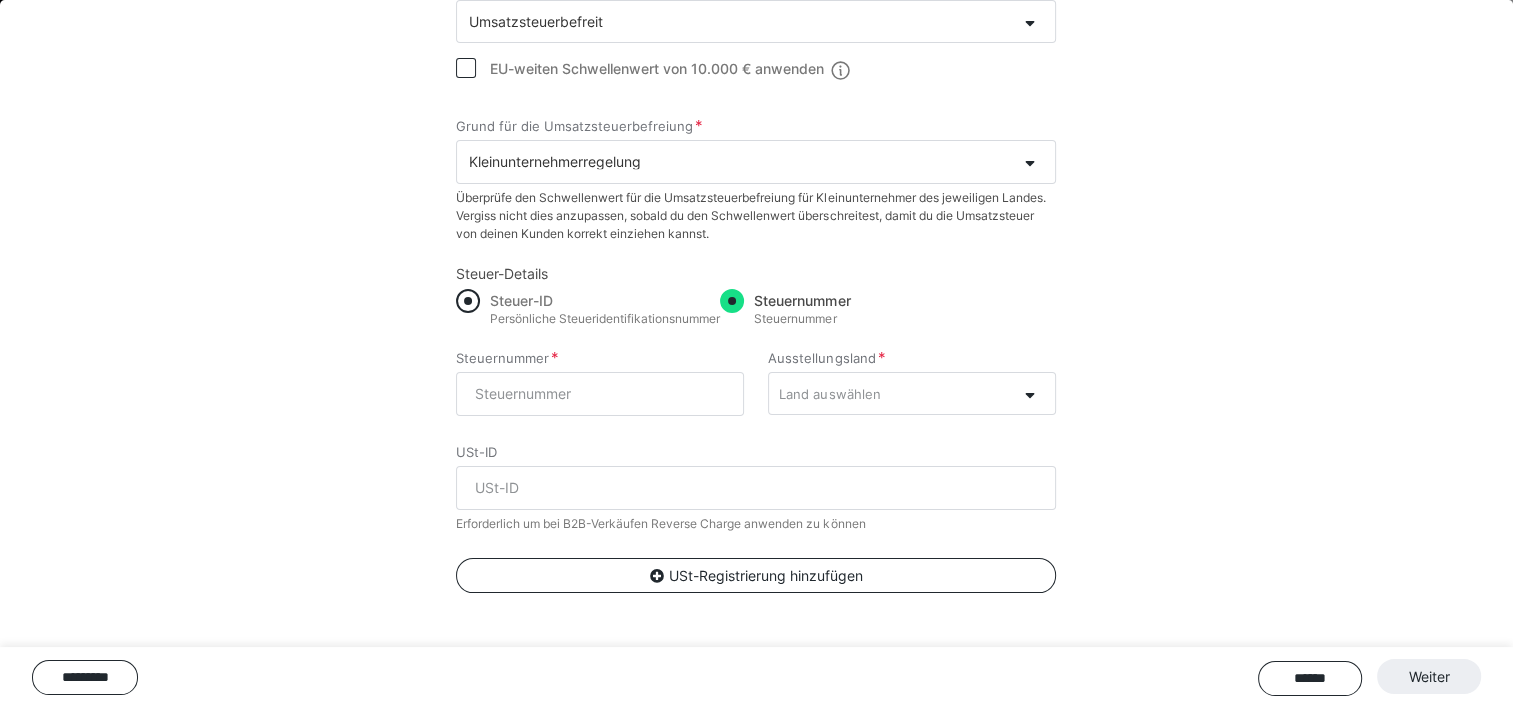 radio on "true" 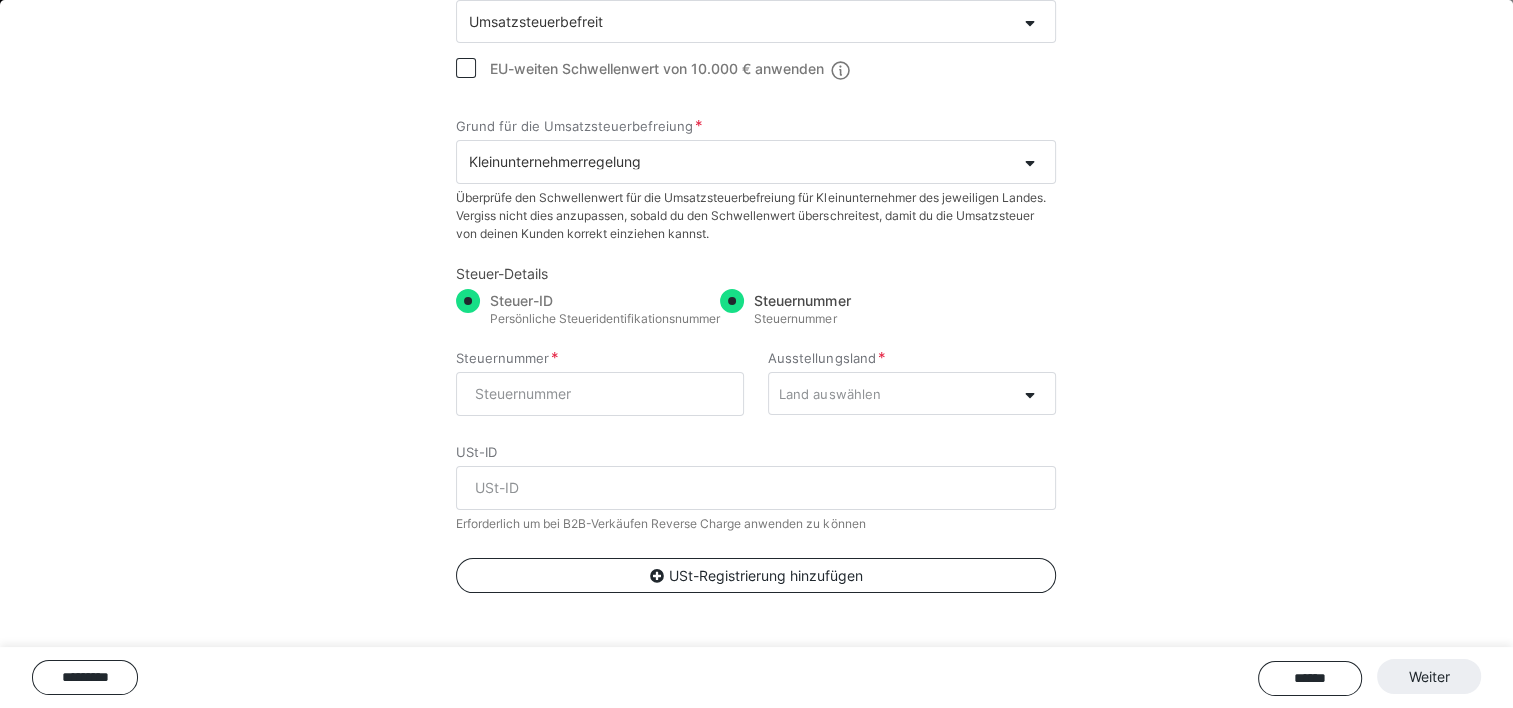 radio on "false" 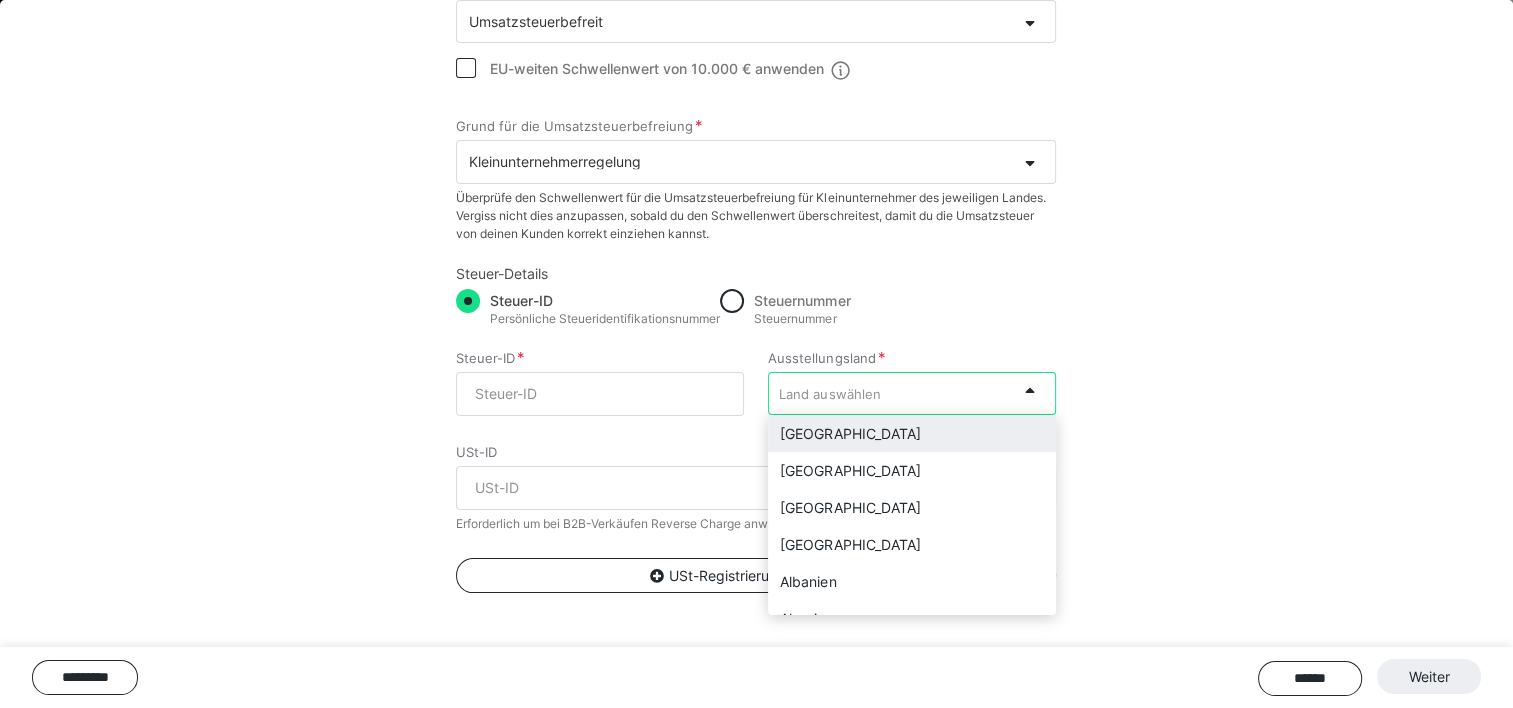 click on "Land auswählen" at bounding box center (892, 393) 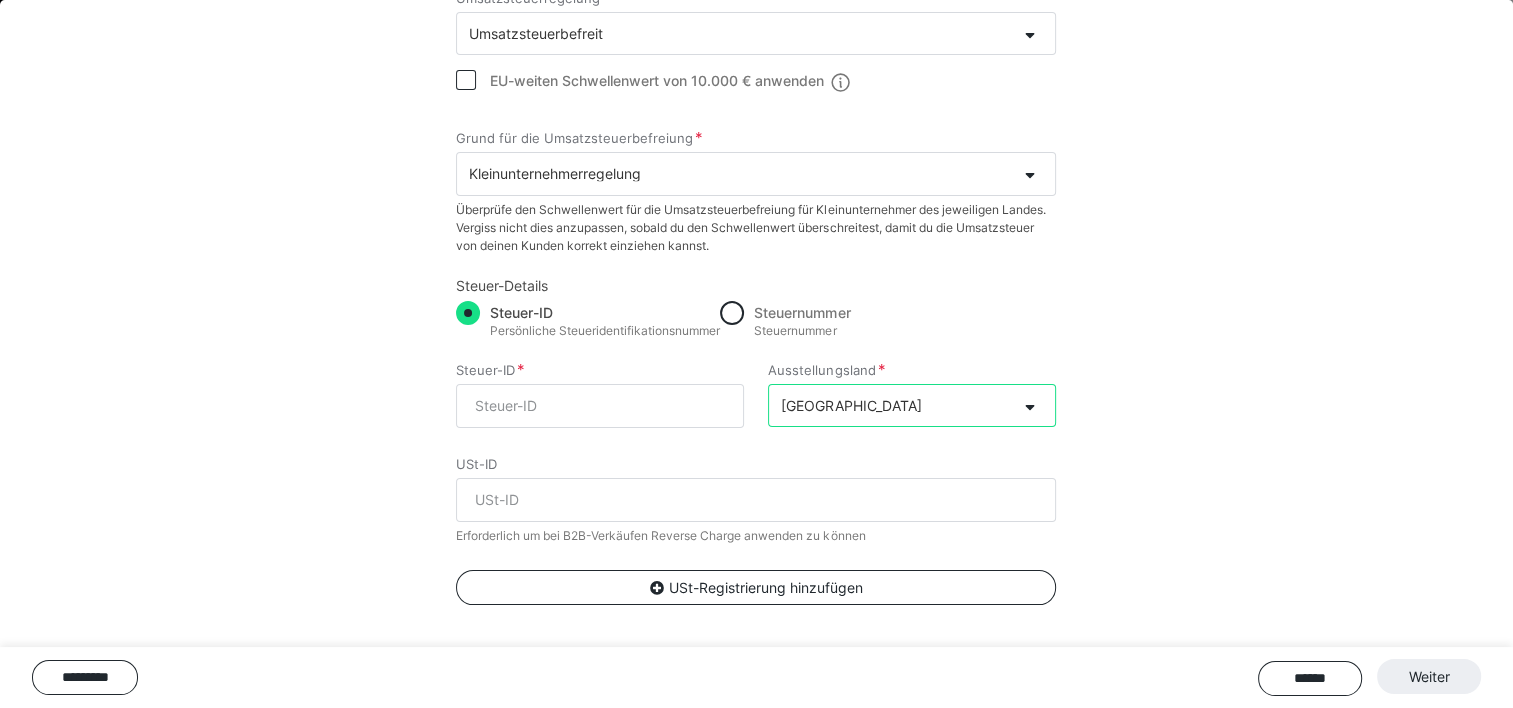 scroll, scrollTop: 0, scrollLeft: 0, axis: both 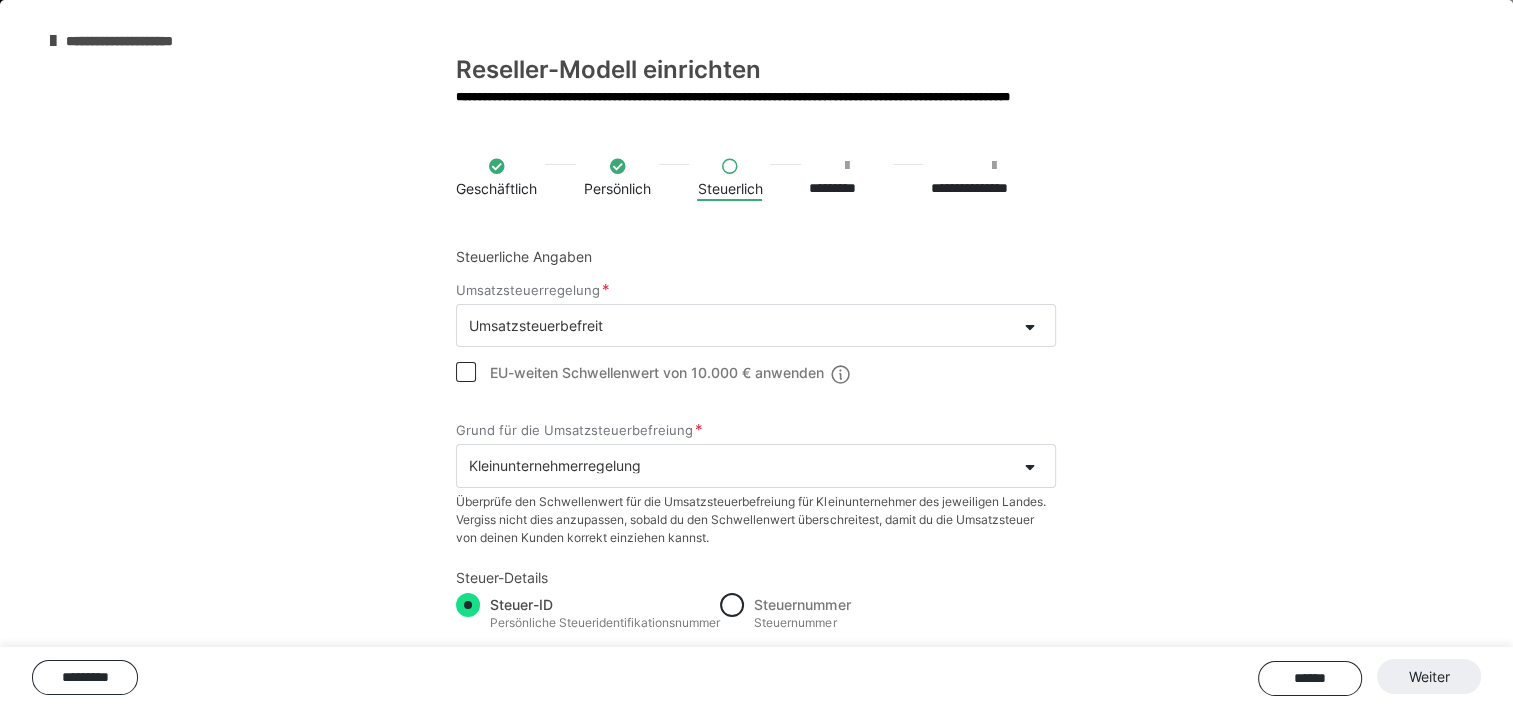 click on "**********" at bounding box center [141, 41] 